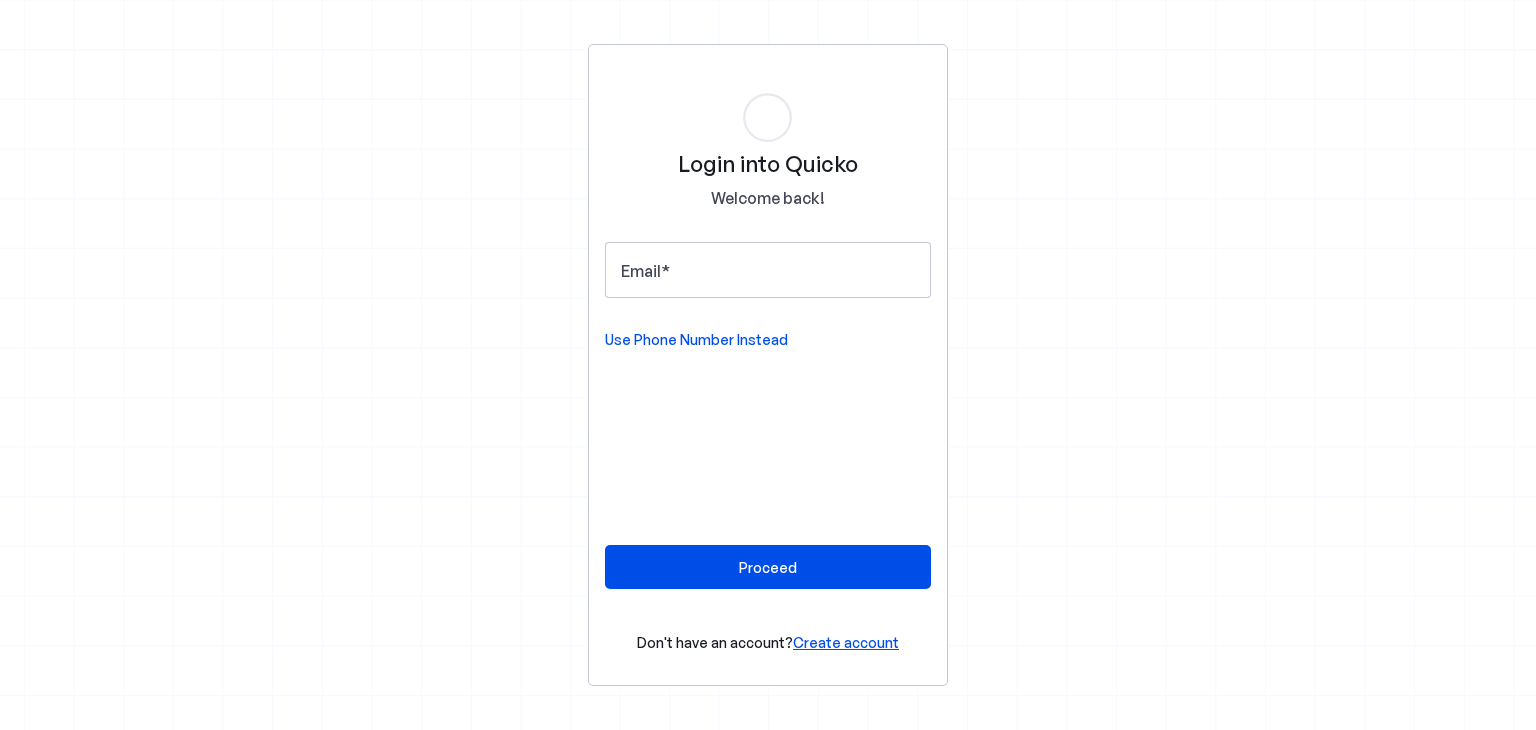 scroll, scrollTop: 0, scrollLeft: 0, axis: both 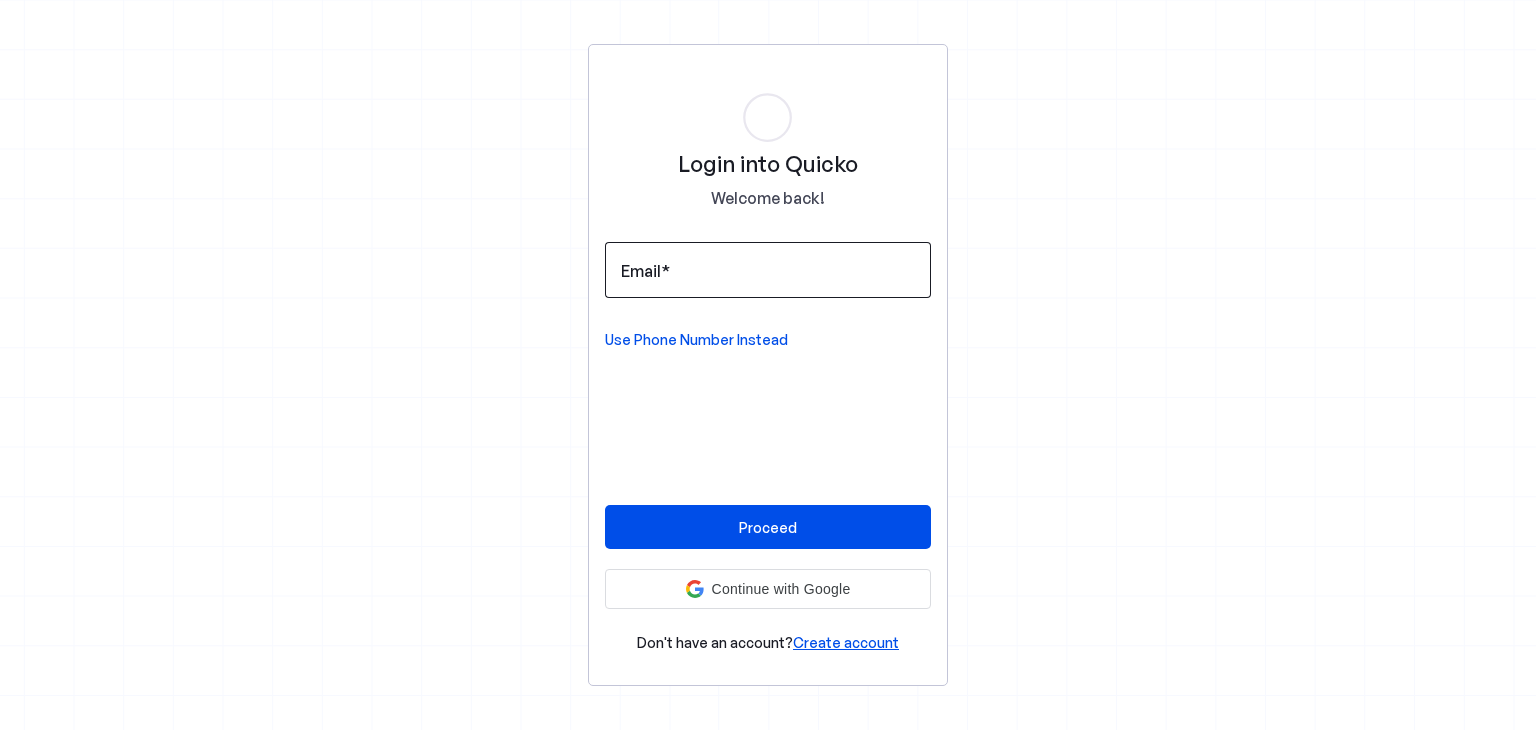 click at bounding box center (768, 270) 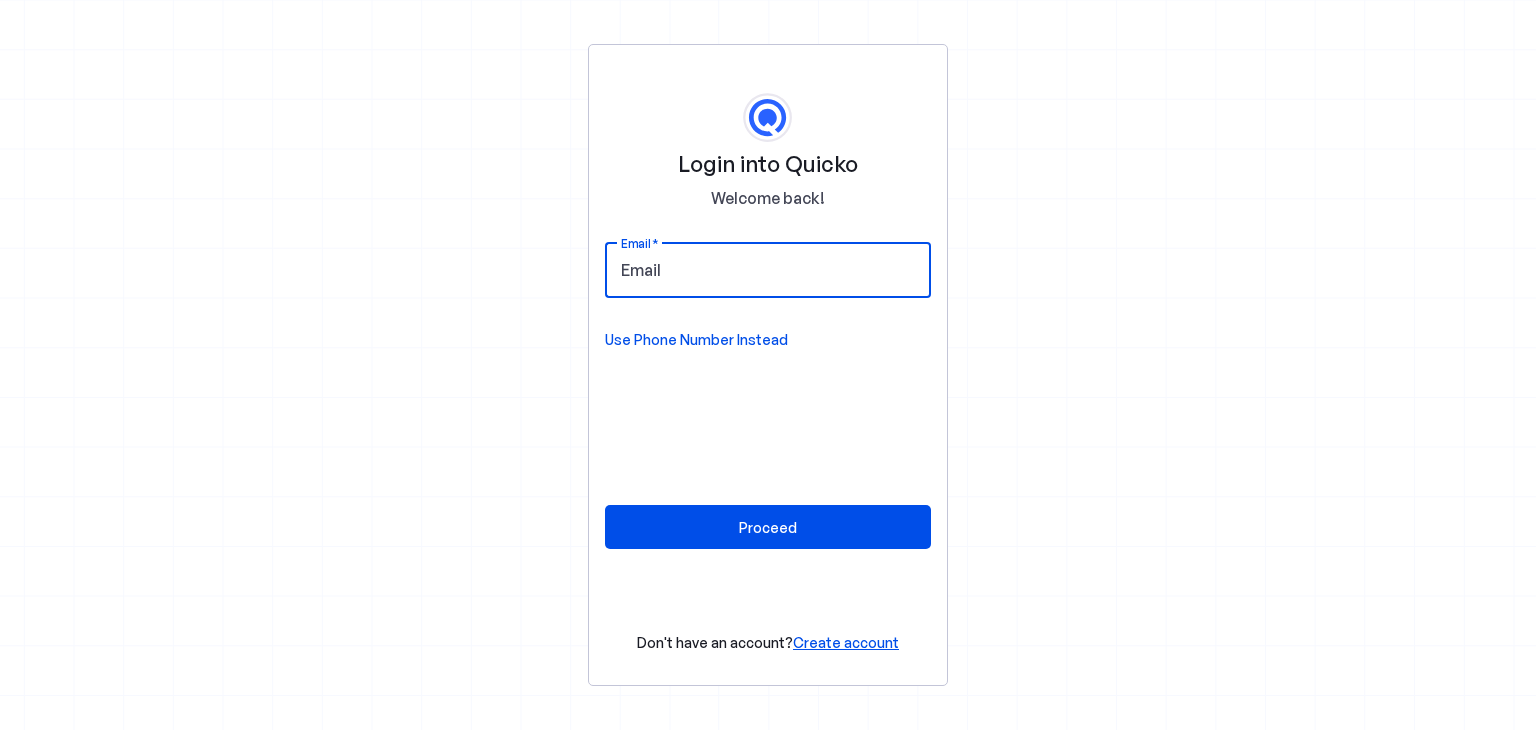 click on "Email" at bounding box center (768, 270) 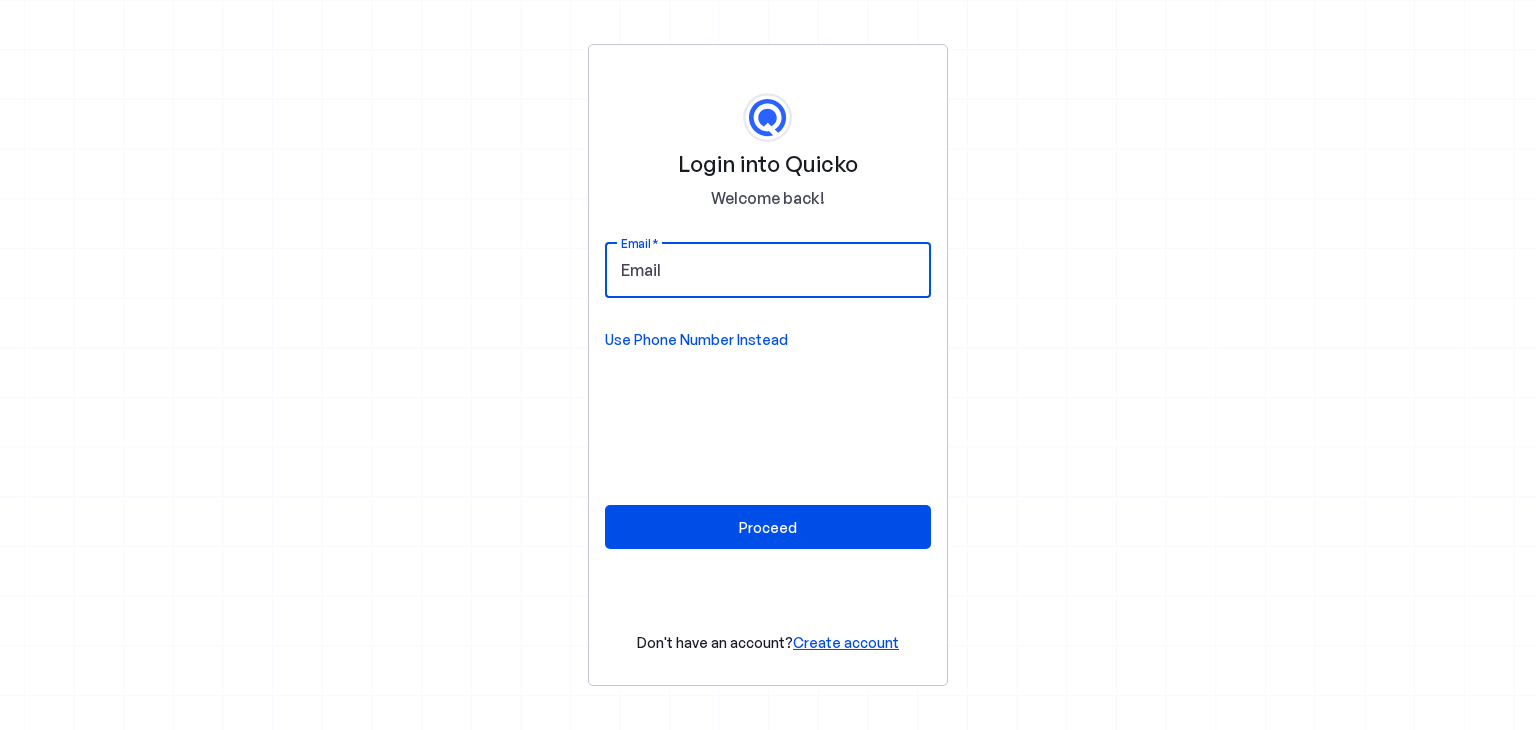 type on "sagtan1297@gmail.com" 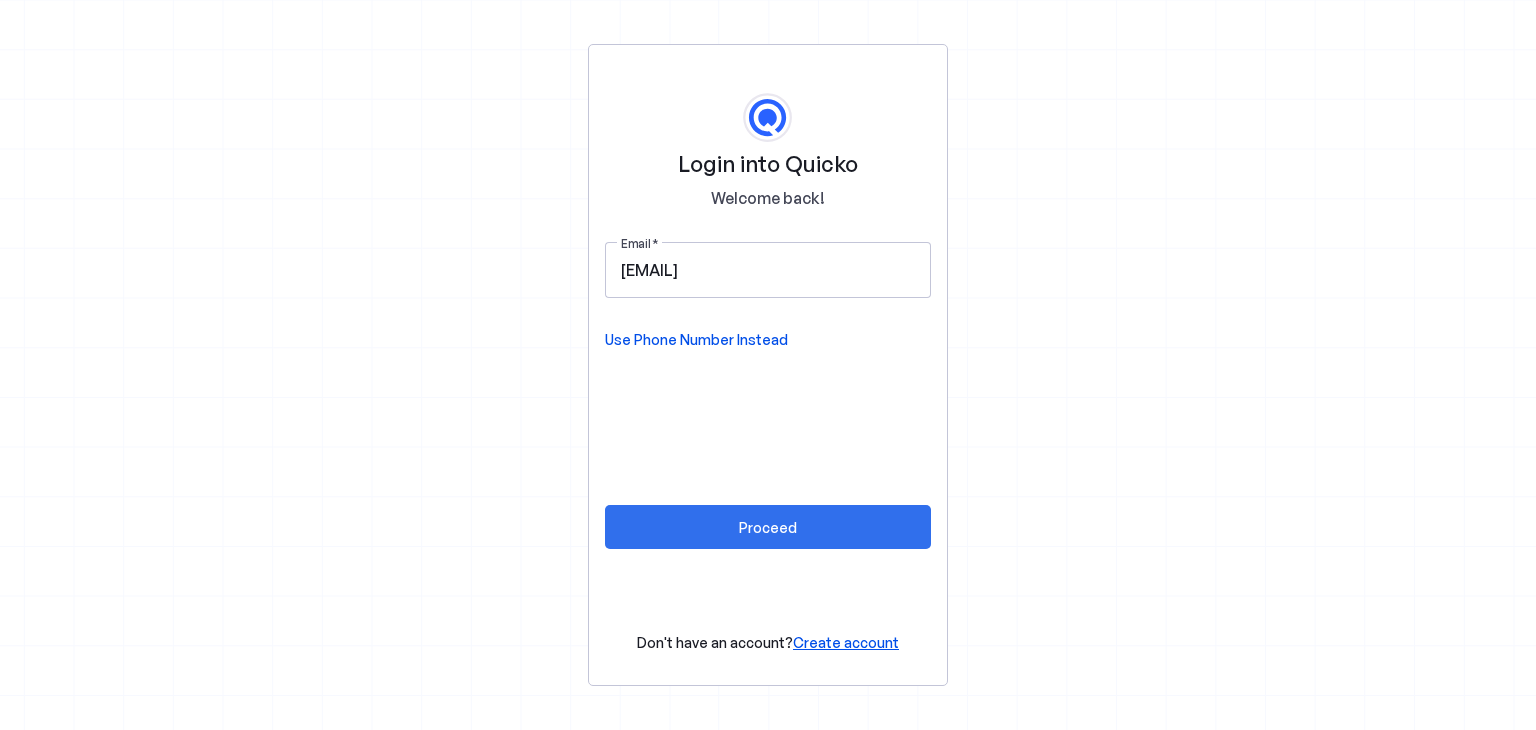 click on "Proceed" at bounding box center (768, 527) 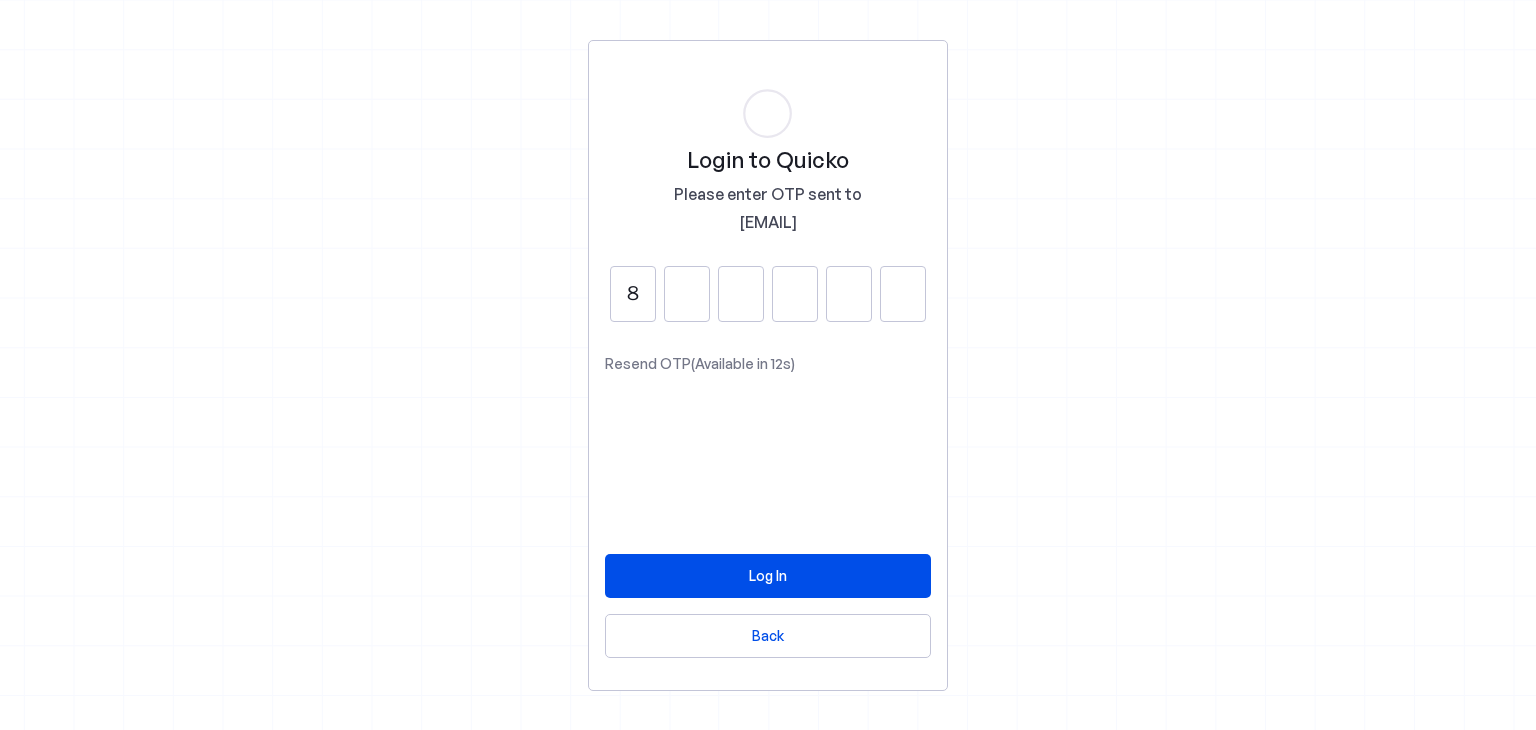 type on "8" 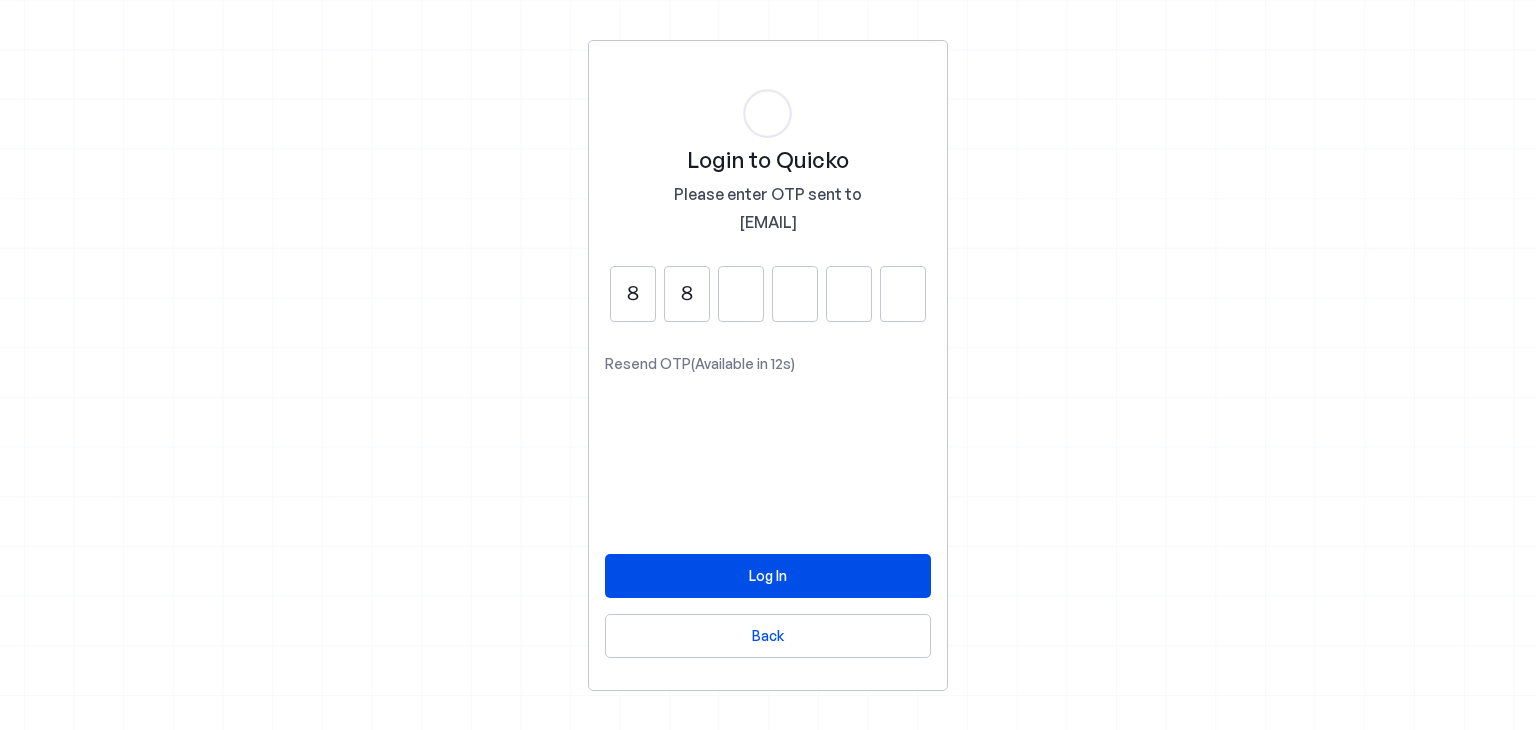 type on "8" 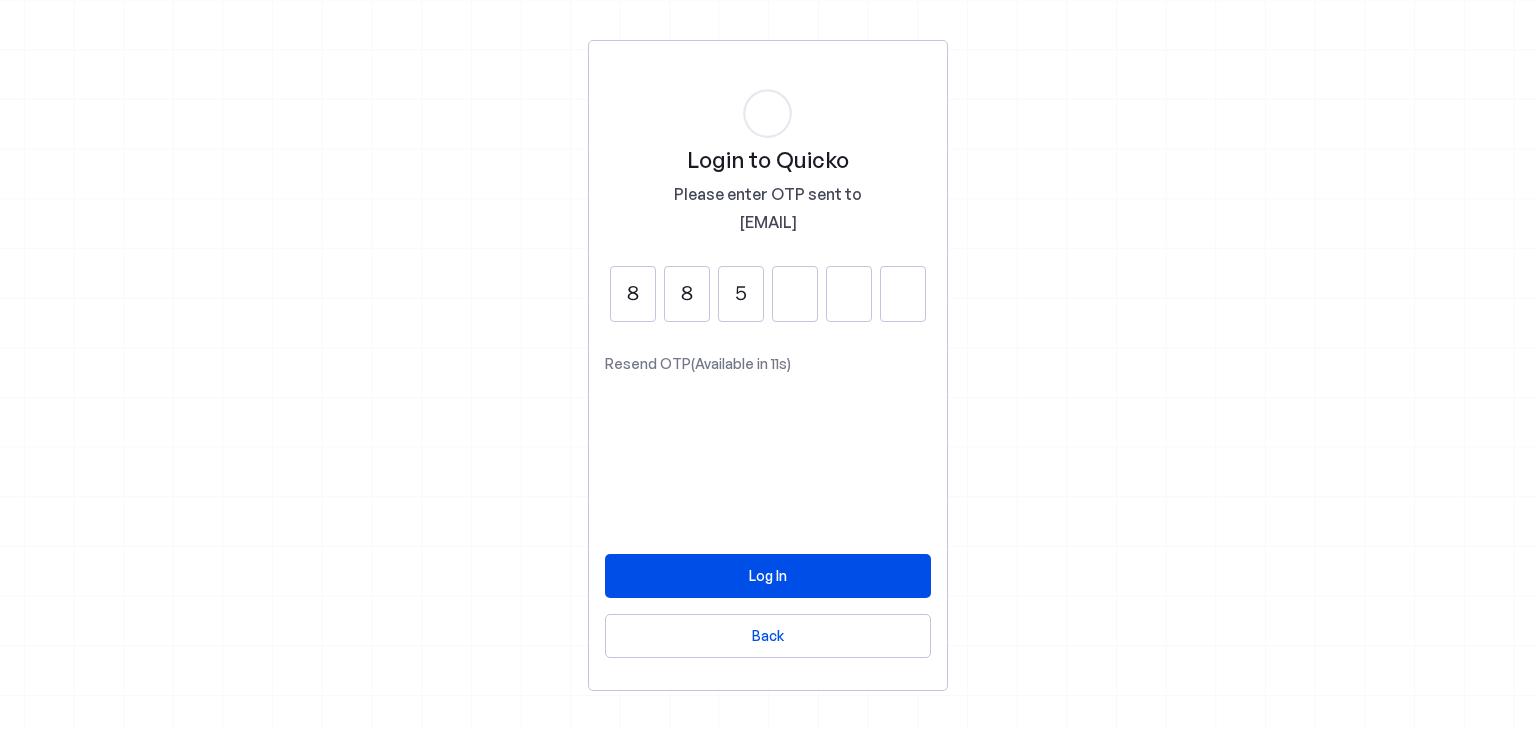 type on "5" 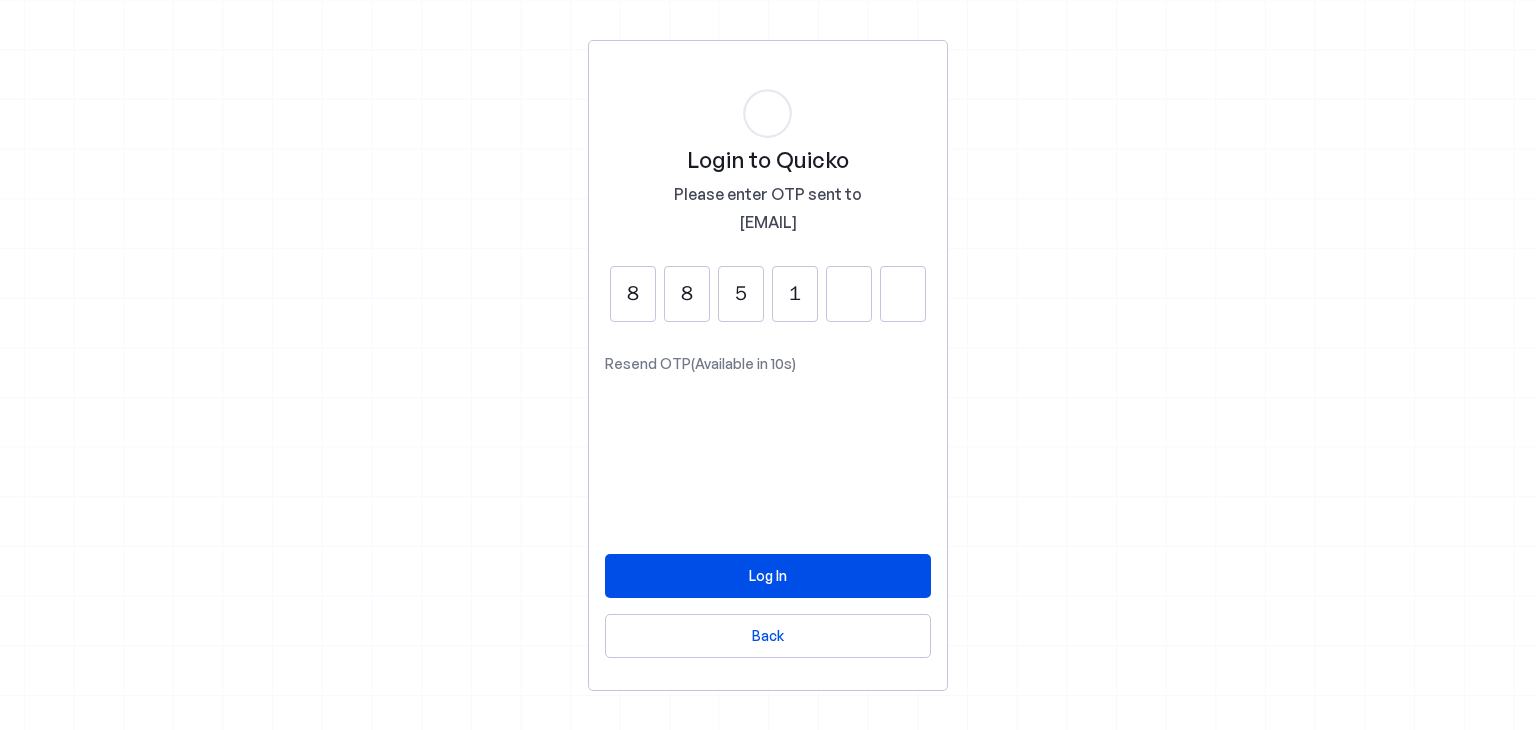 type on "1" 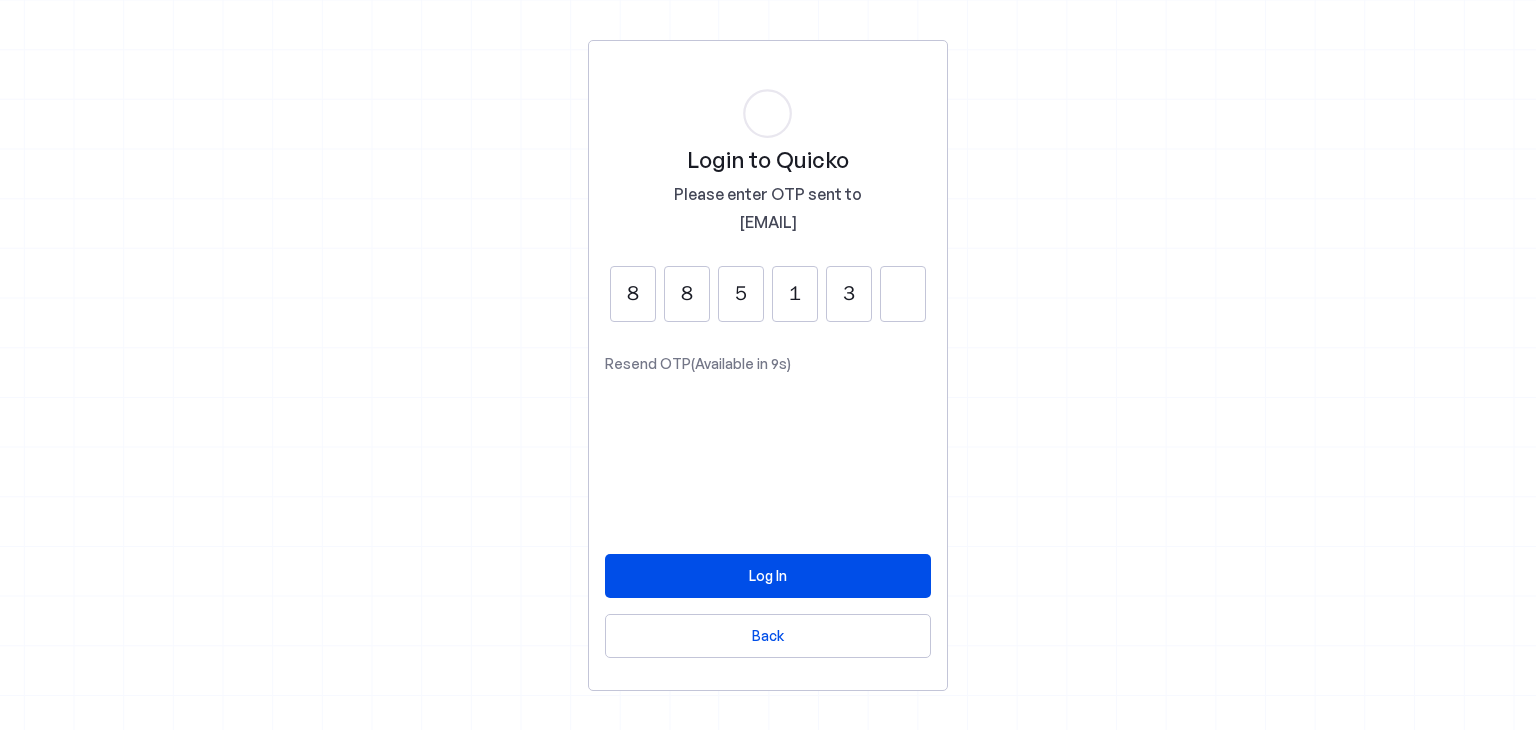 type on "3" 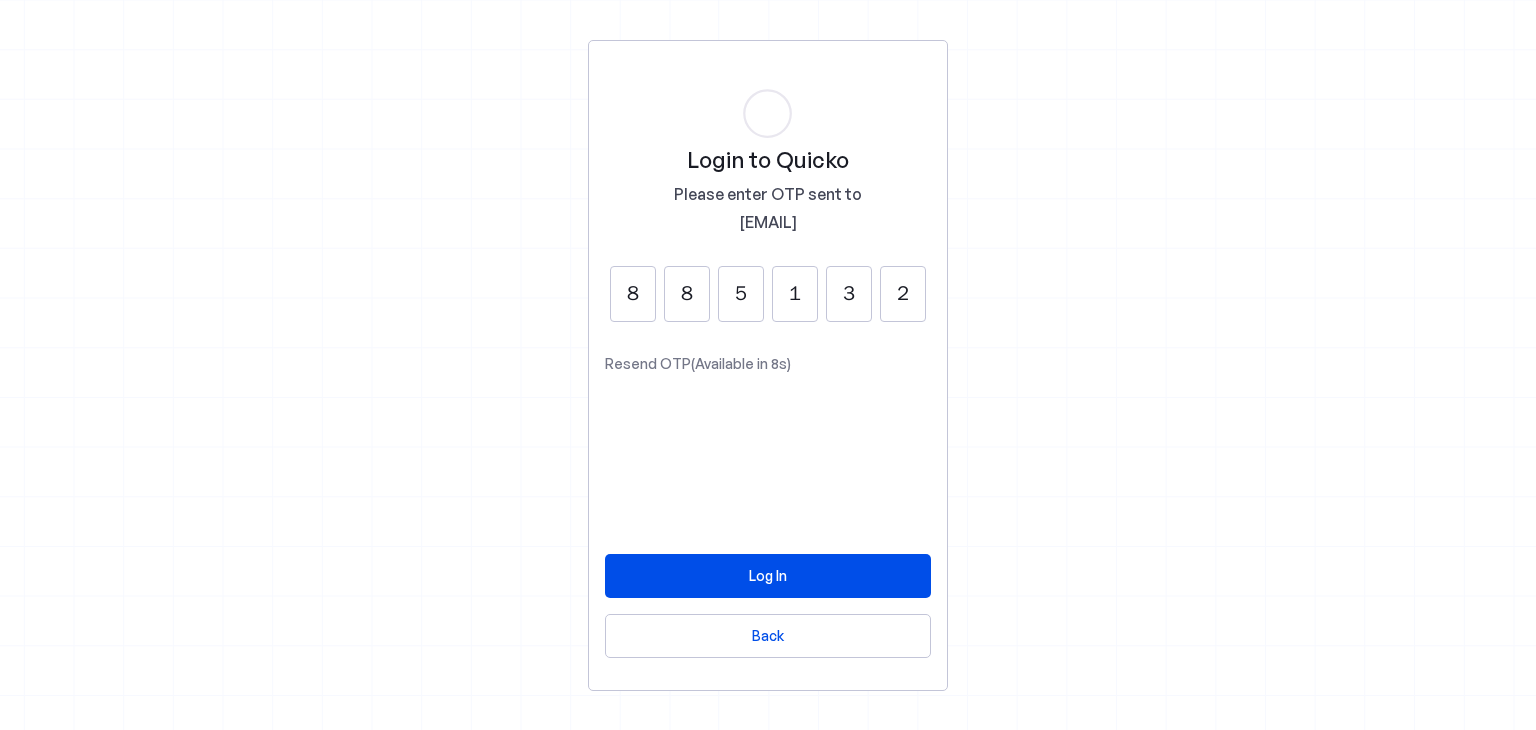 type on "2" 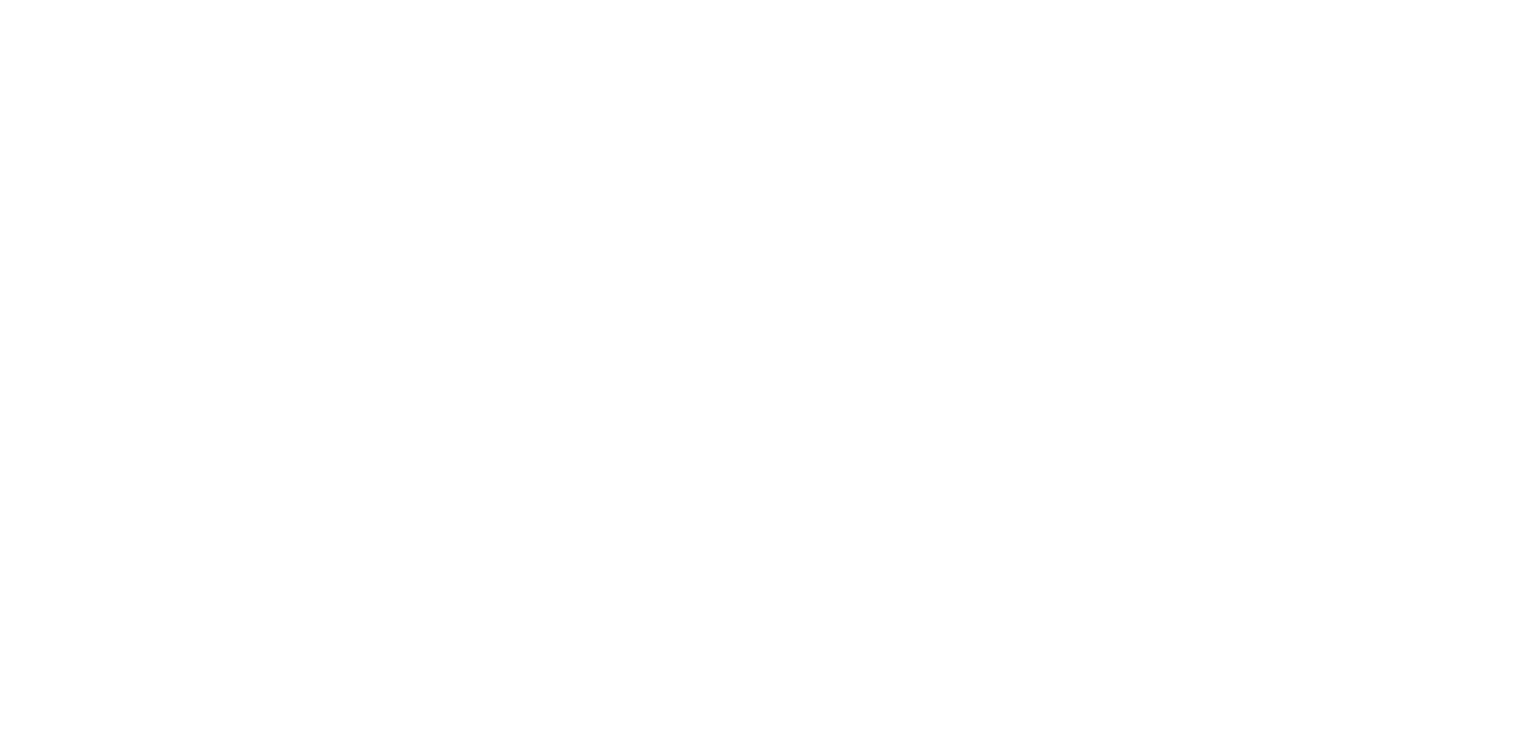 scroll, scrollTop: 0, scrollLeft: 0, axis: both 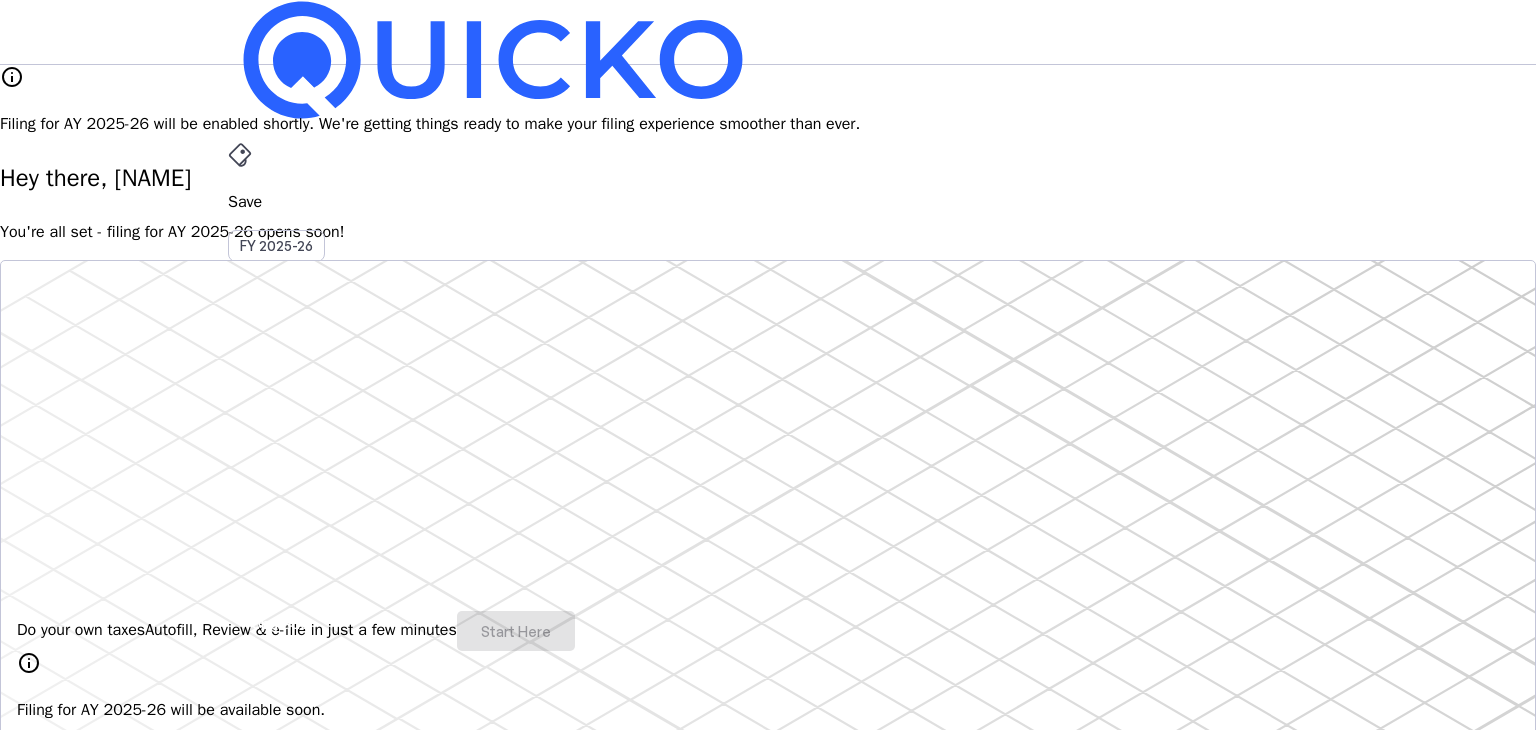 click on "File" at bounding box center (768, 408) 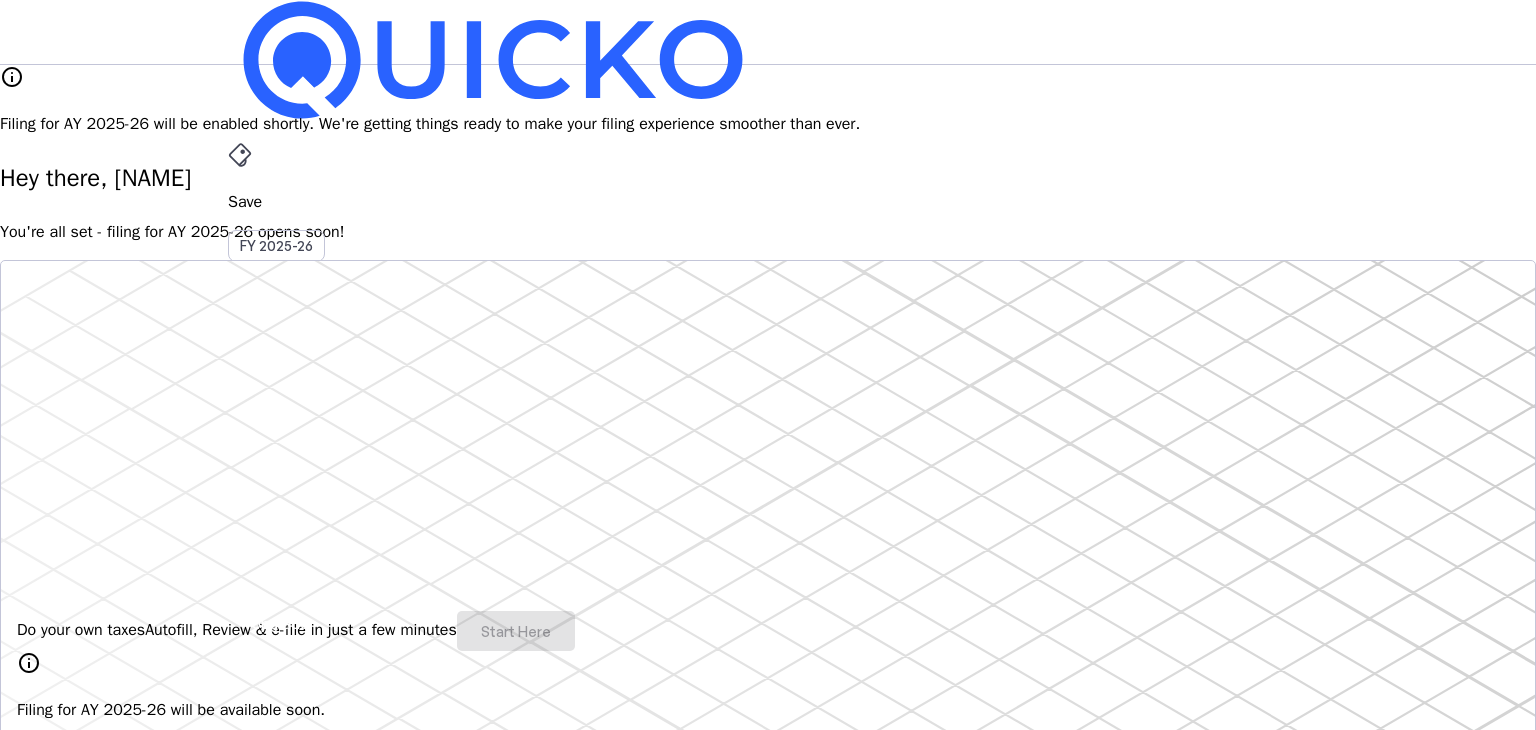 click on "AY 2025-26" at bounding box center [277, 452] 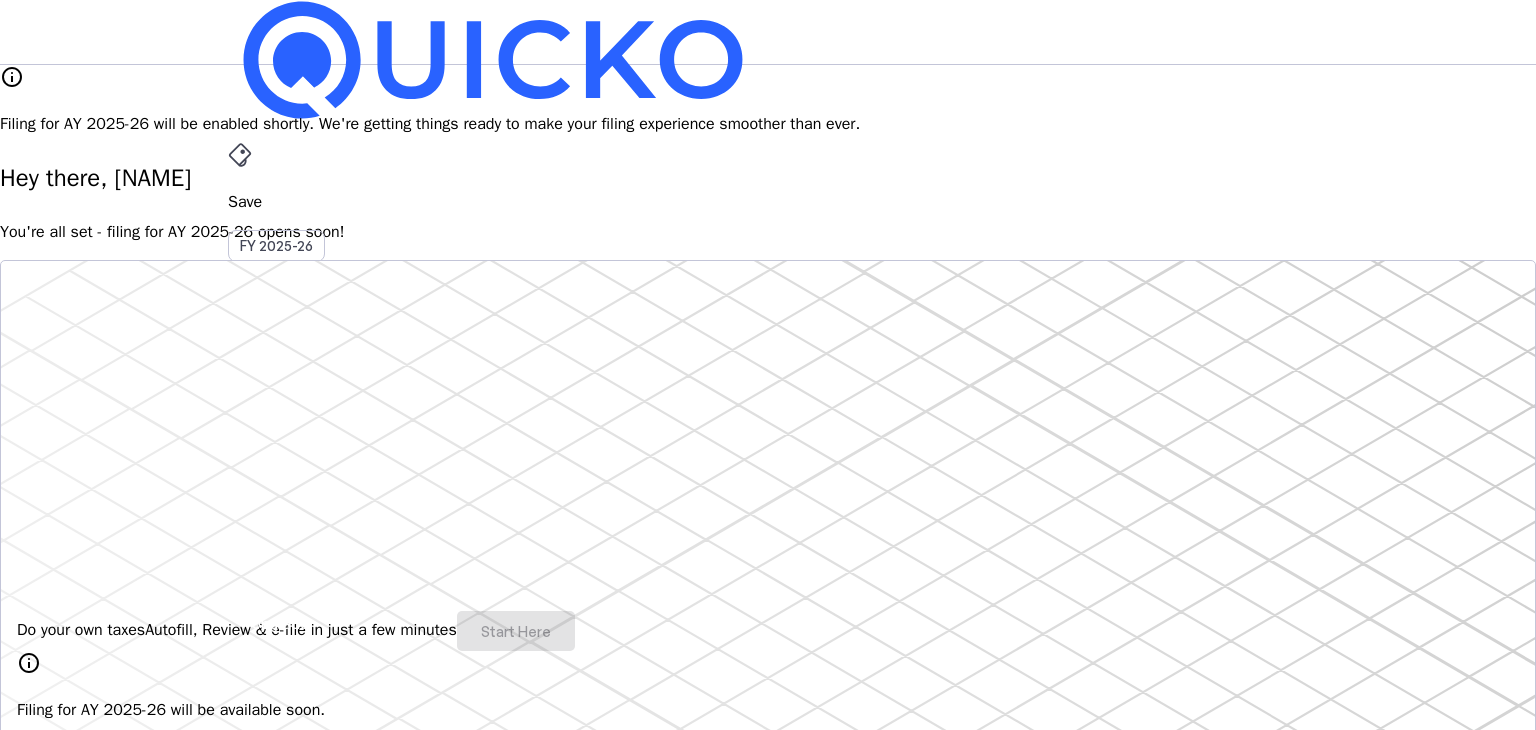 click on "ST" at bounding box center (244, 587) 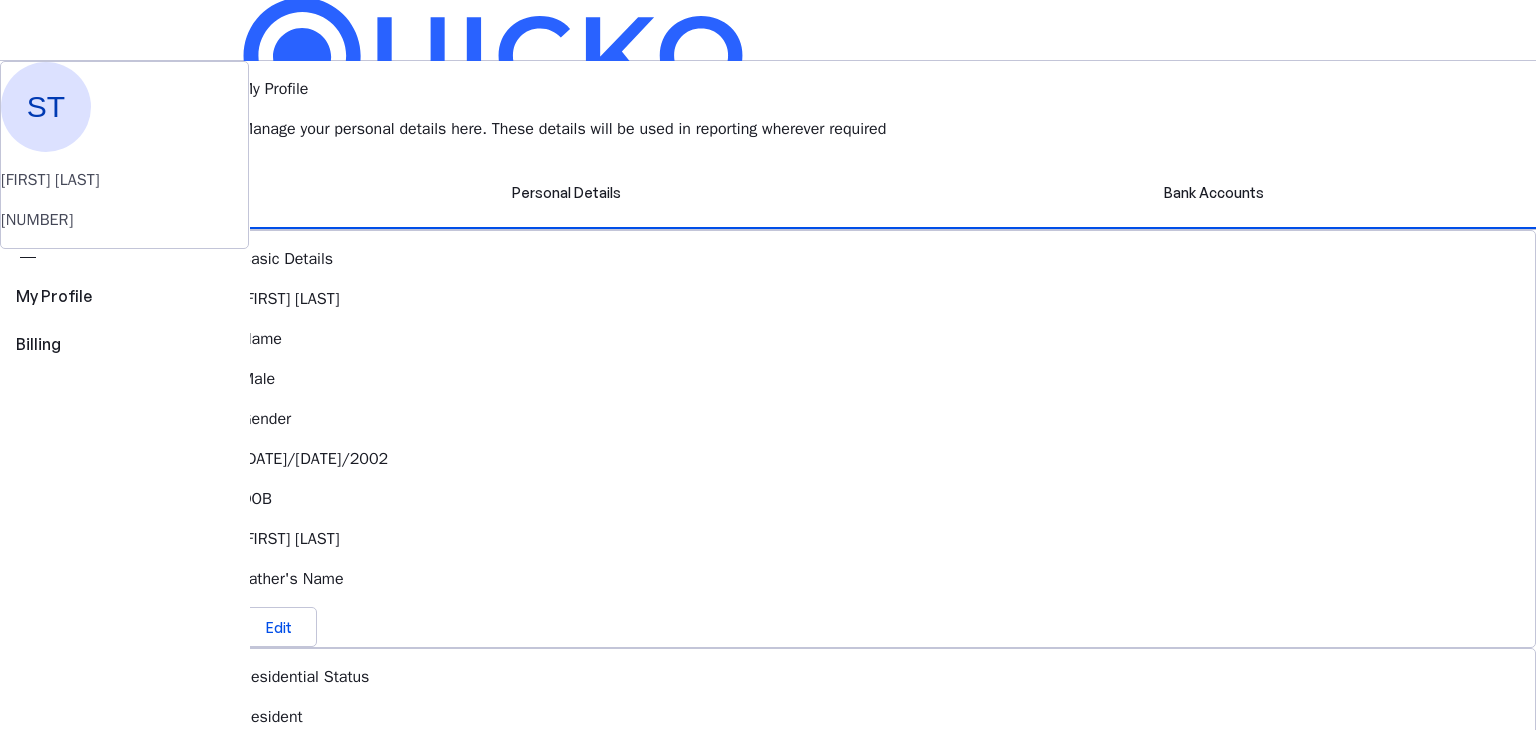 scroll, scrollTop: 0, scrollLeft: 0, axis: both 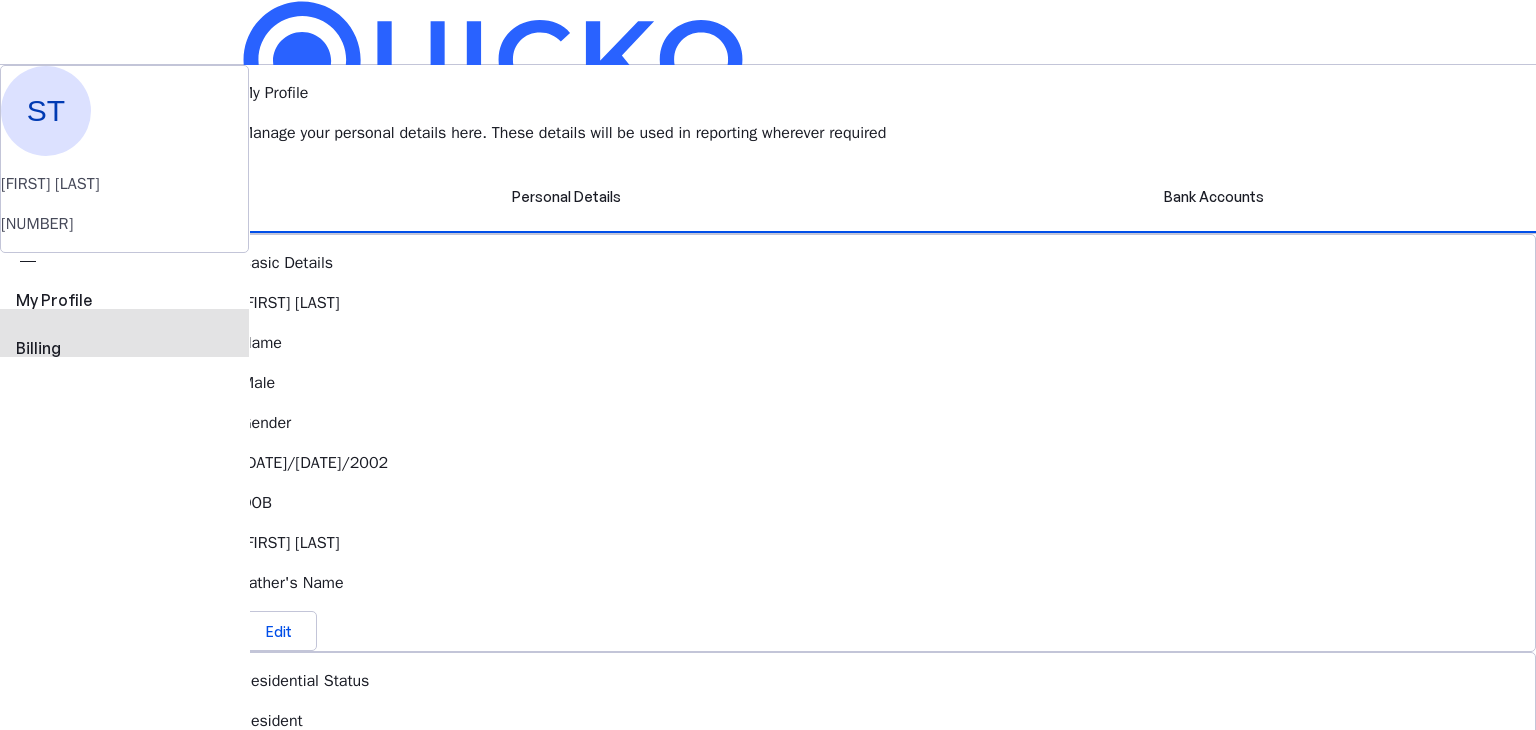 click on "view_carousel Billing" at bounding box center [124, 325] 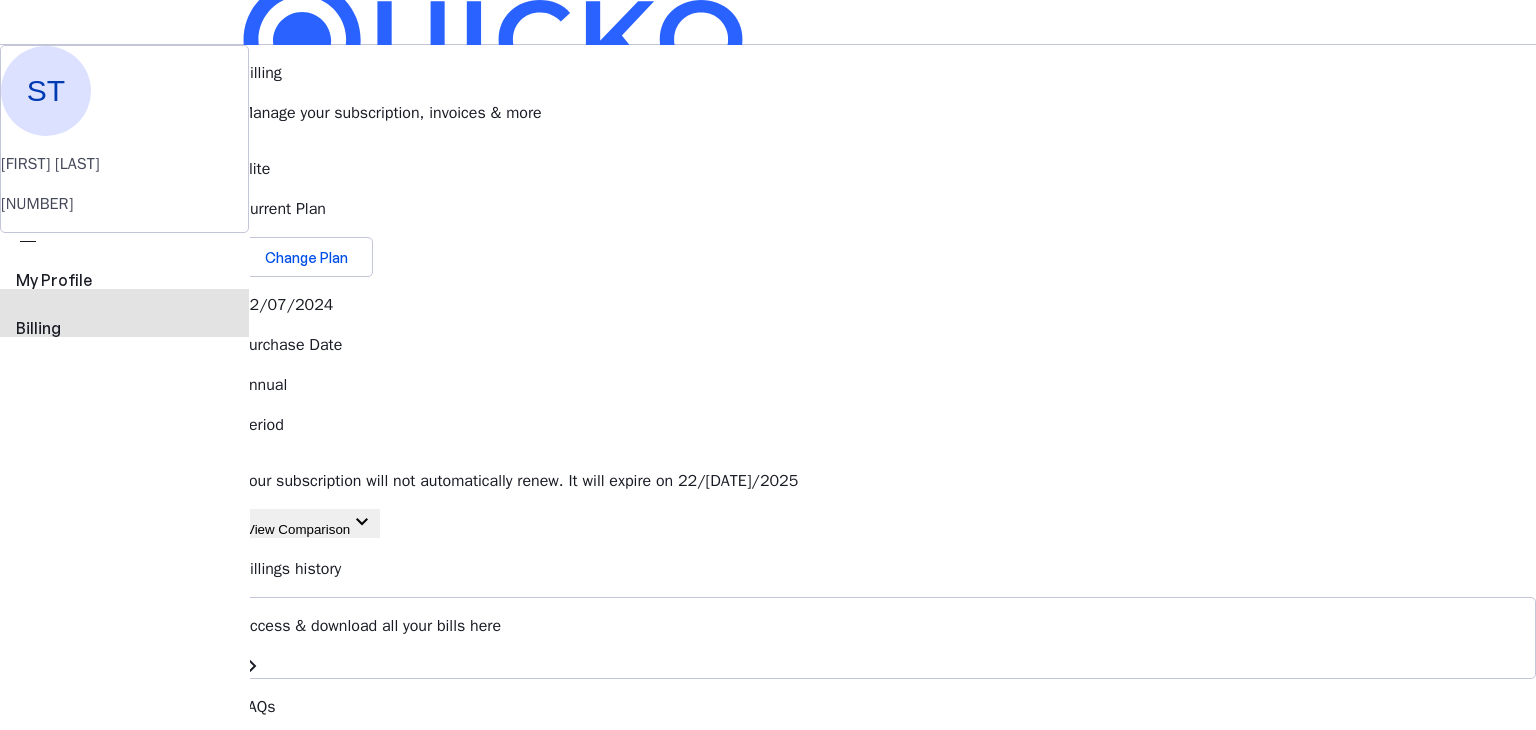 scroll, scrollTop: 0, scrollLeft: 0, axis: both 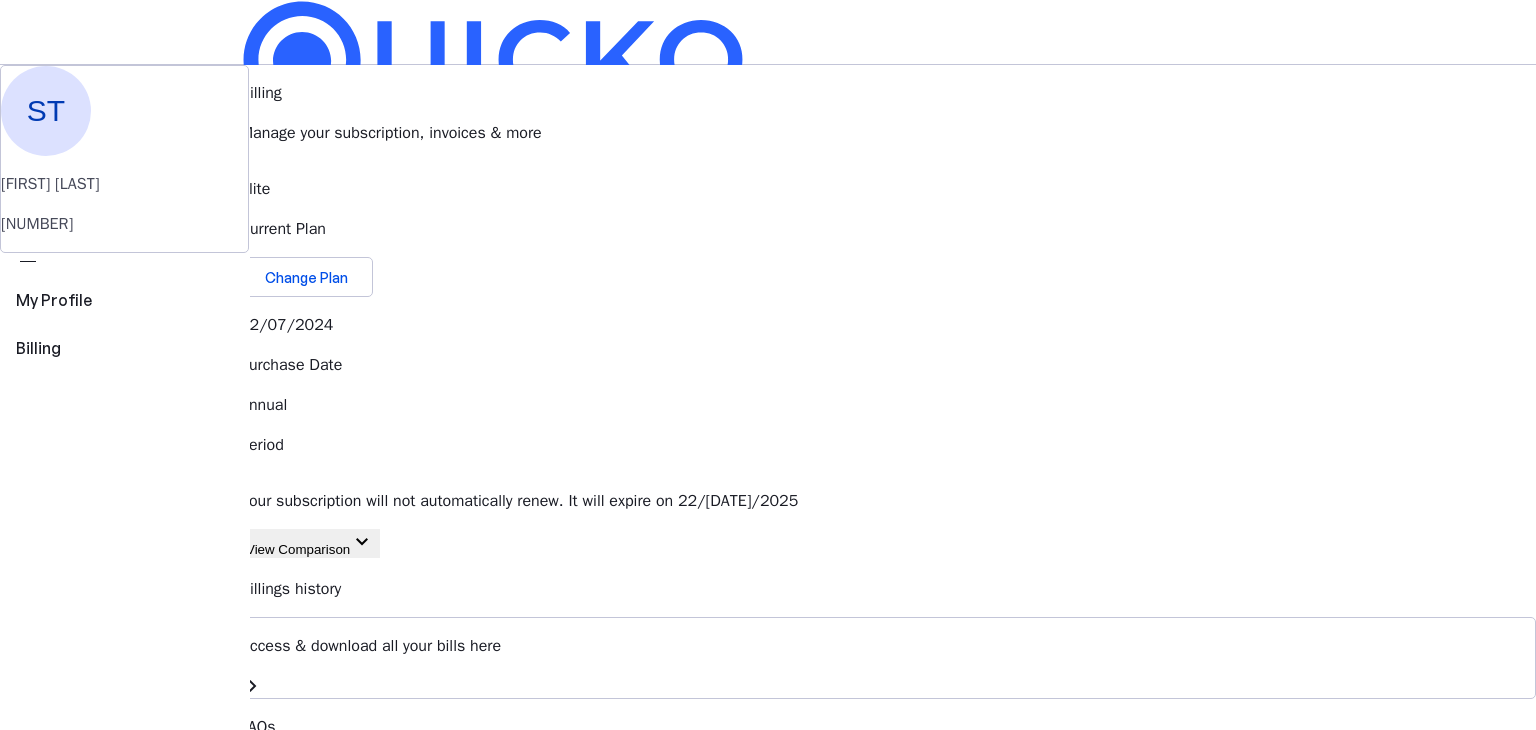 click on "Pay" at bounding box center [768, 202] 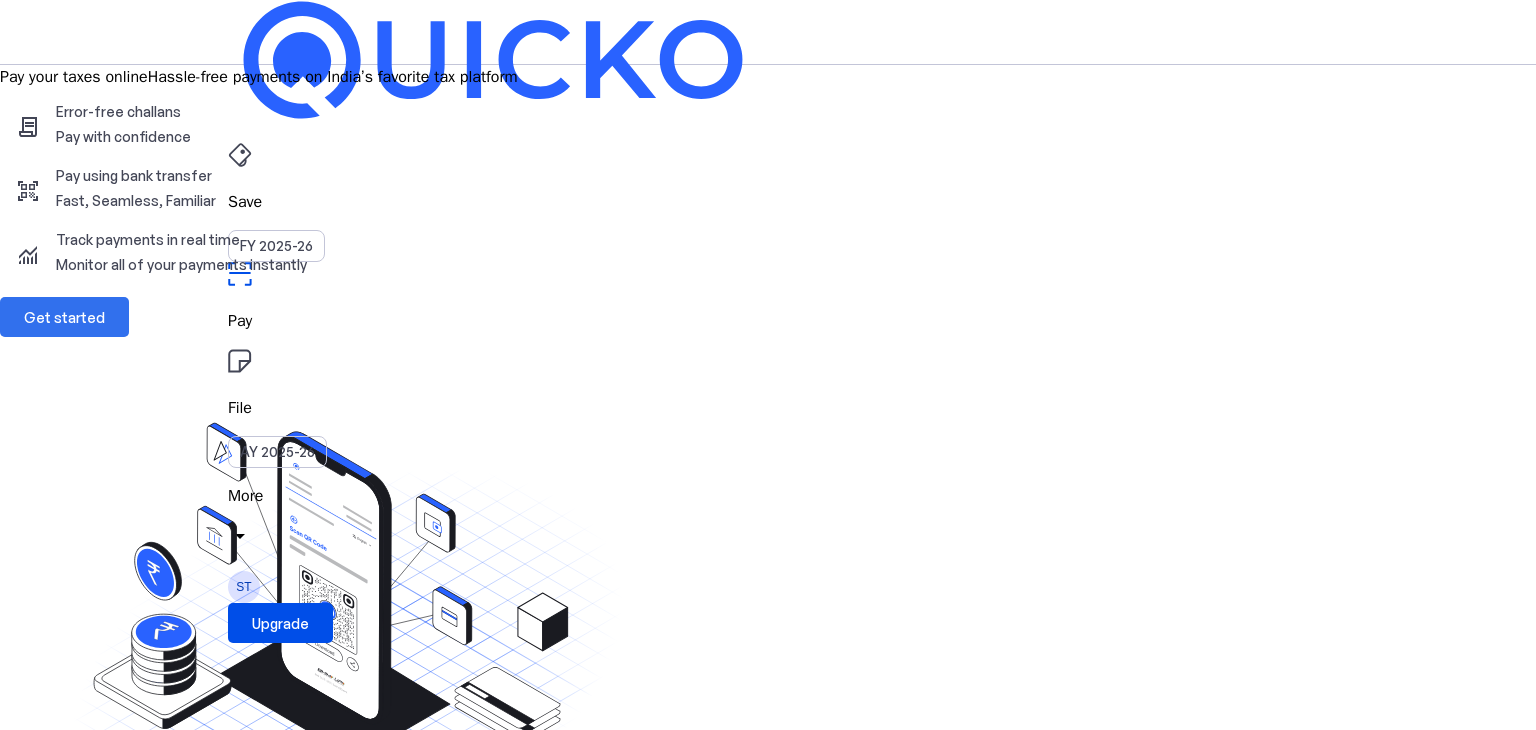click on "Get started" at bounding box center [64, 317] 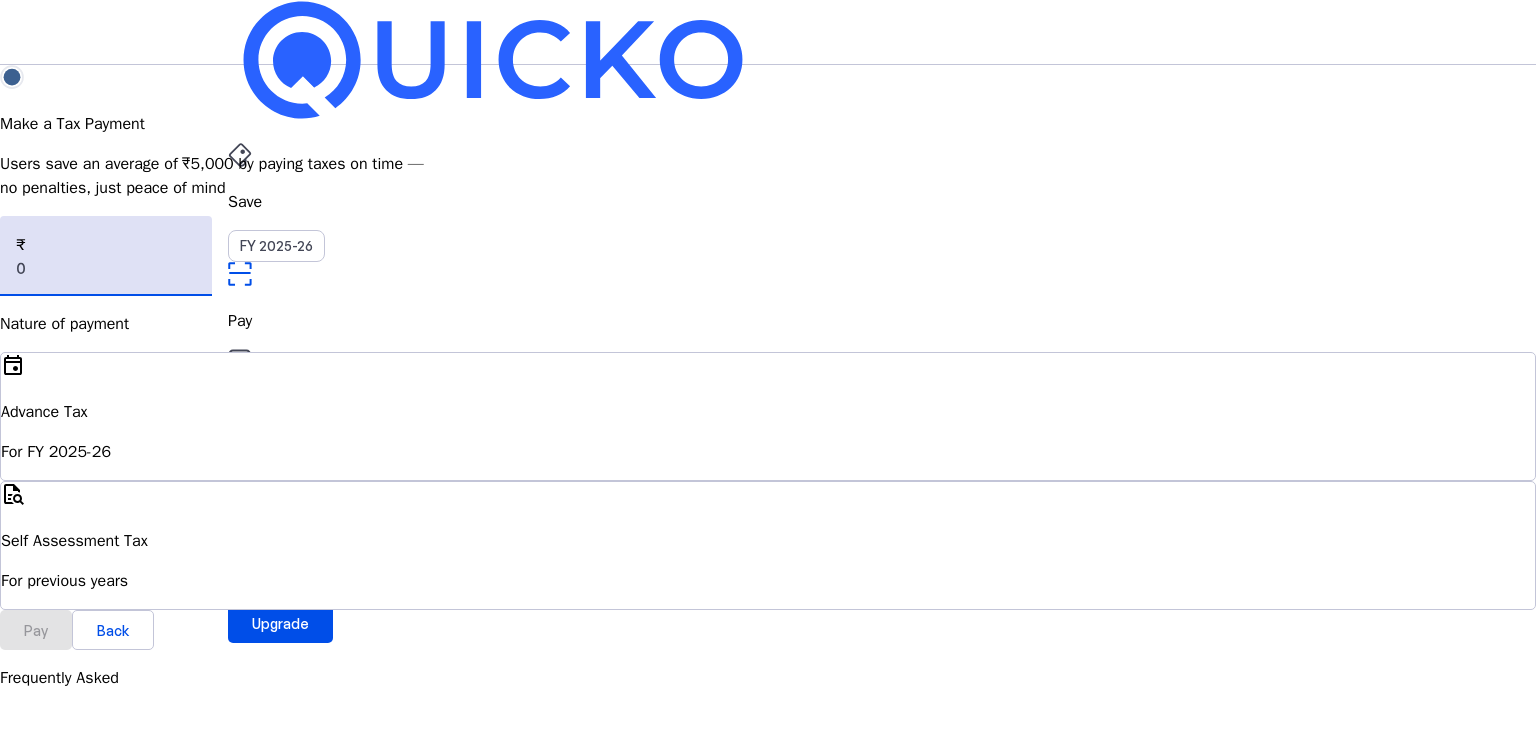 click at bounding box center [106, 268] 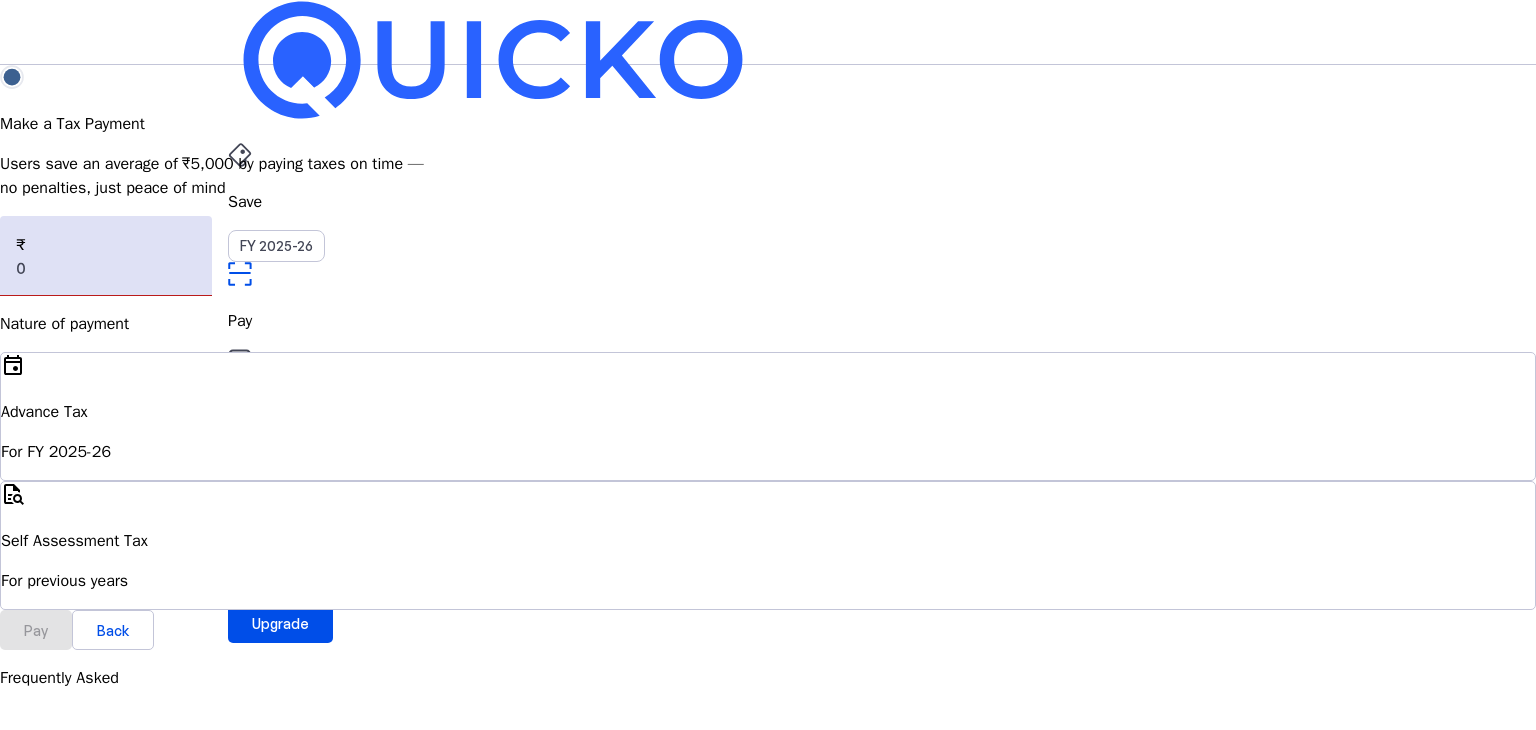 click on "For previous years" at bounding box center (768, 452) 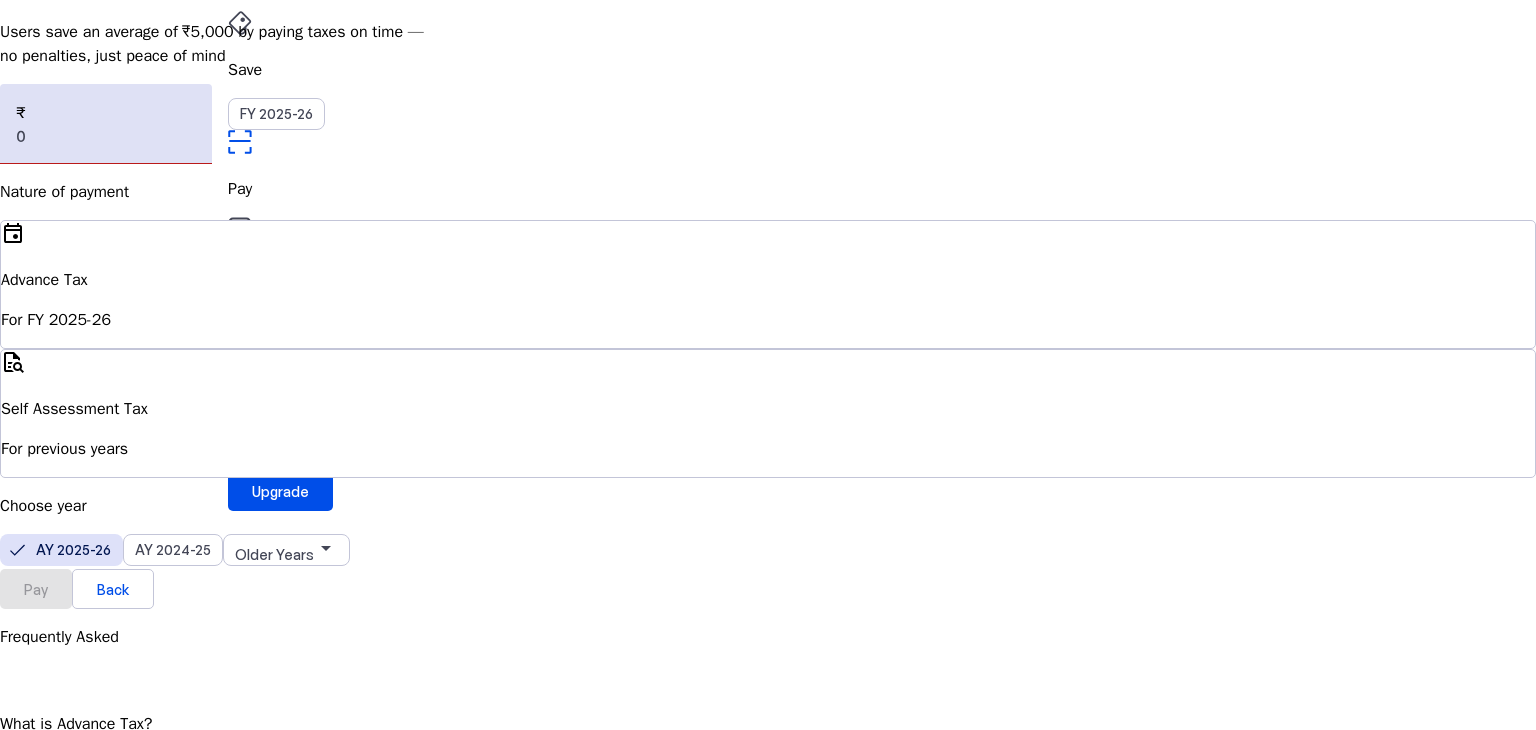 scroll, scrollTop: 132, scrollLeft: 0, axis: vertical 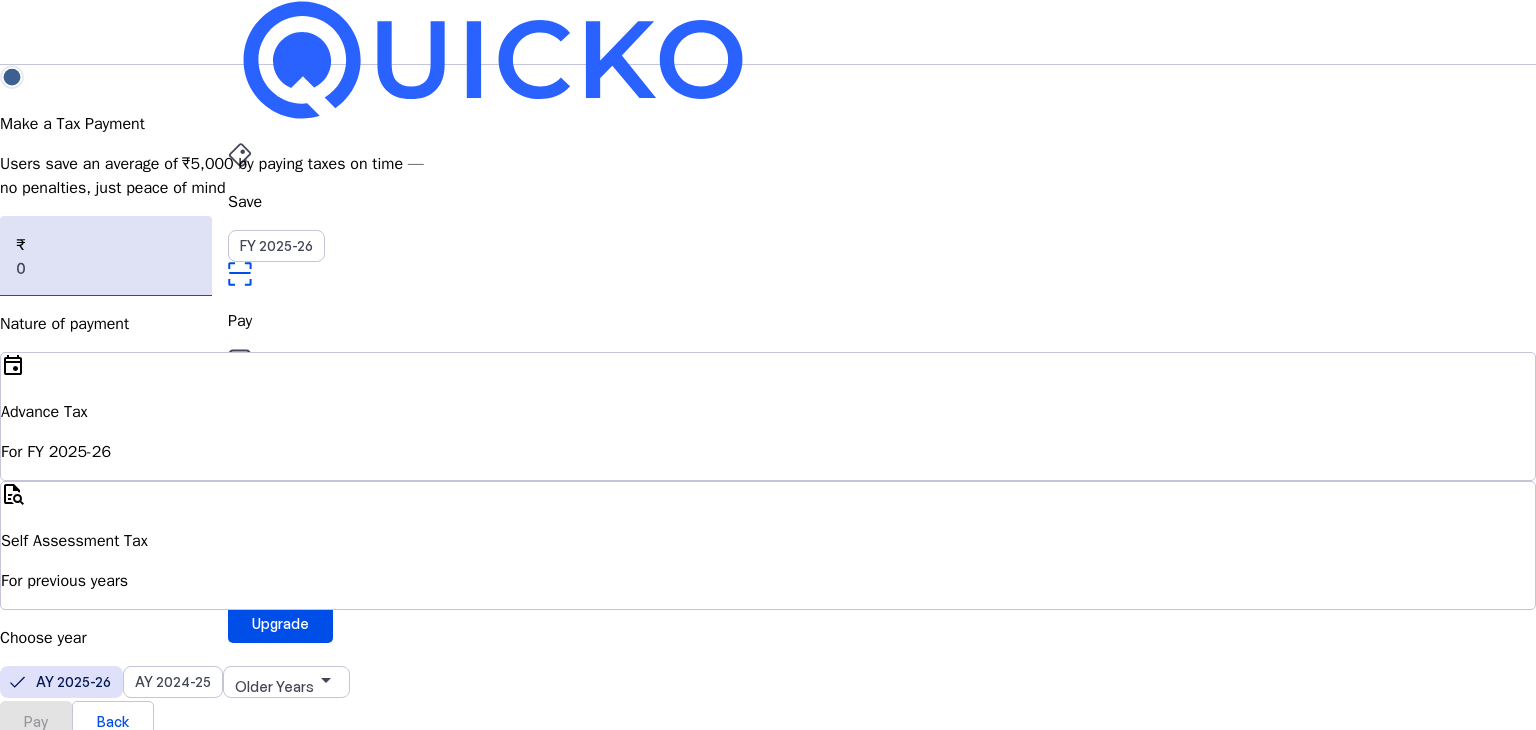 click on "More" at bounding box center (768, 496) 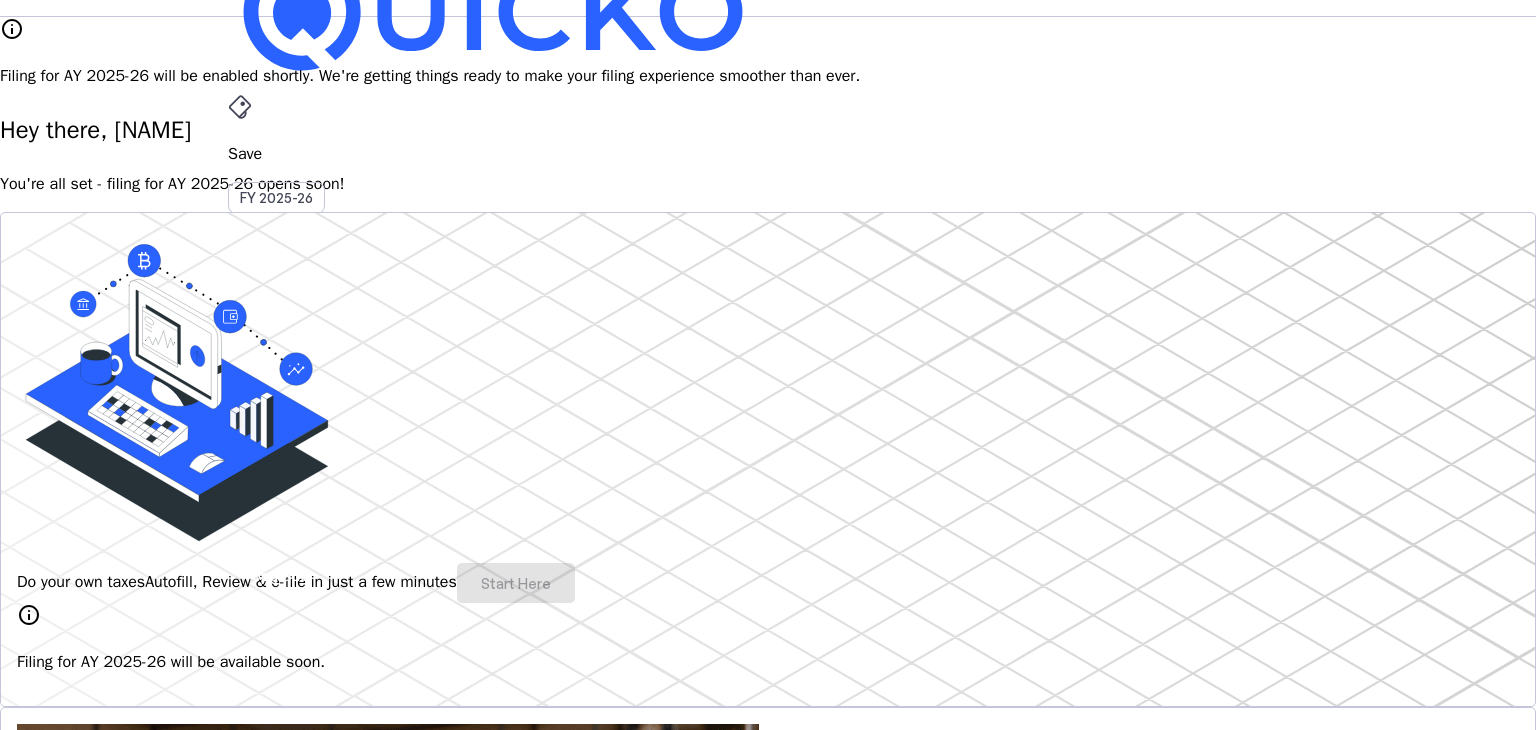 scroll, scrollTop: 0, scrollLeft: 0, axis: both 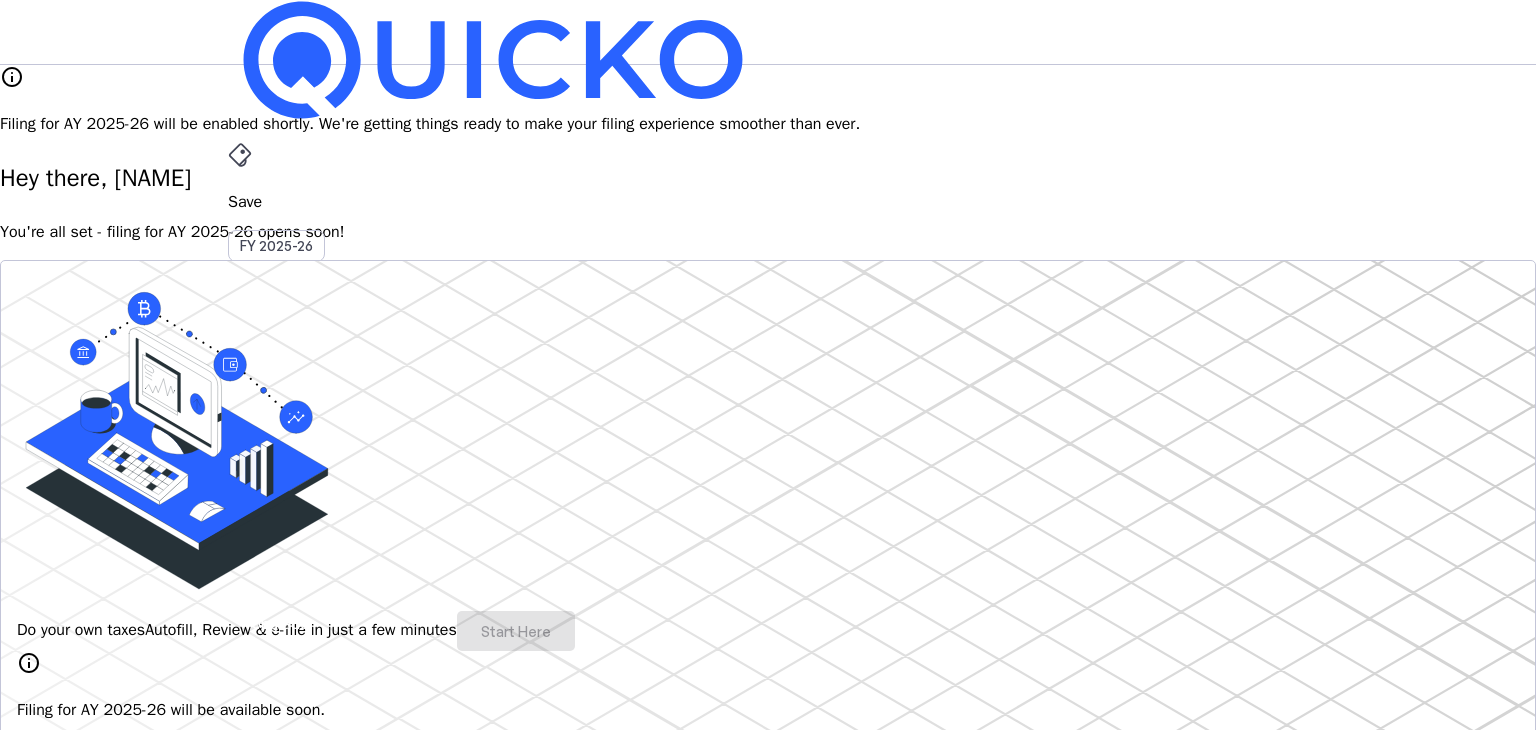 click on "More" at bounding box center [768, 496] 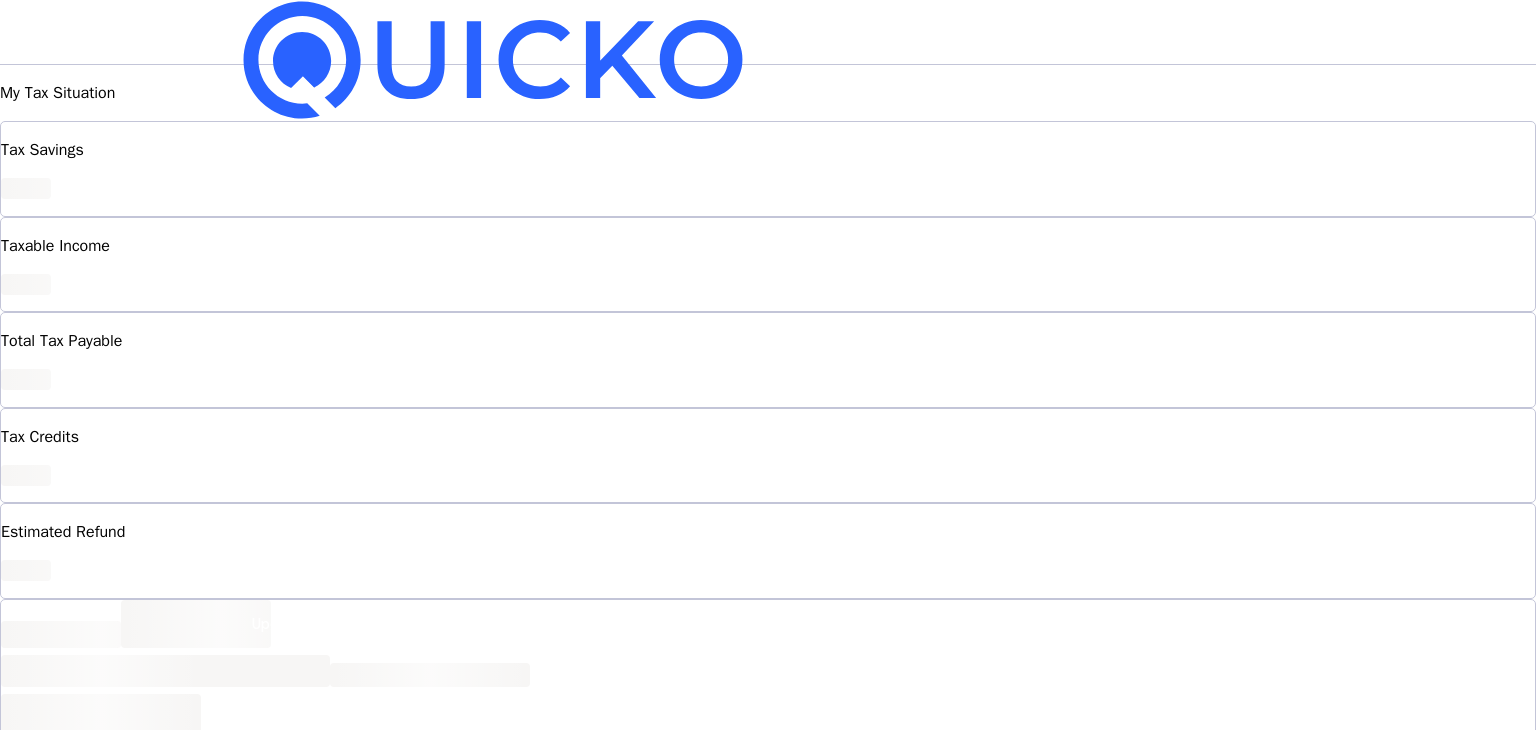 click on "Save" at bounding box center (768, 202) 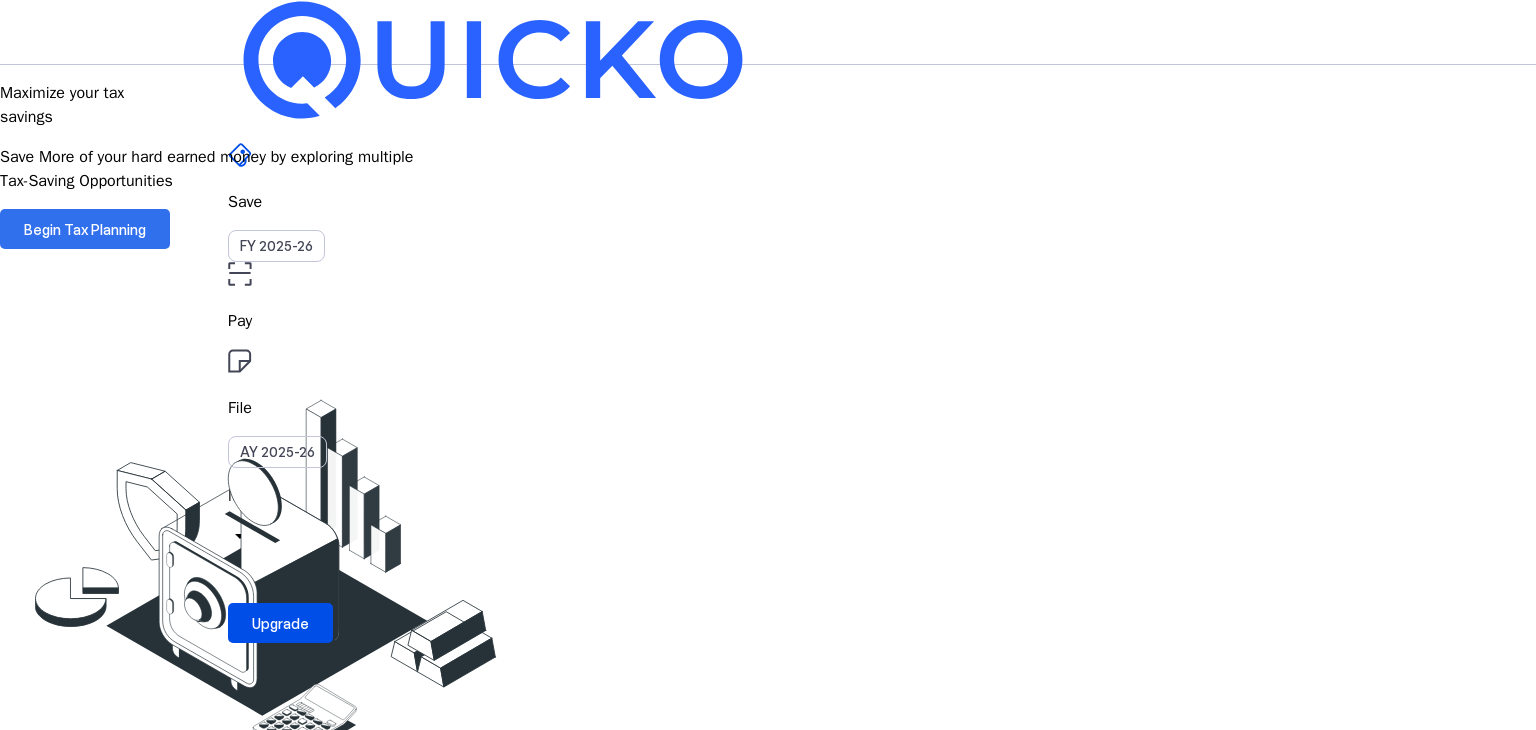 click on "Begin Tax Planning" at bounding box center [85, 229] 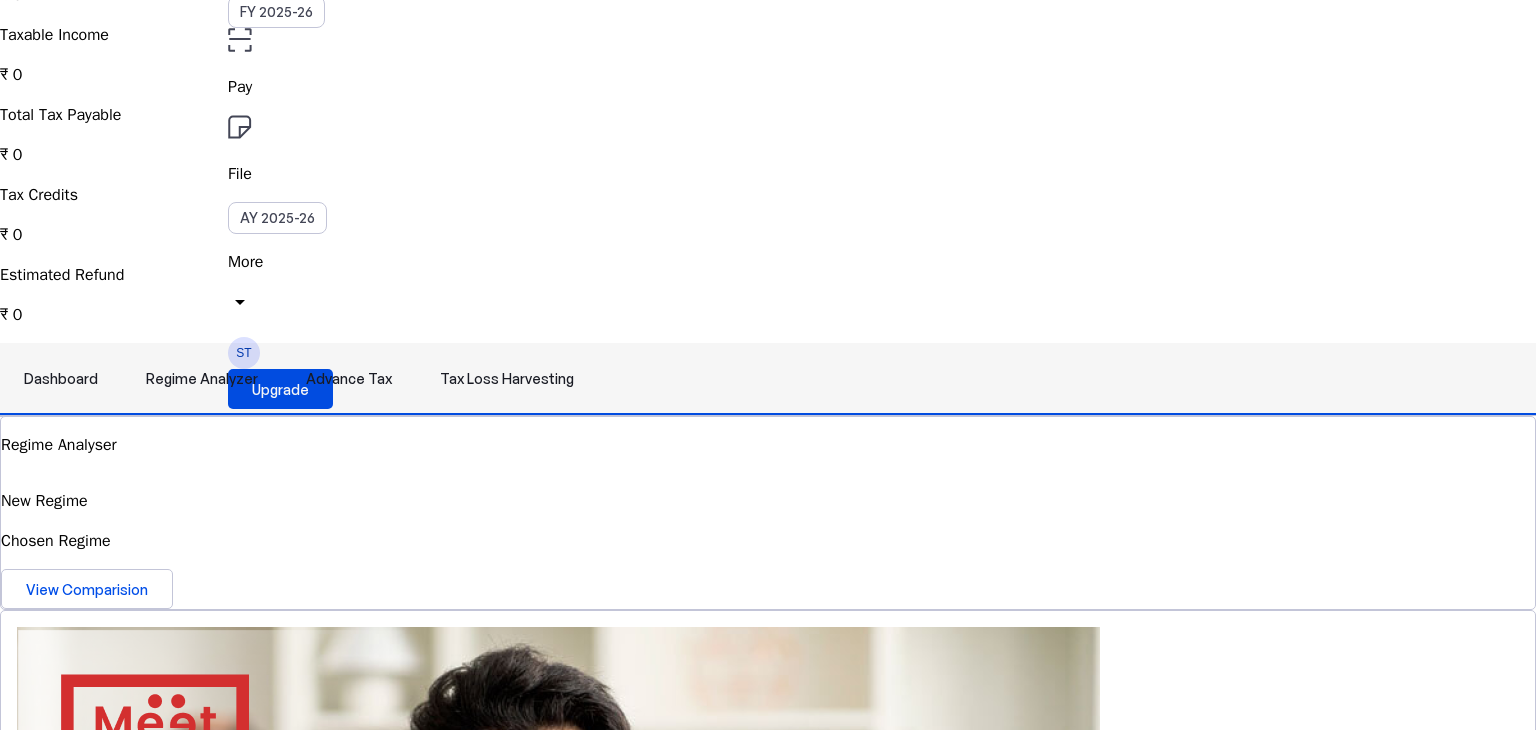 scroll, scrollTop: 0, scrollLeft: 0, axis: both 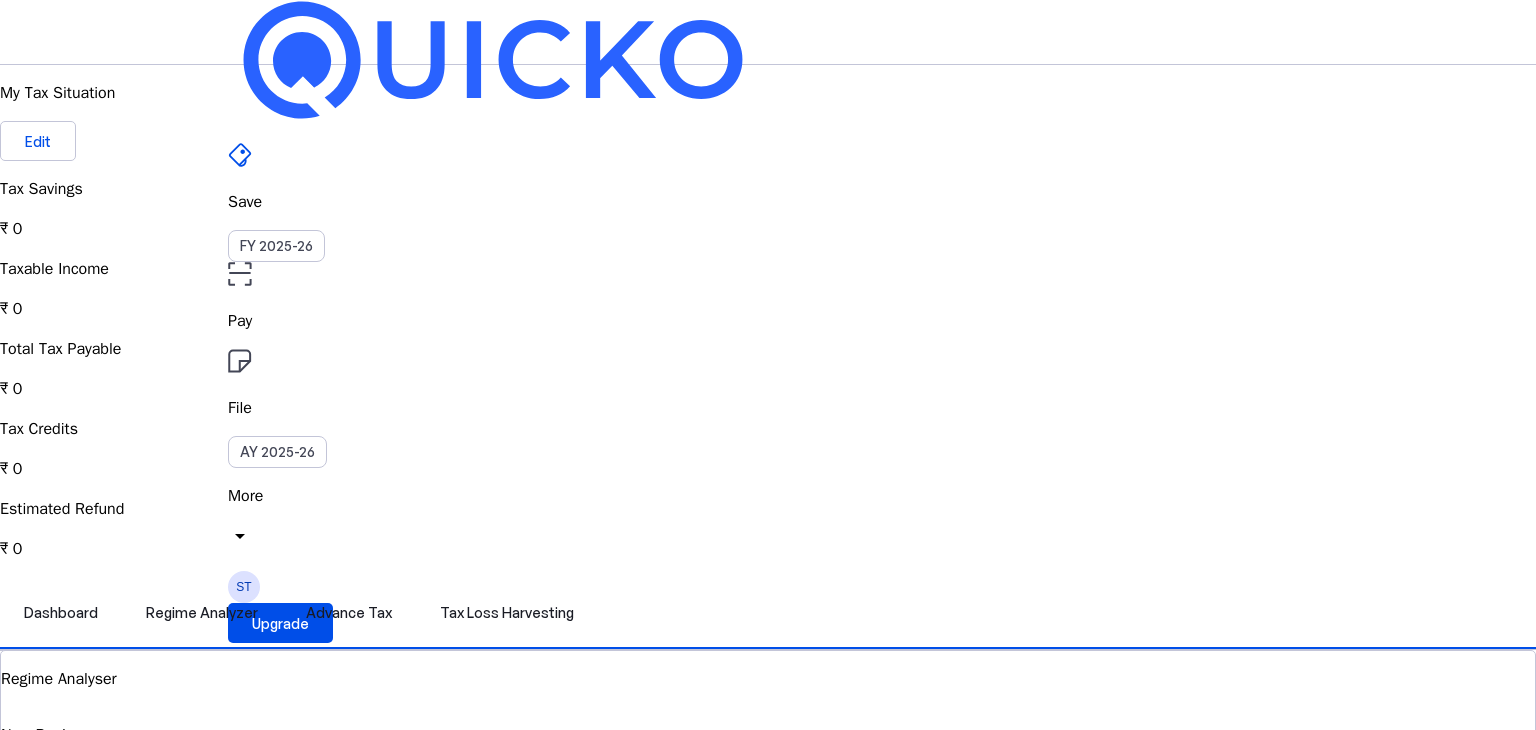 click on "Pay" at bounding box center [768, 321] 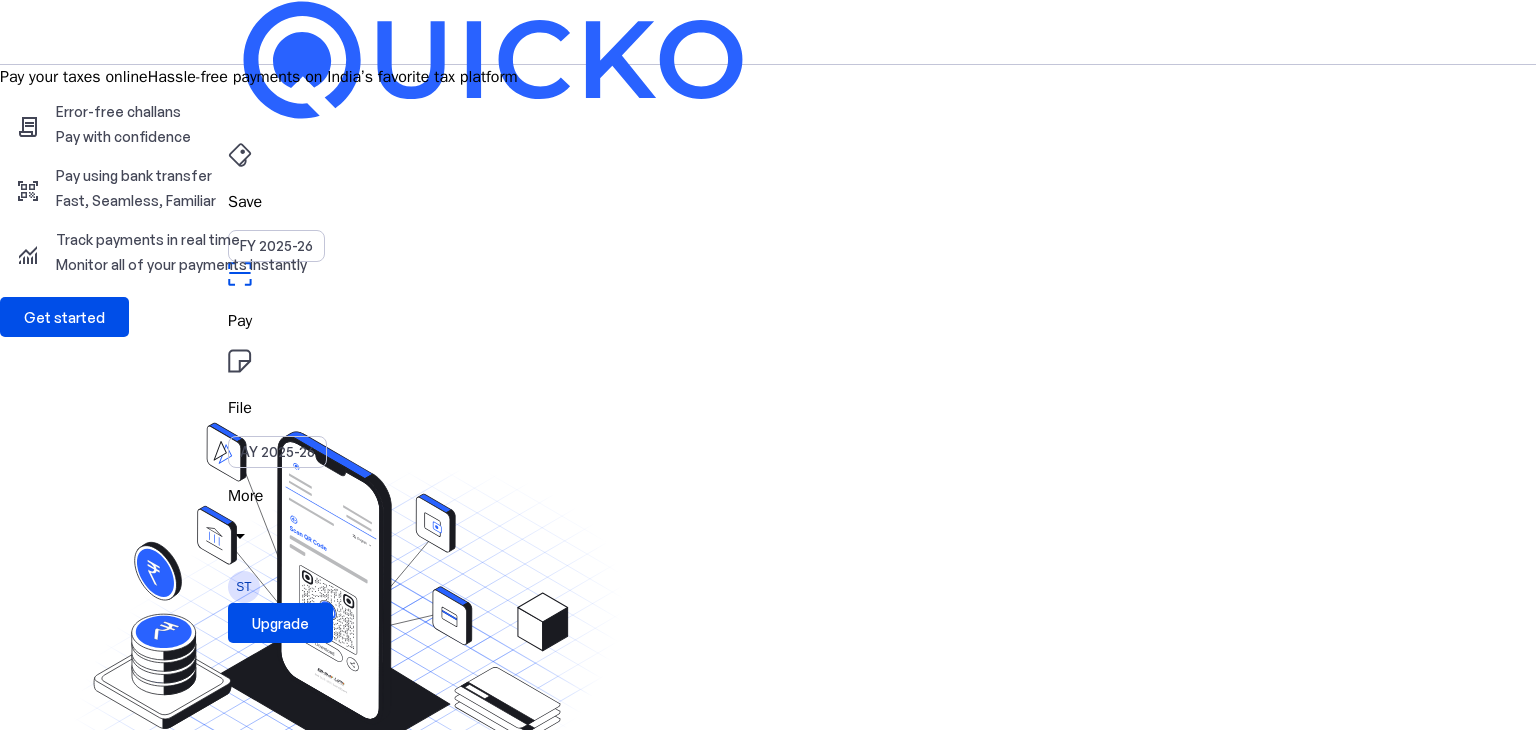 click on "File AY 2025-26" at bounding box center (768, 202) 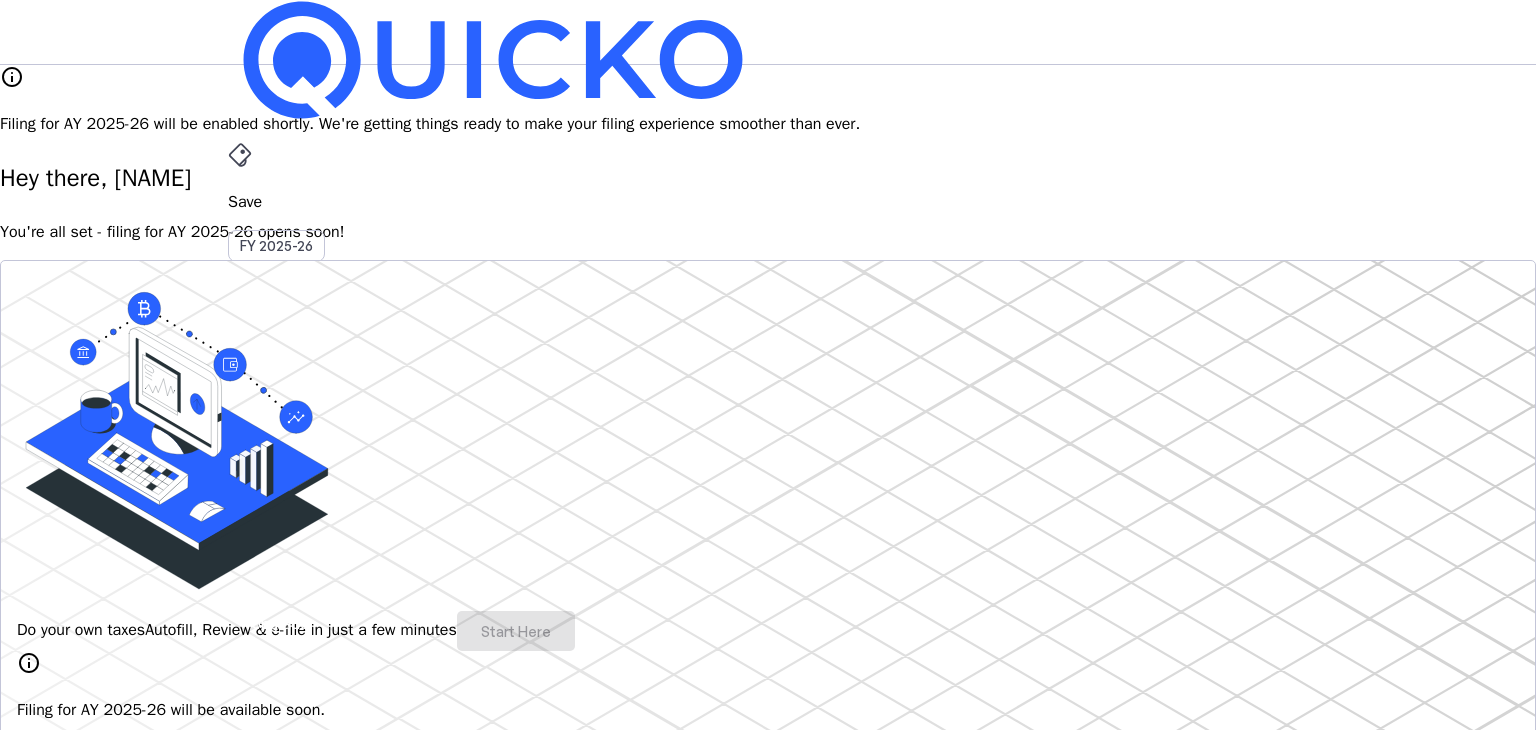 scroll, scrollTop: 0, scrollLeft: 0, axis: both 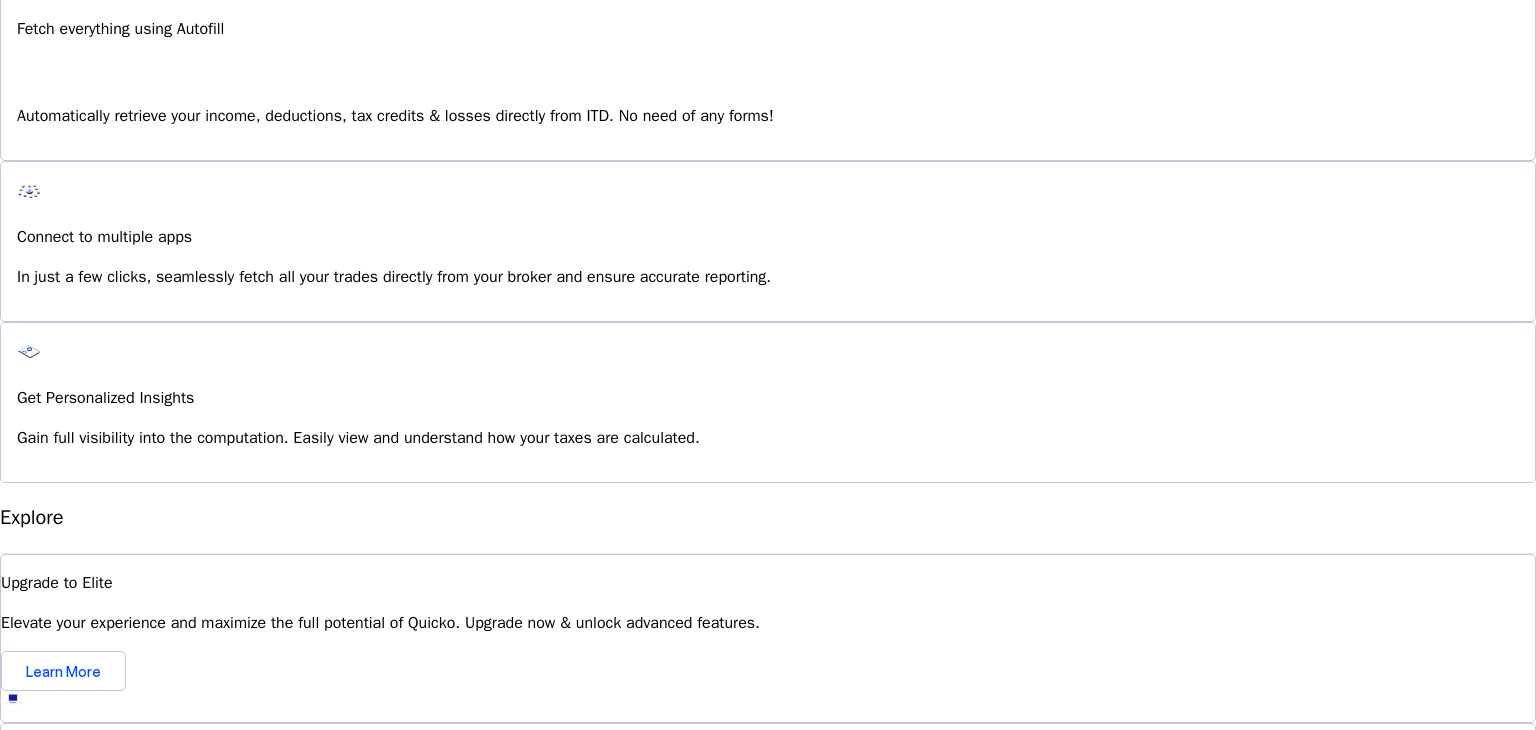 click on "I'm Interested" at bounding box center (73, 1178) 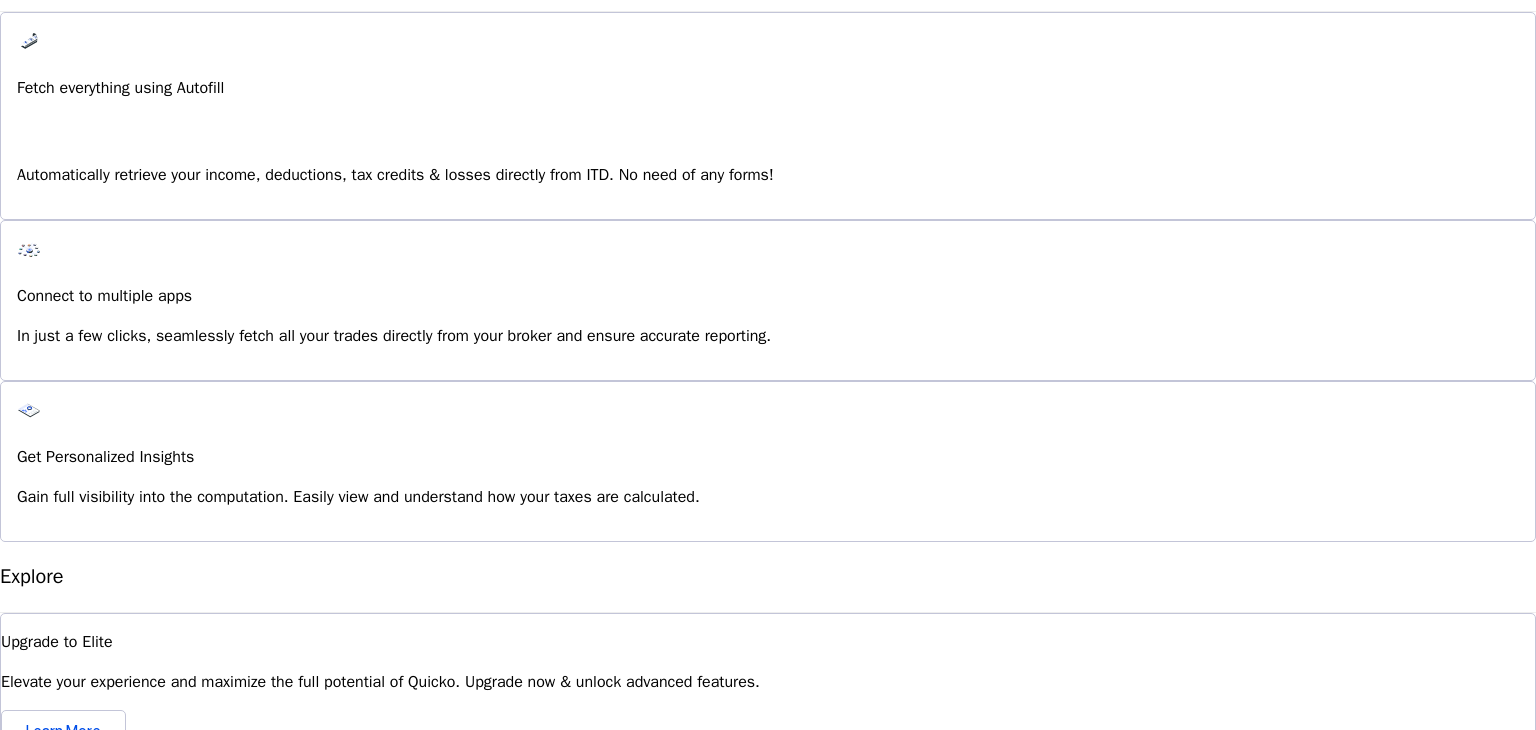 scroll, scrollTop: 1431, scrollLeft: 0, axis: vertical 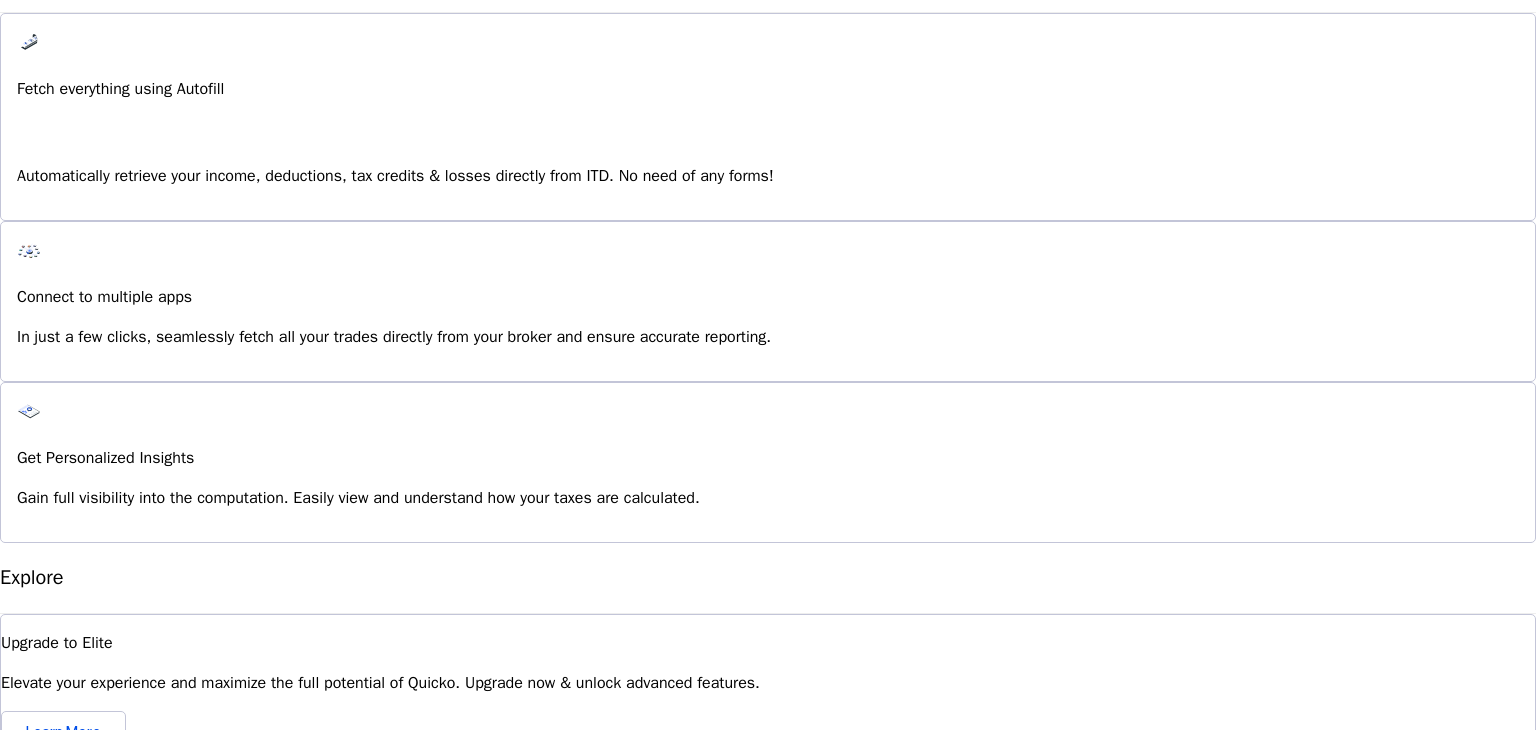 click on "I'm Interested" at bounding box center [73, 1238] 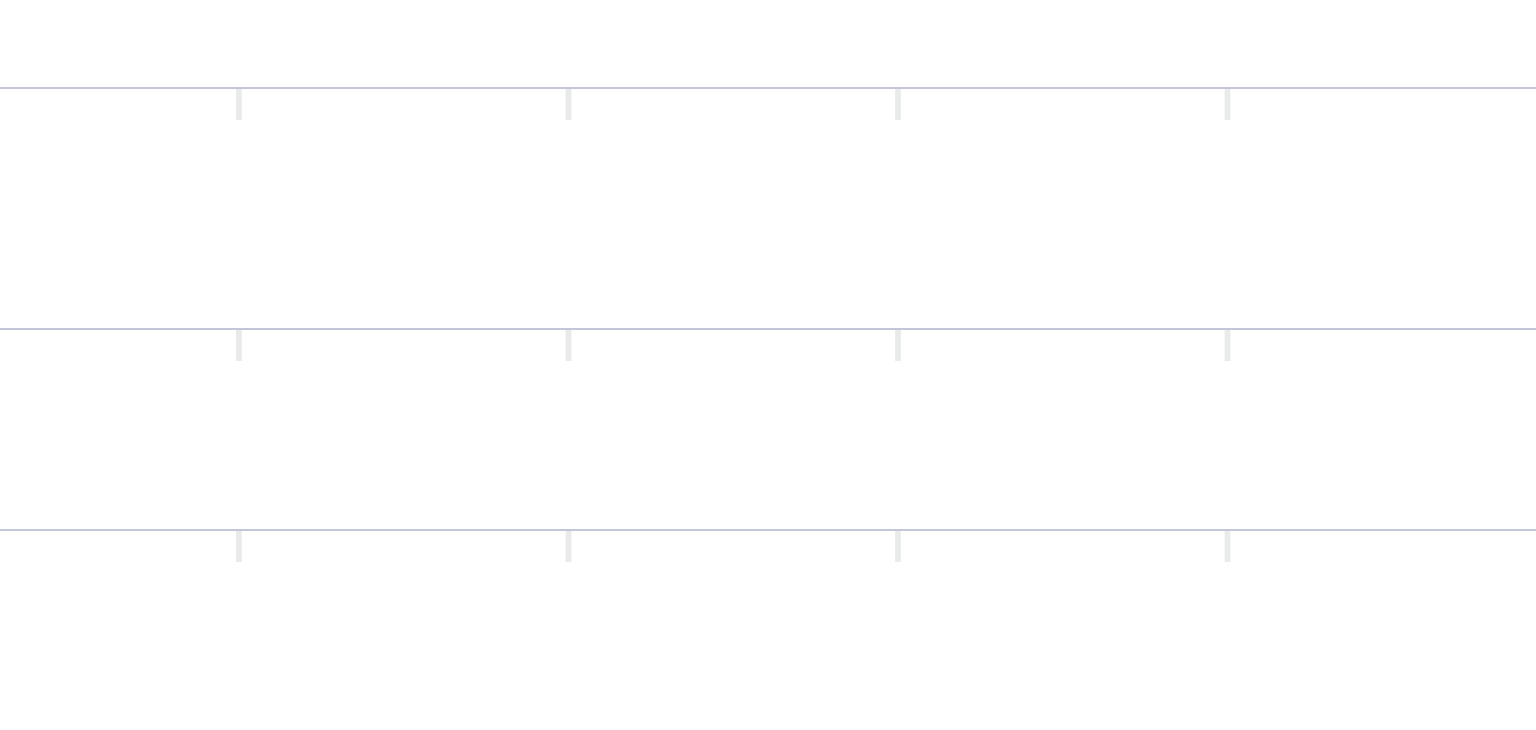 scroll, scrollTop: 0, scrollLeft: 0, axis: both 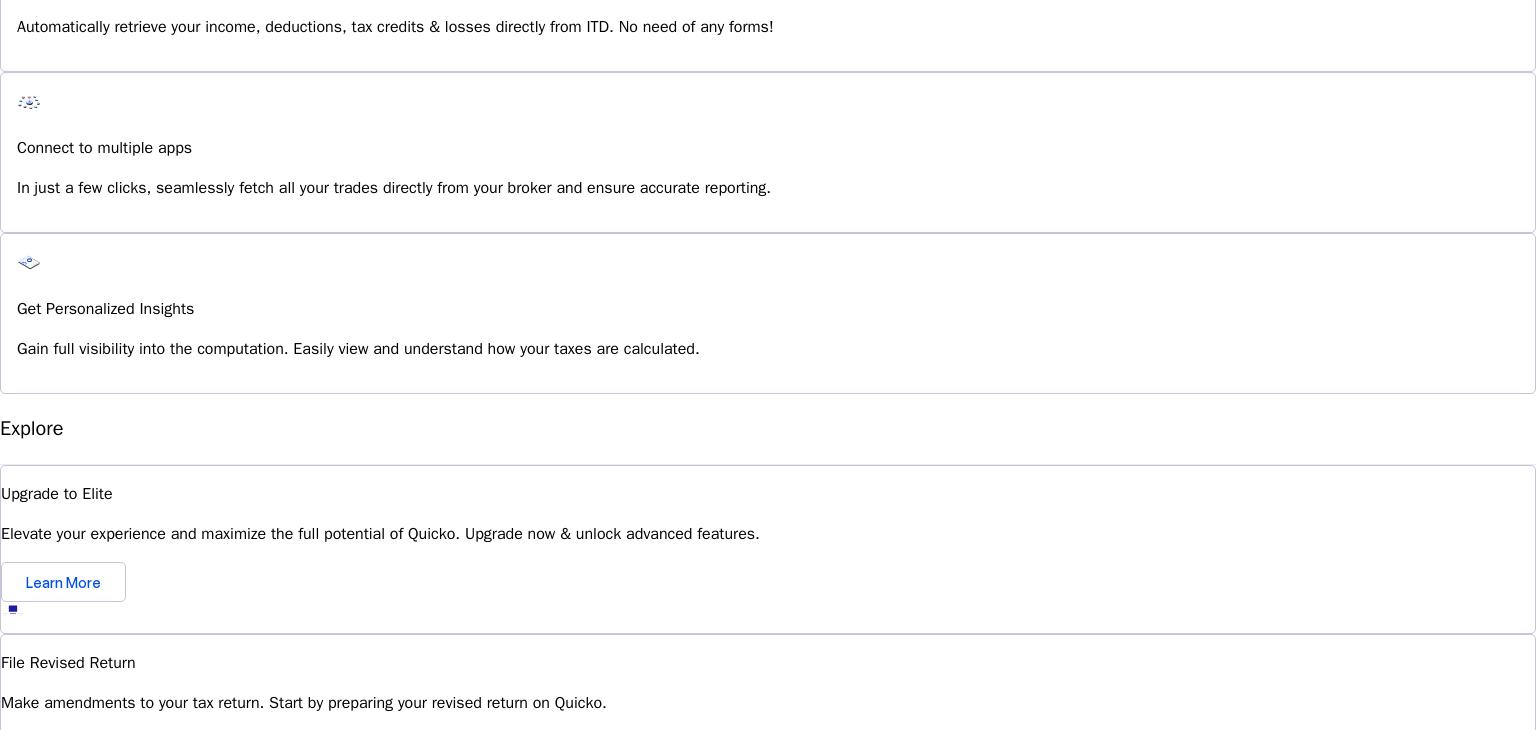 click on "I'm Interested" at bounding box center (73, 1089) 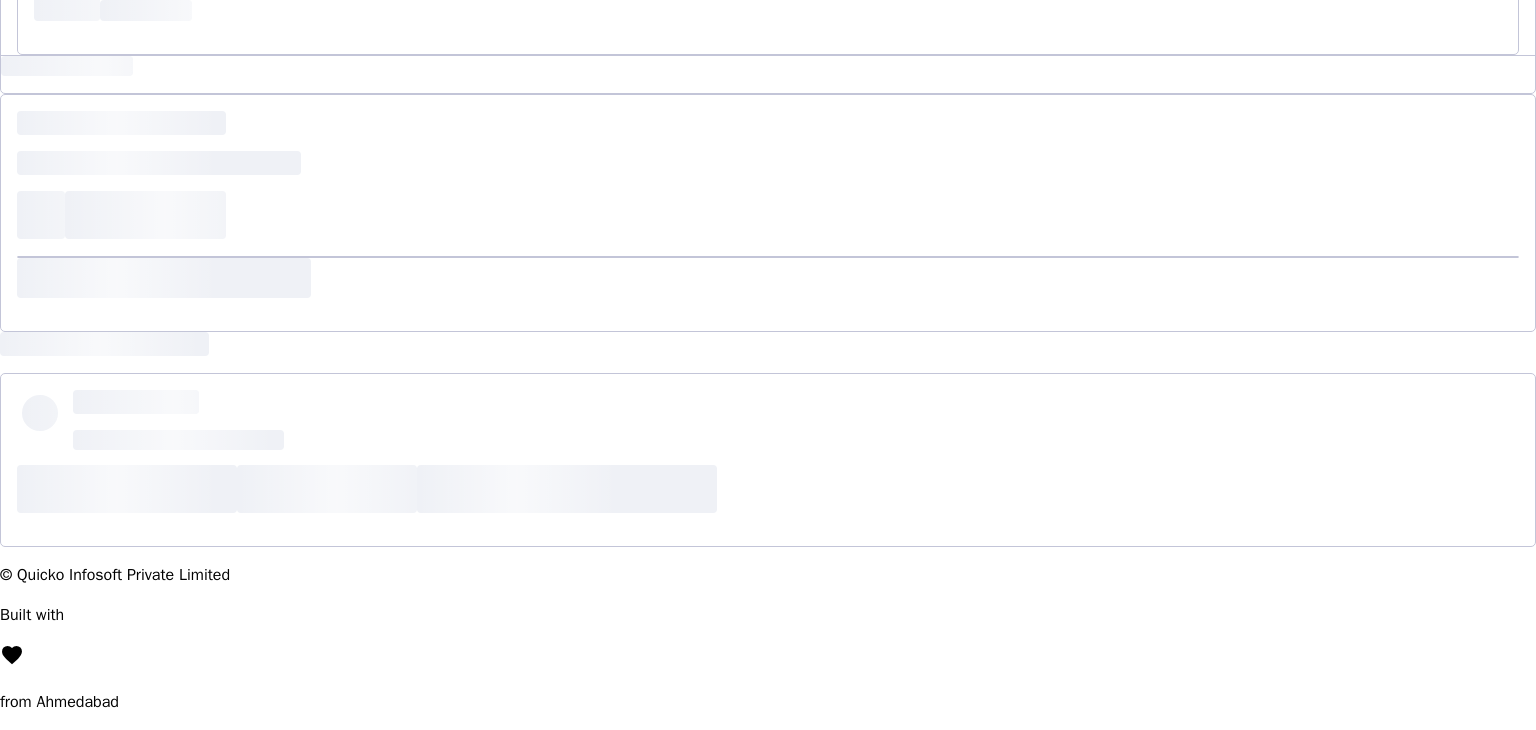 scroll, scrollTop: 0, scrollLeft: 0, axis: both 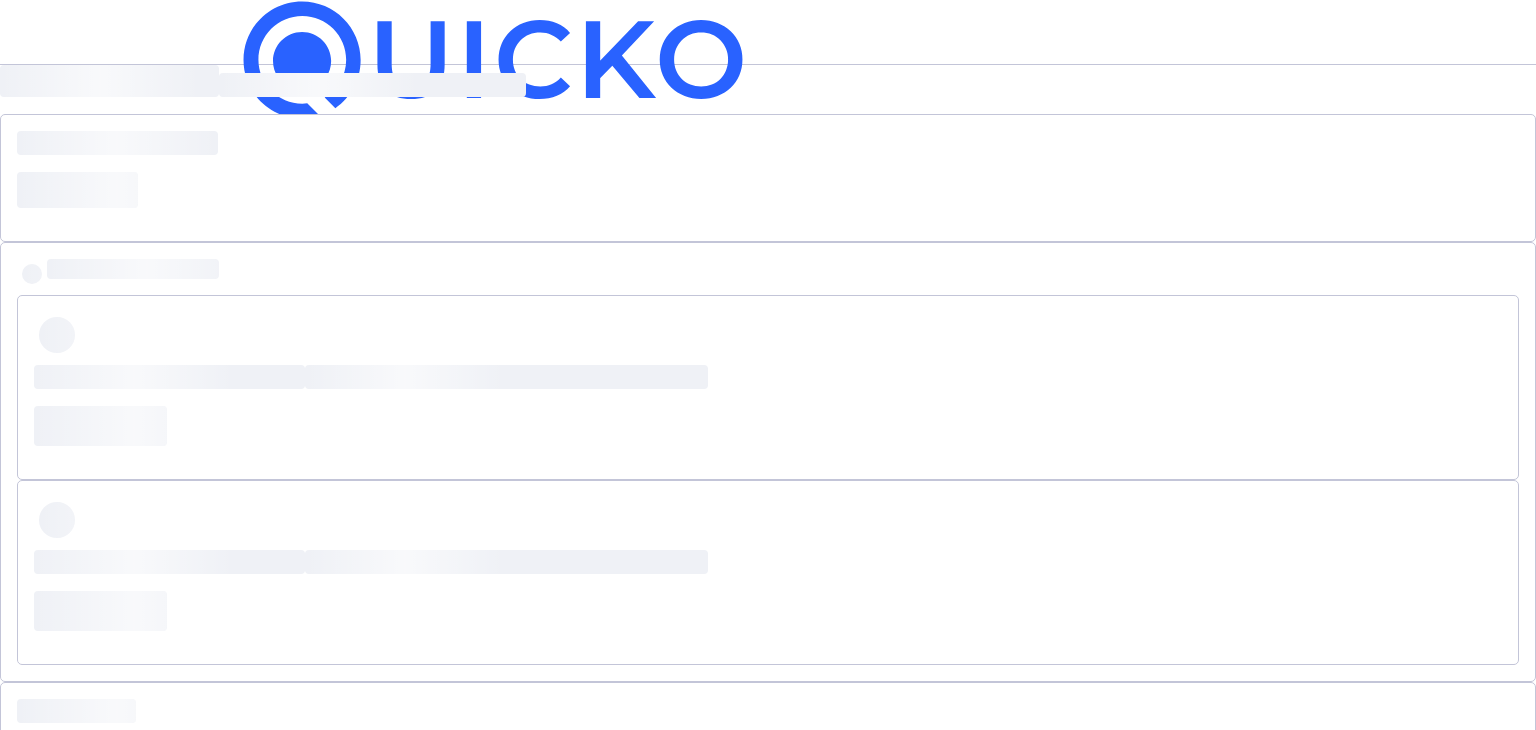 click at bounding box center [768, 178] 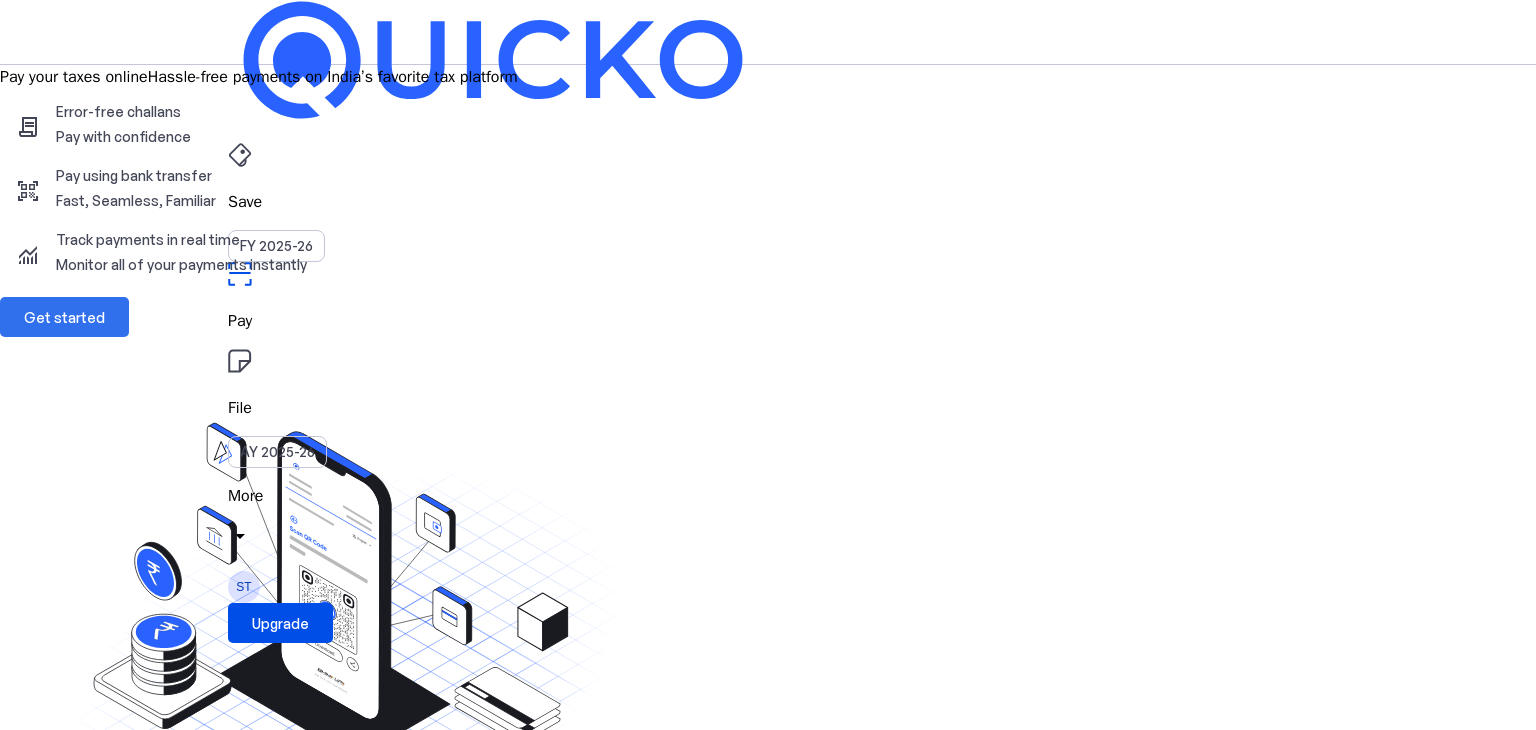 click on "Get started" at bounding box center (64, 317) 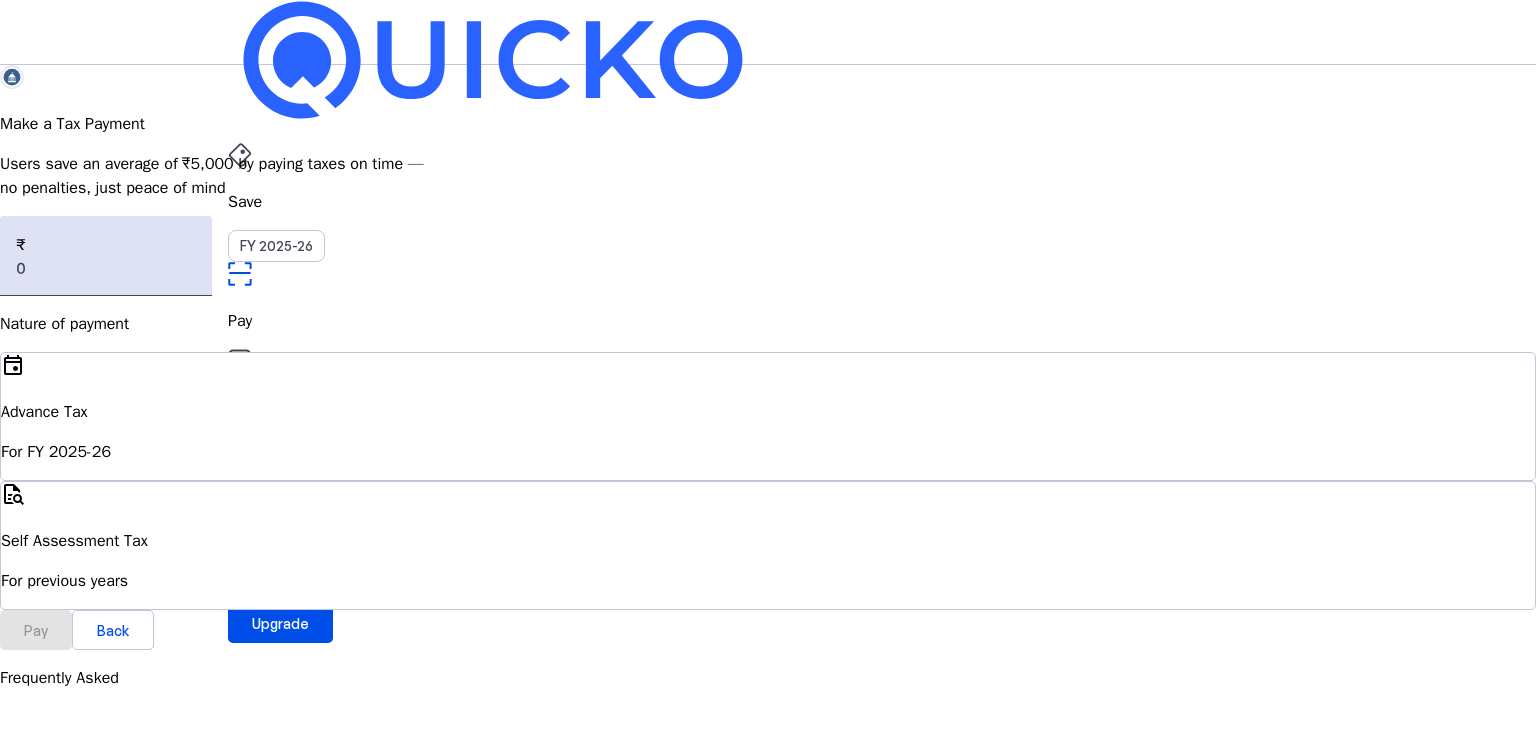 click on "File" at bounding box center (768, 202) 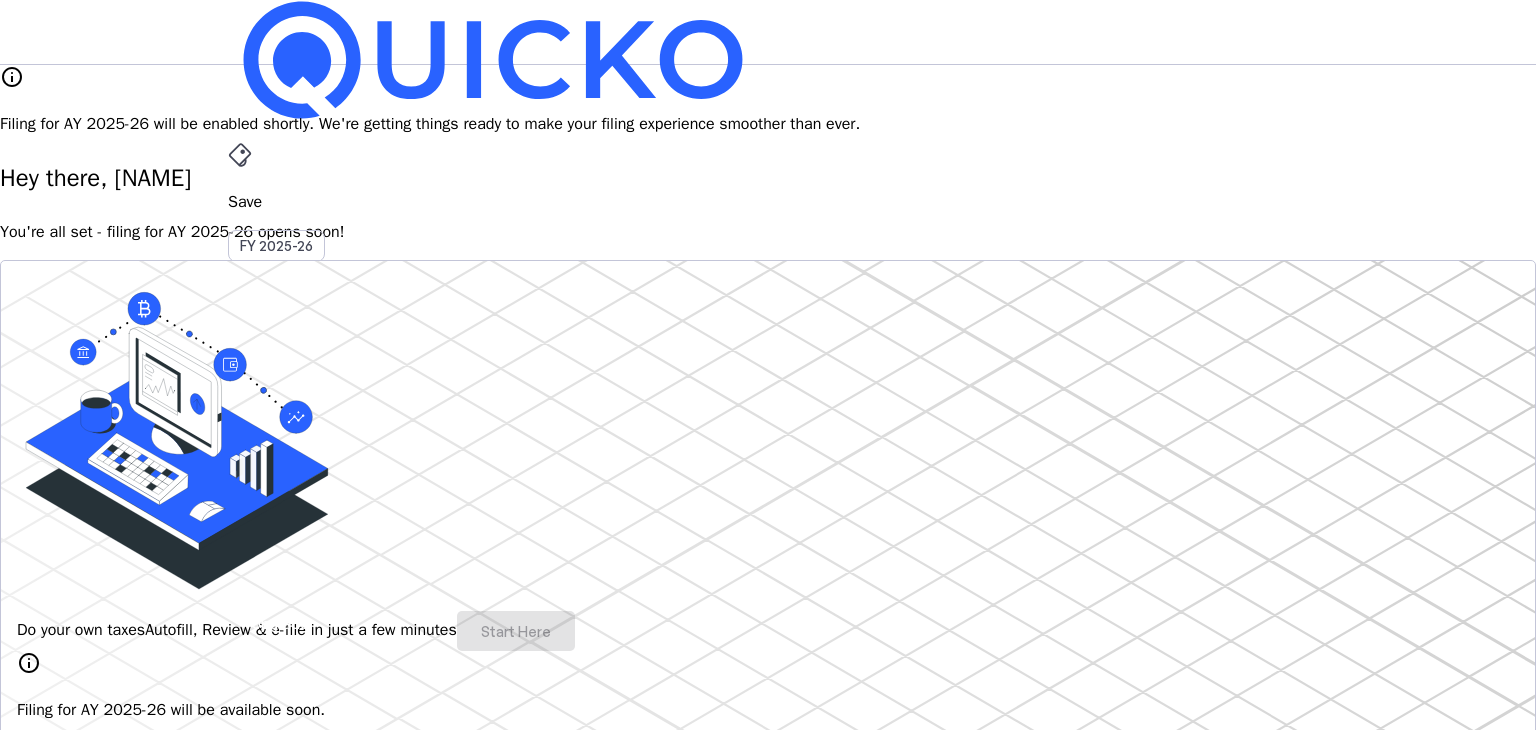 click on "Upgrade" at bounding box center (280, 623) 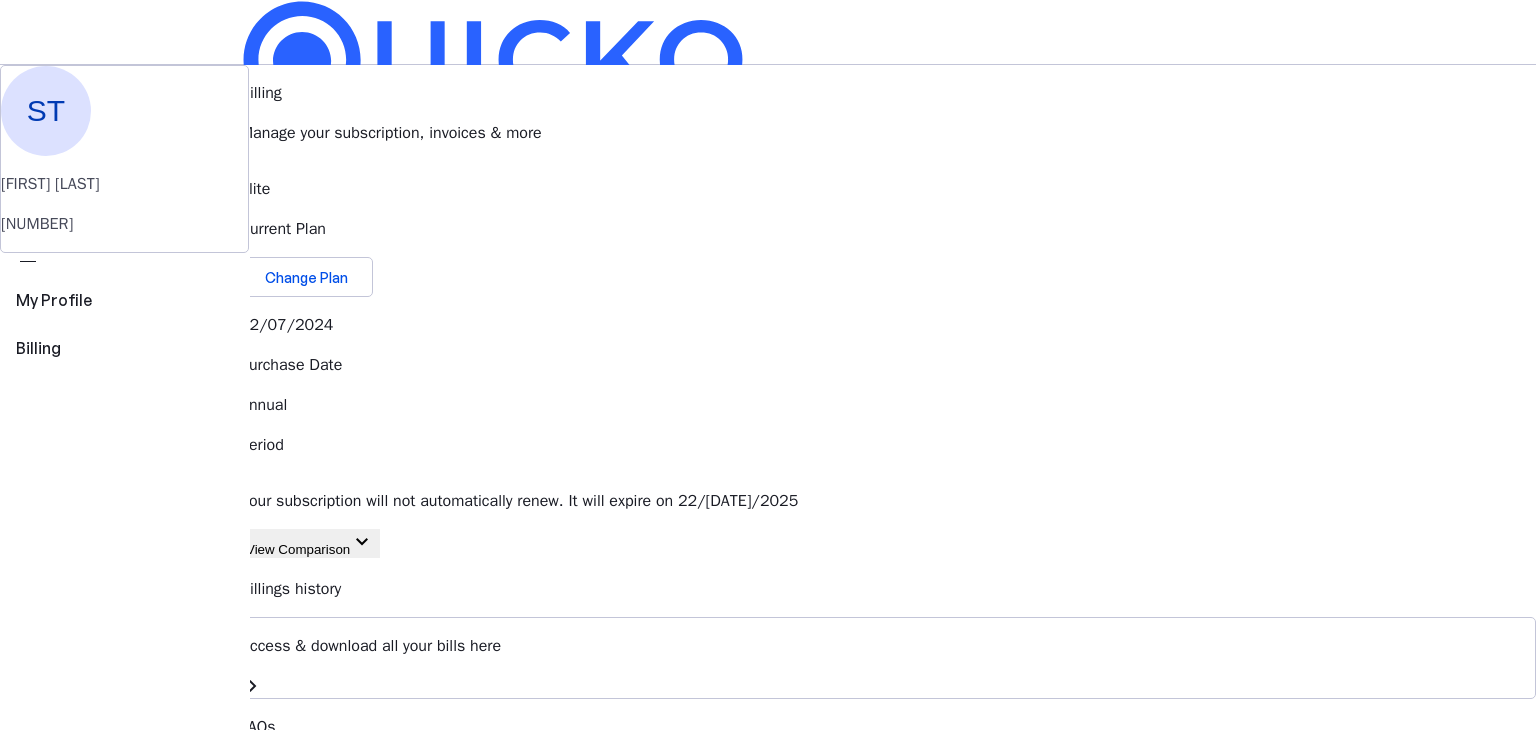 click on "View Comparison" at bounding box center (298, 549) 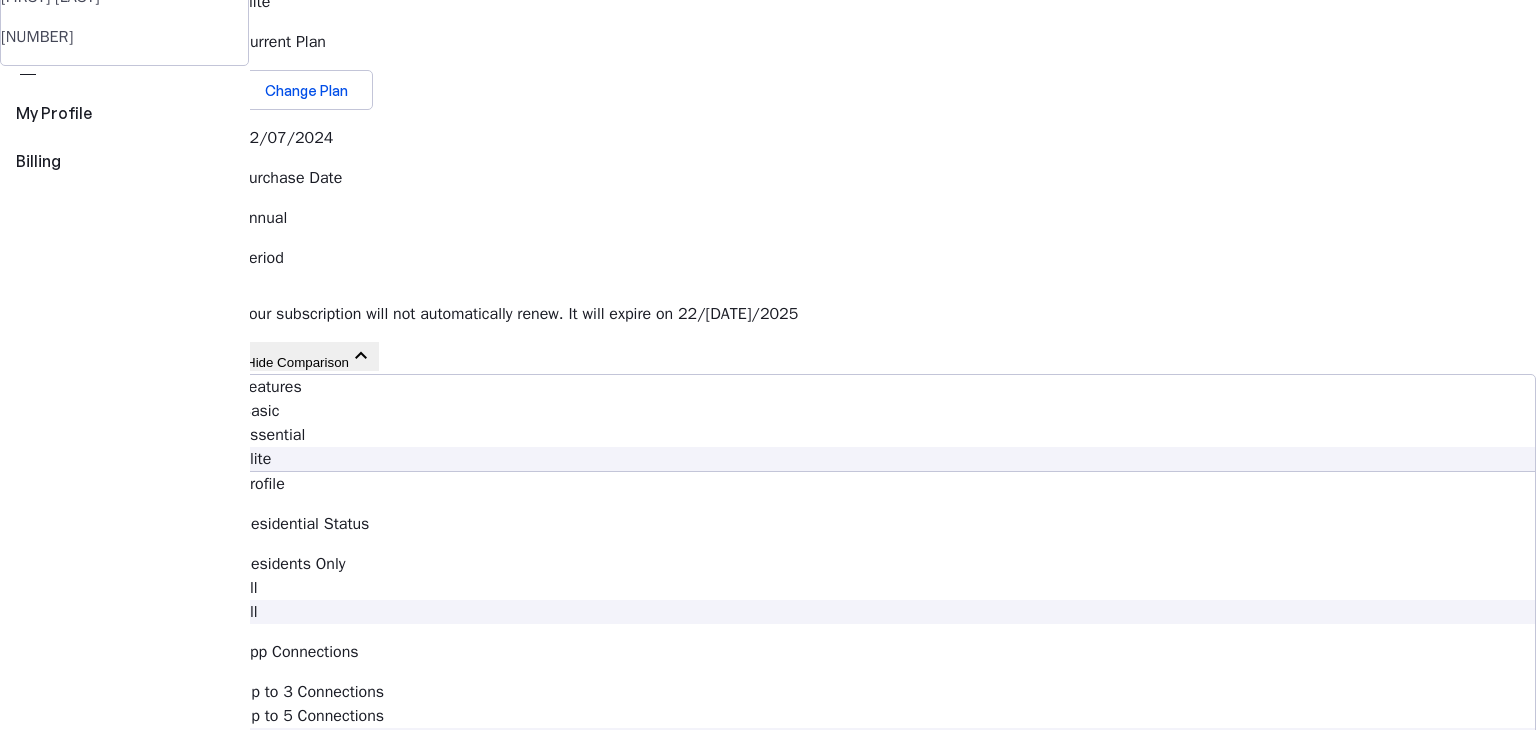 scroll, scrollTop: 0, scrollLeft: 0, axis: both 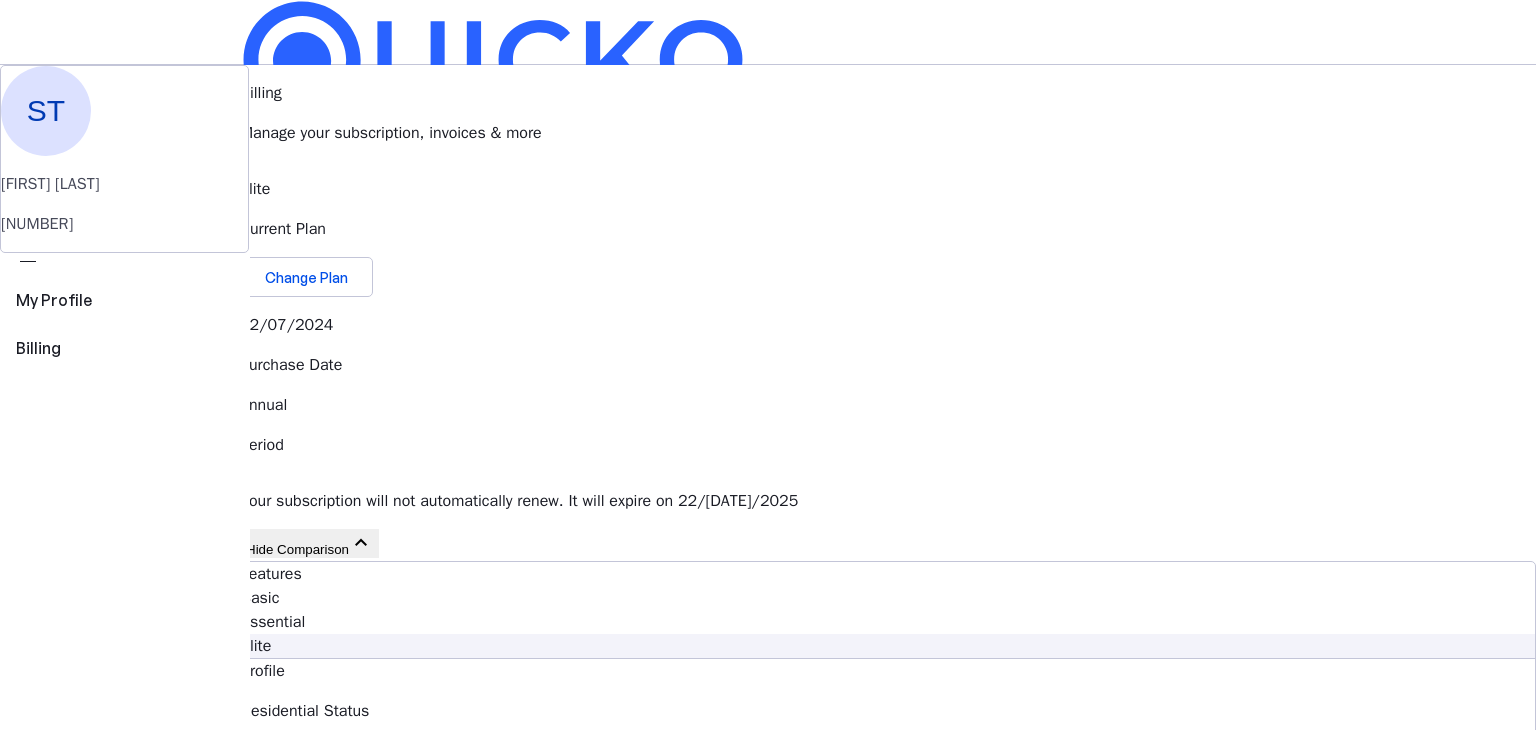 click at bounding box center [493, 60] 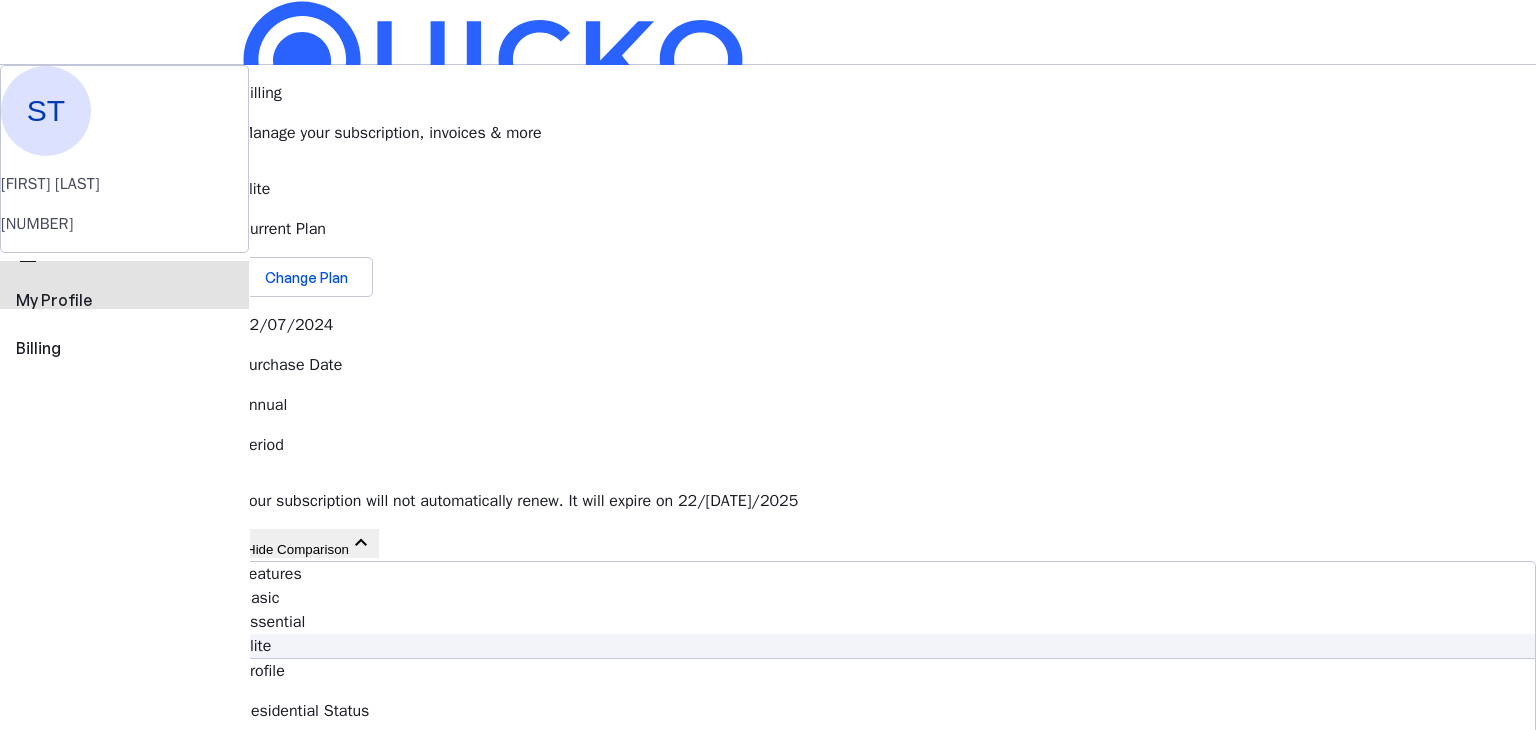 click on "My Profile" at bounding box center [124, 300] 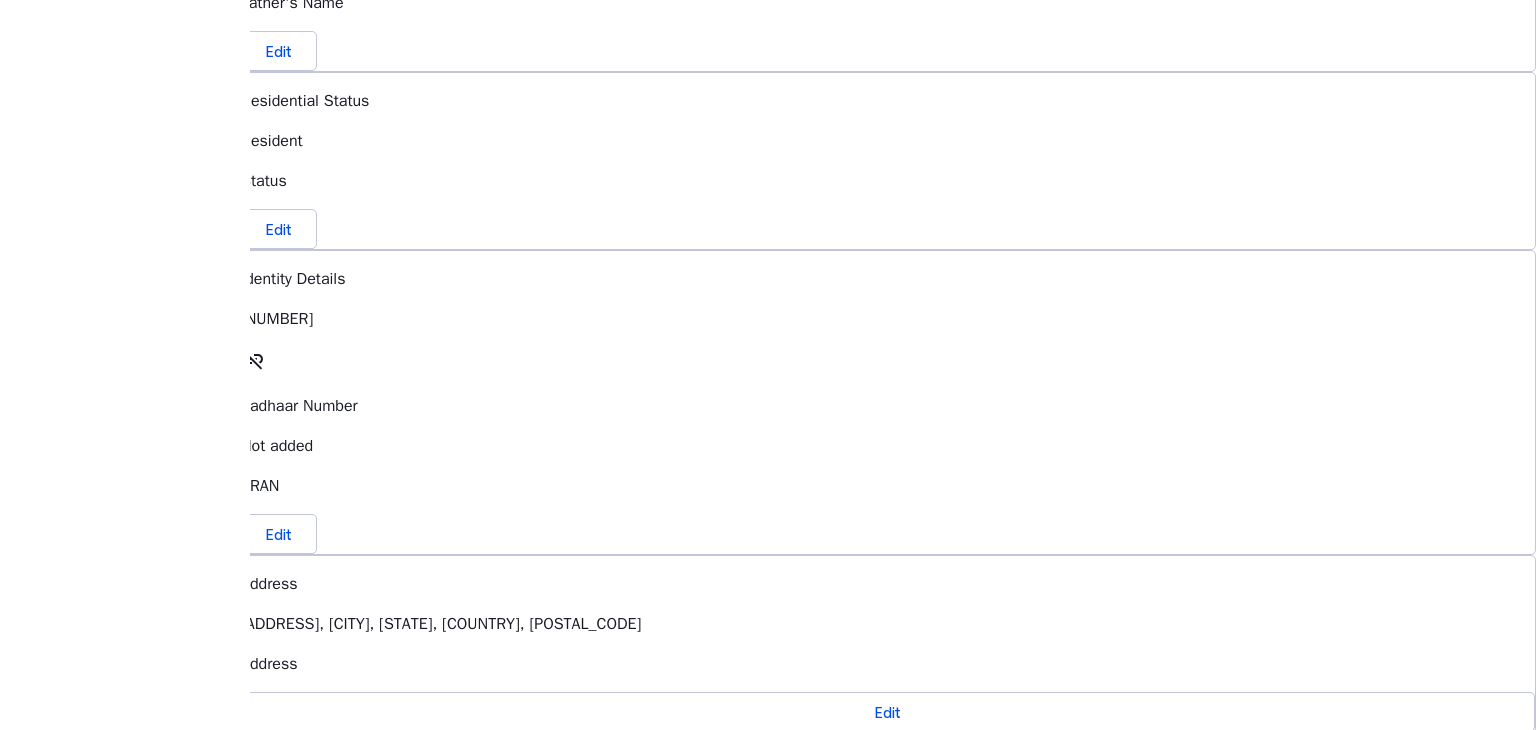 scroll, scrollTop: 558, scrollLeft: 0, axis: vertical 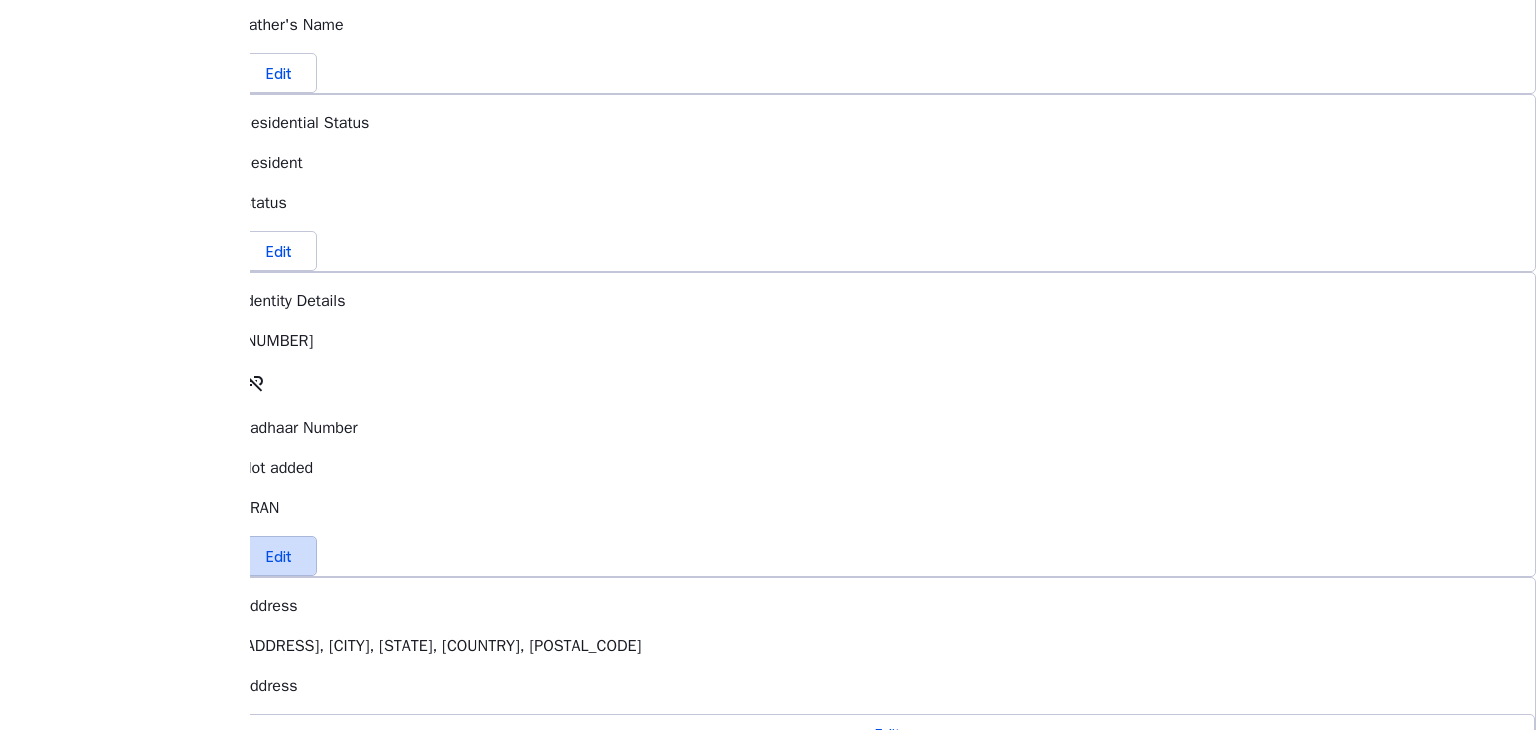 click at bounding box center (279, 556) 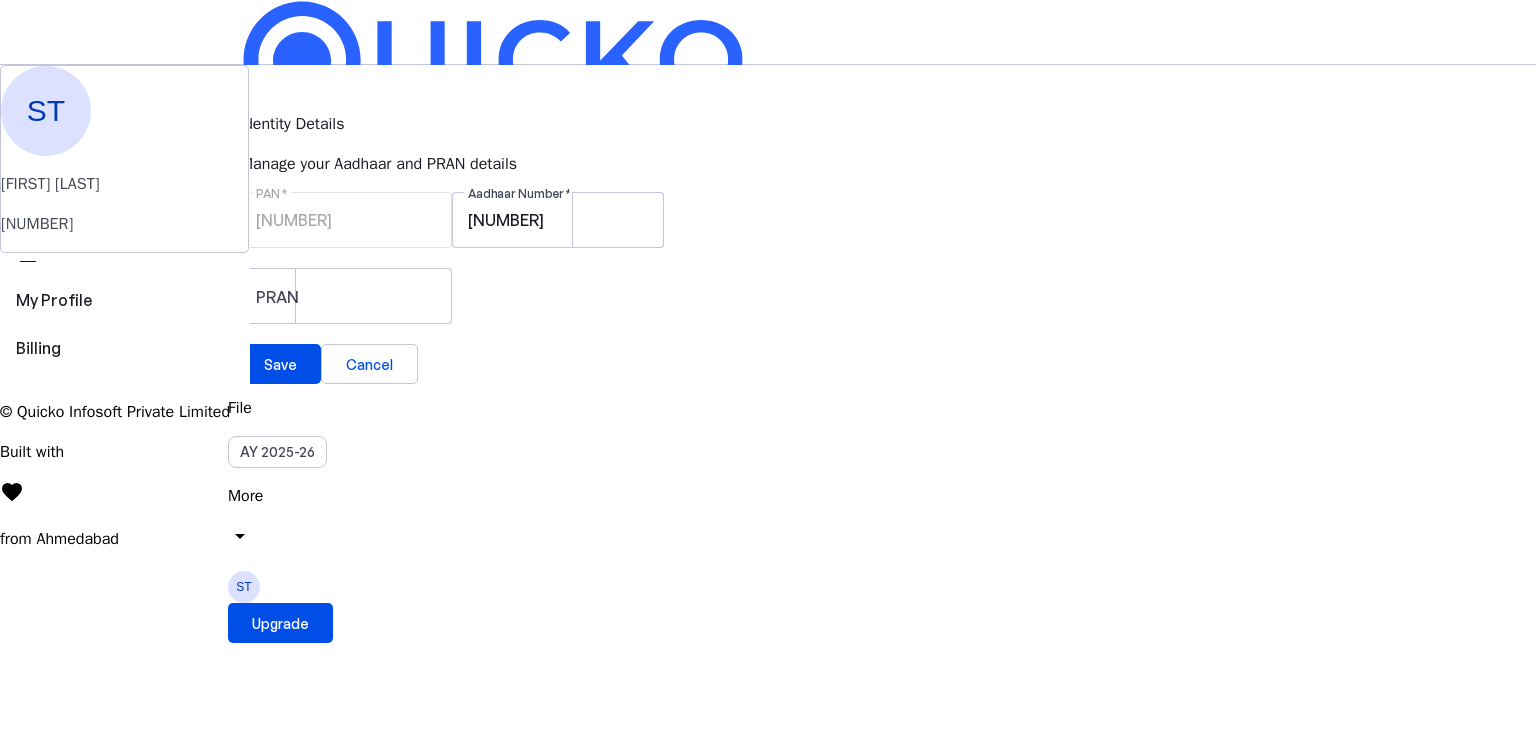 scroll, scrollTop: 0, scrollLeft: 0, axis: both 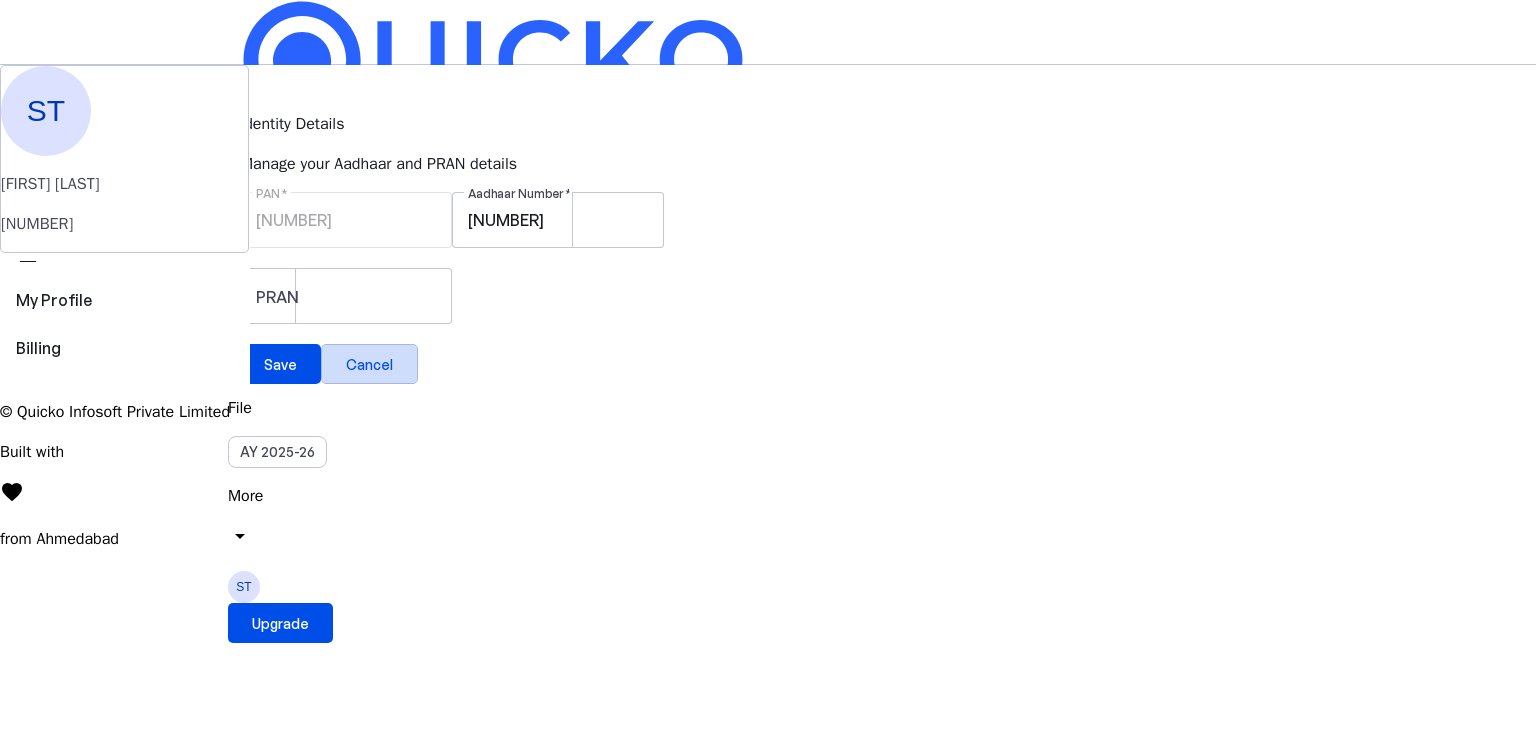 click at bounding box center [369, 364] 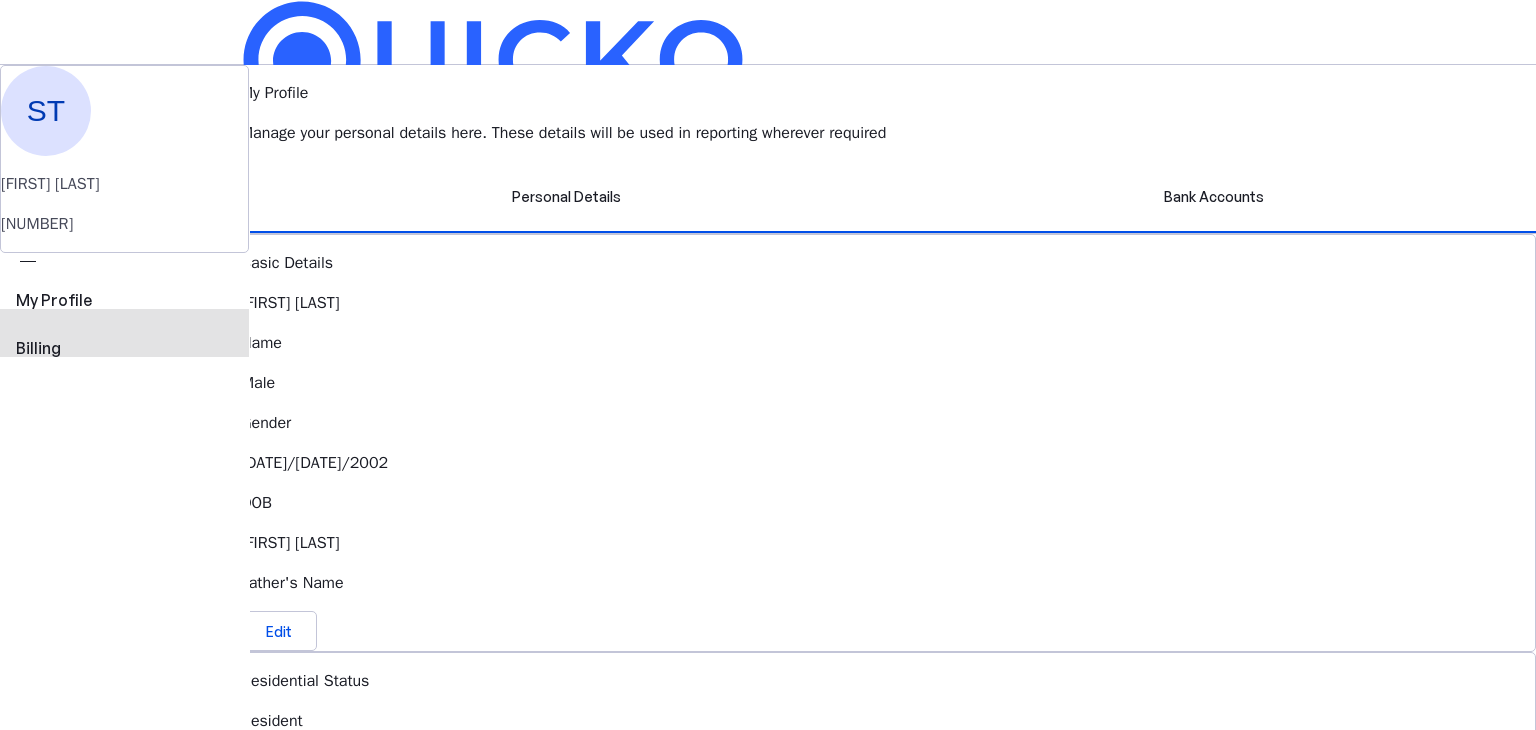 click on "view_carousel Billing" at bounding box center (124, 325) 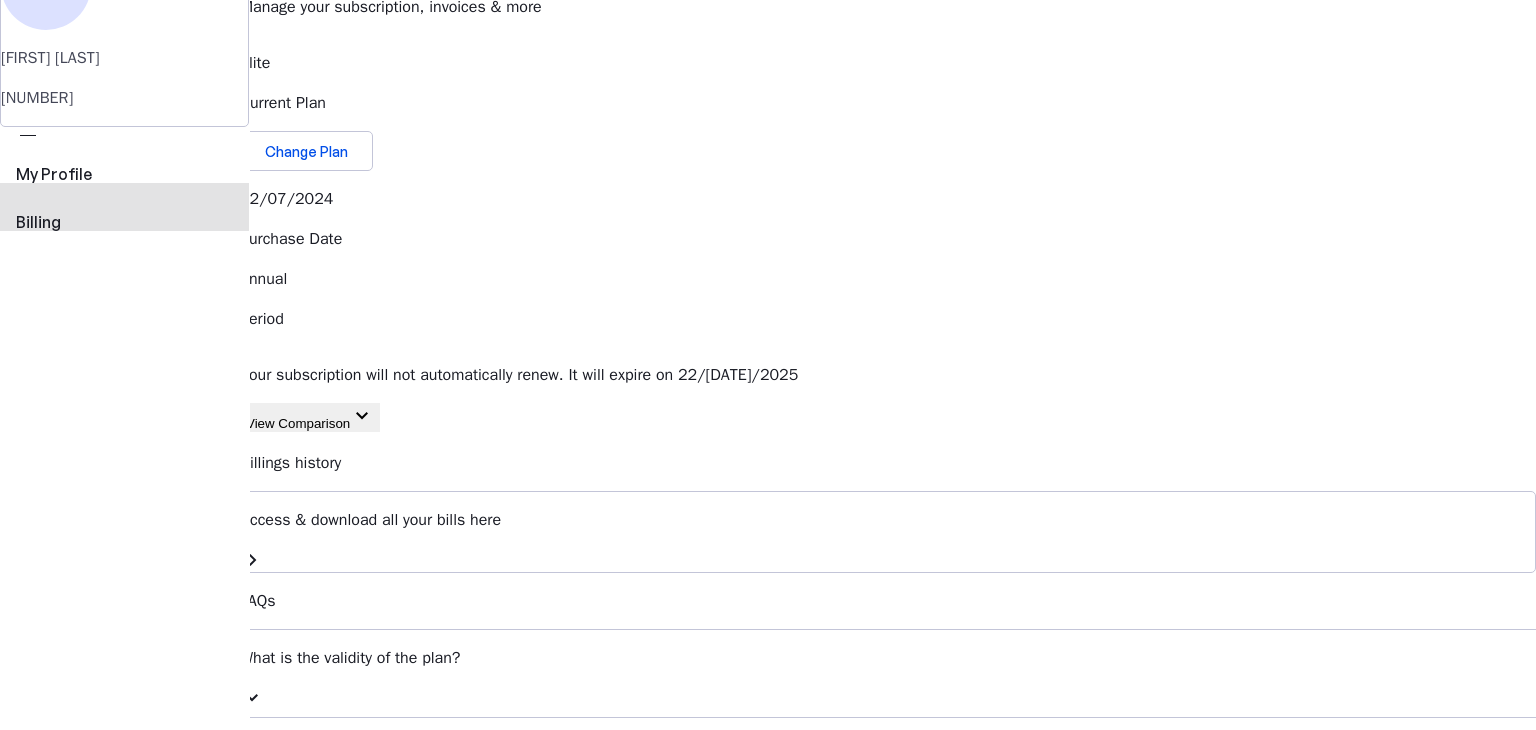 scroll, scrollTop: 128, scrollLeft: 0, axis: vertical 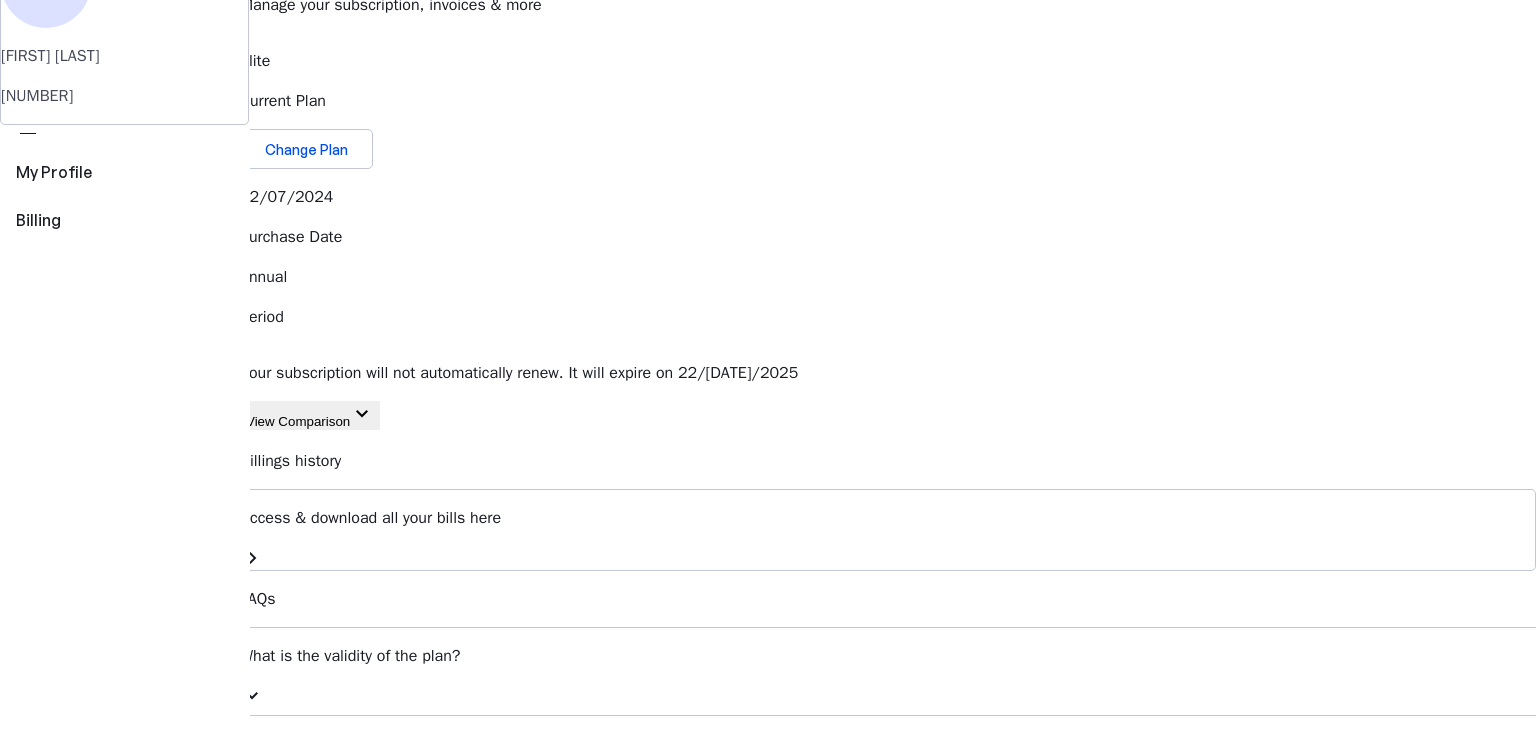 click on "Access & download all your bills here" at bounding box center (888, 518) 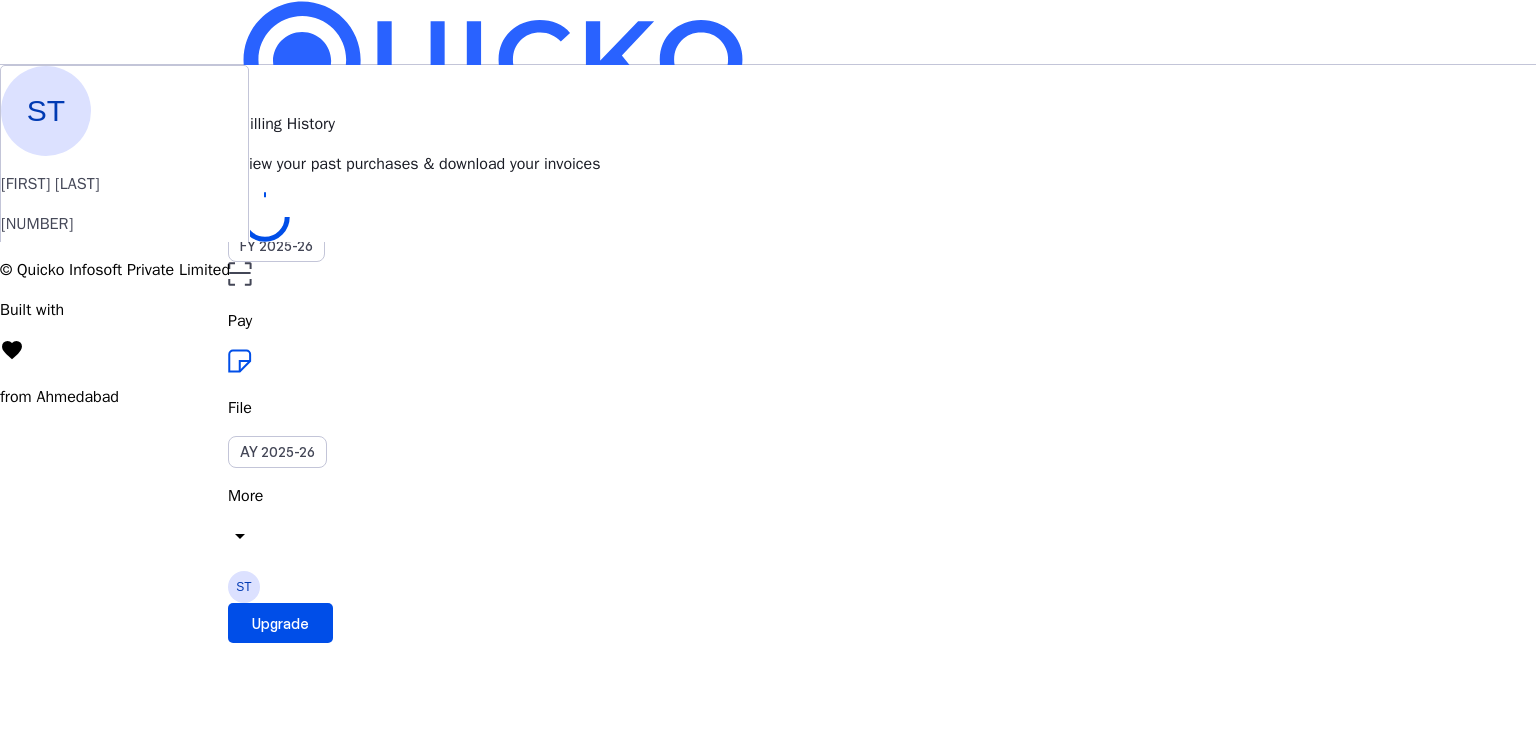 scroll, scrollTop: 0, scrollLeft: 0, axis: both 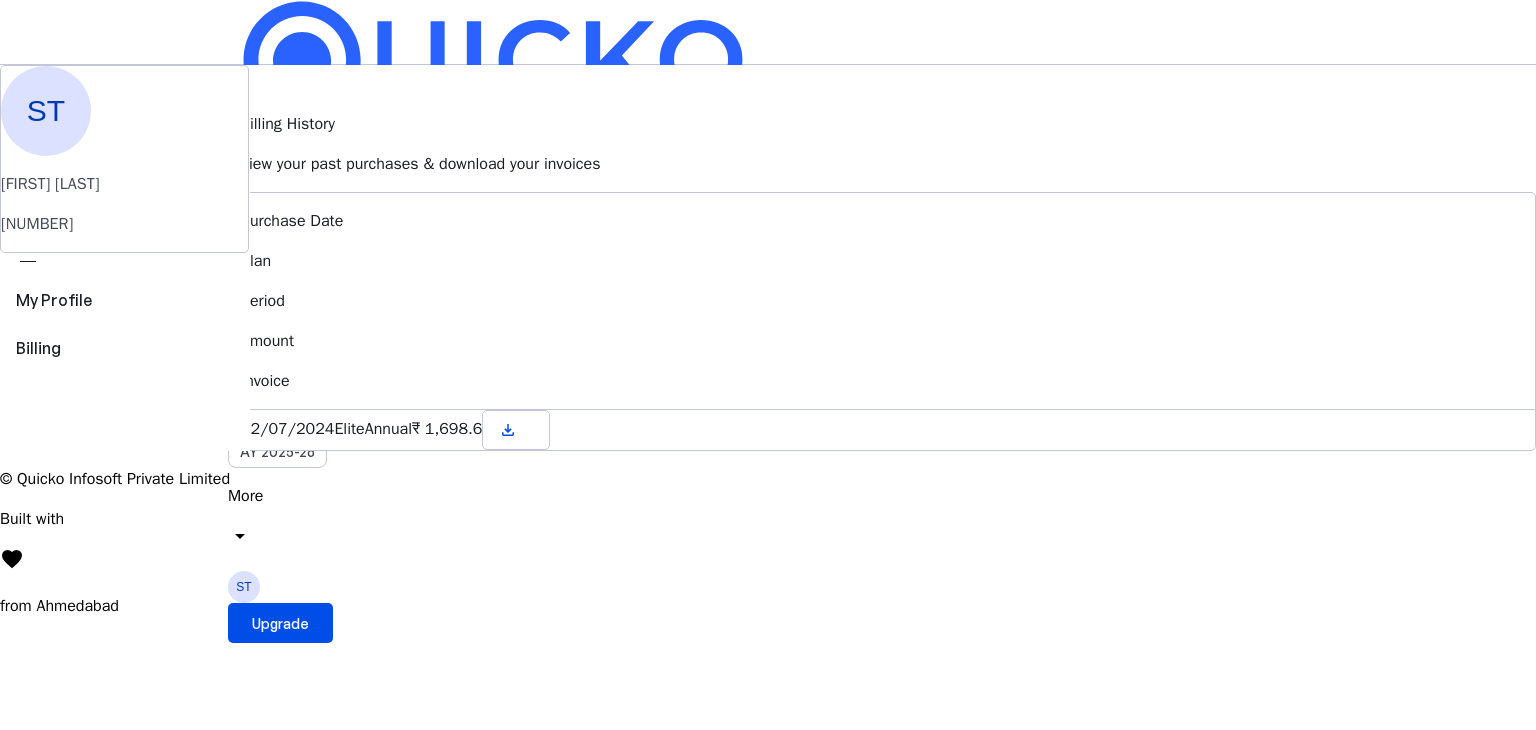 click at bounding box center (252, 77) 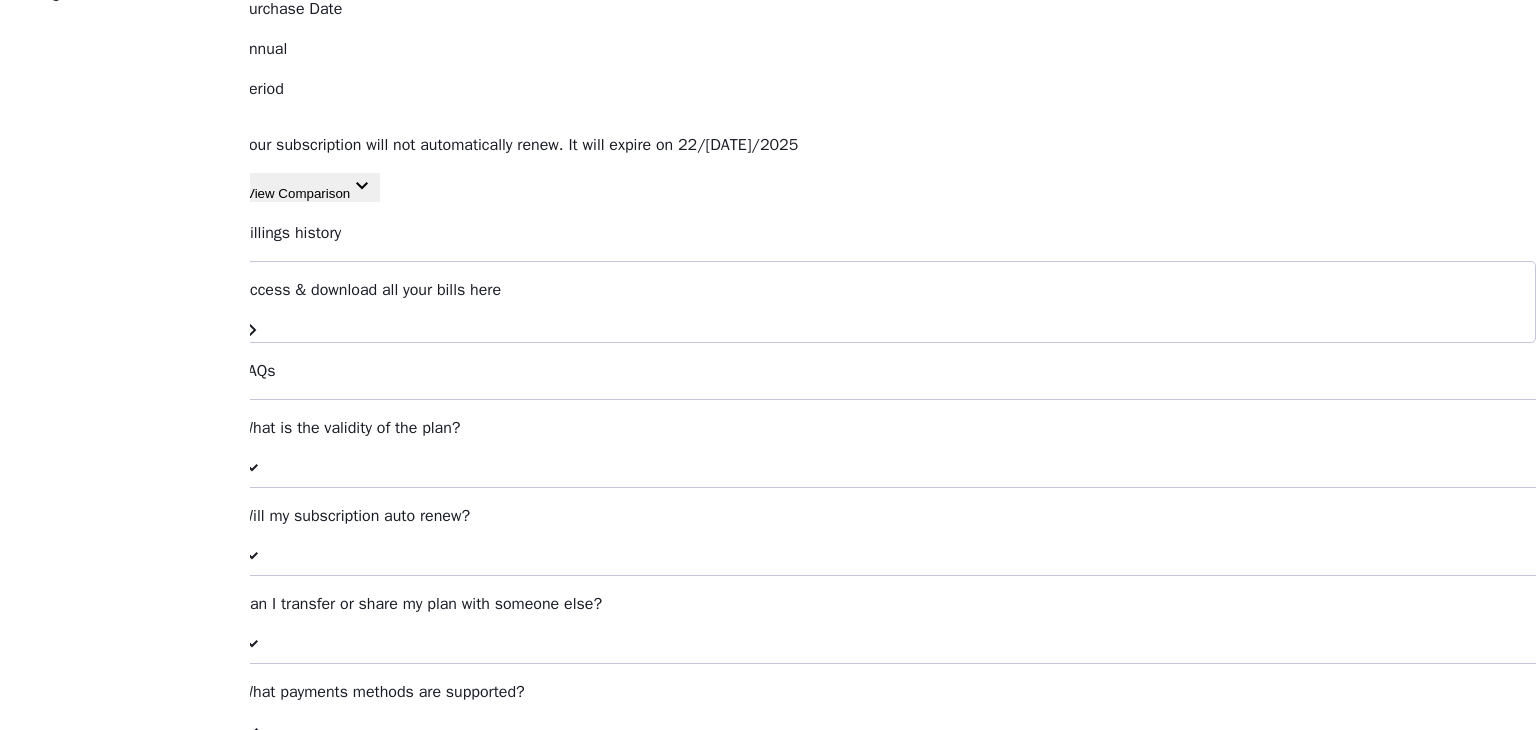 scroll, scrollTop: 0, scrollLeft: 0, axis: both 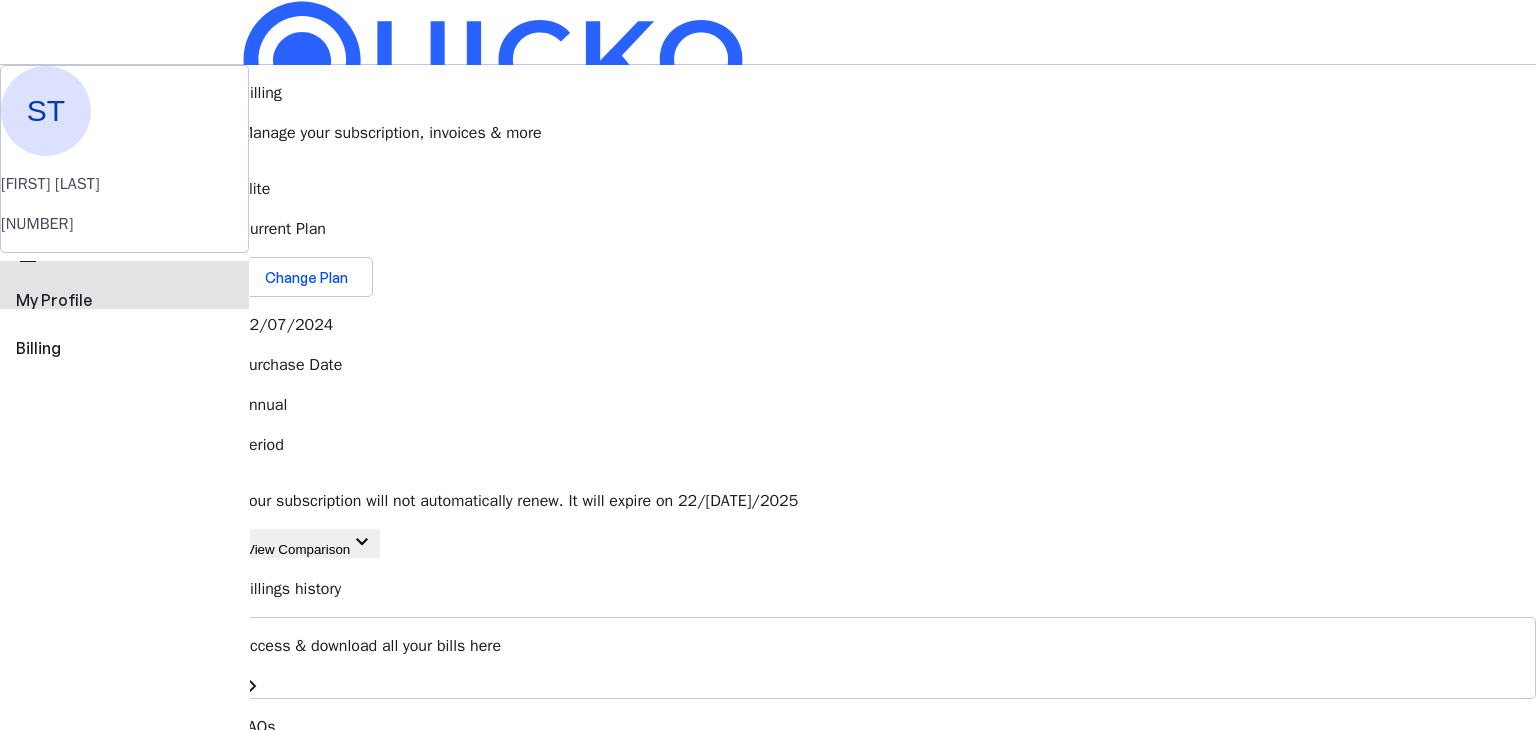 click on "My Profile" at bounding box center [124, 300] 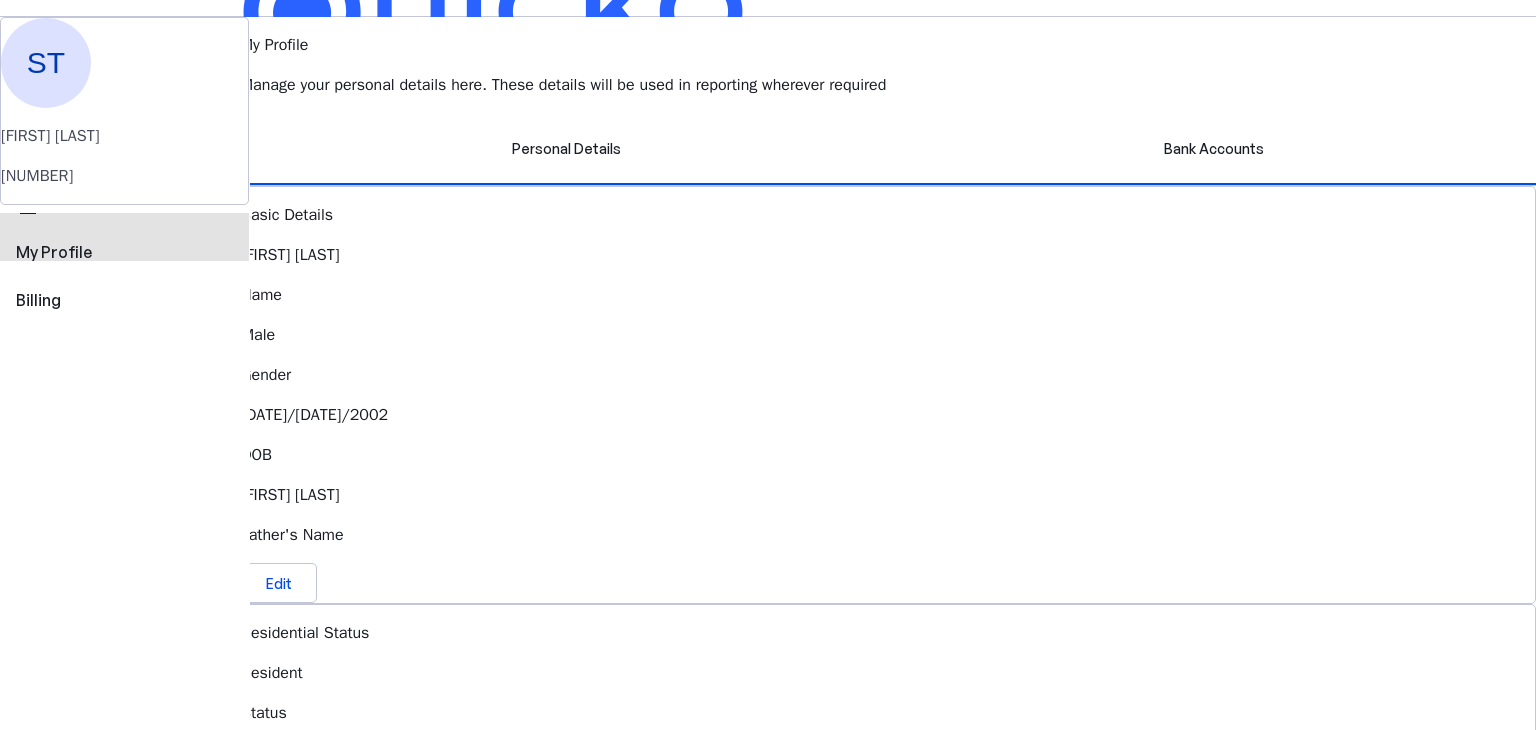 scroll, scrollTop: 0, scrollLeft: 0, axis: both 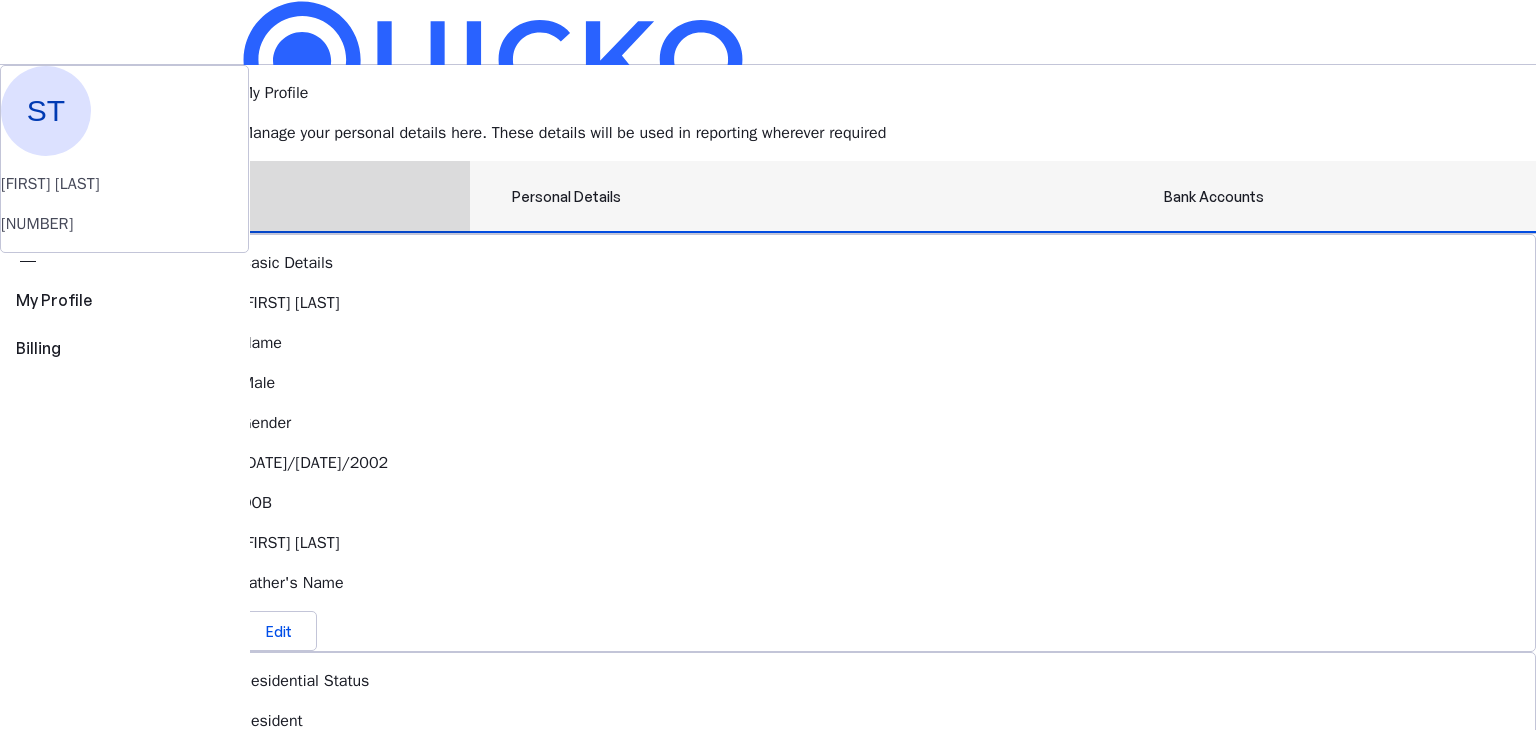 click on "Bank Accounts" at bounding box center [1214, 197] 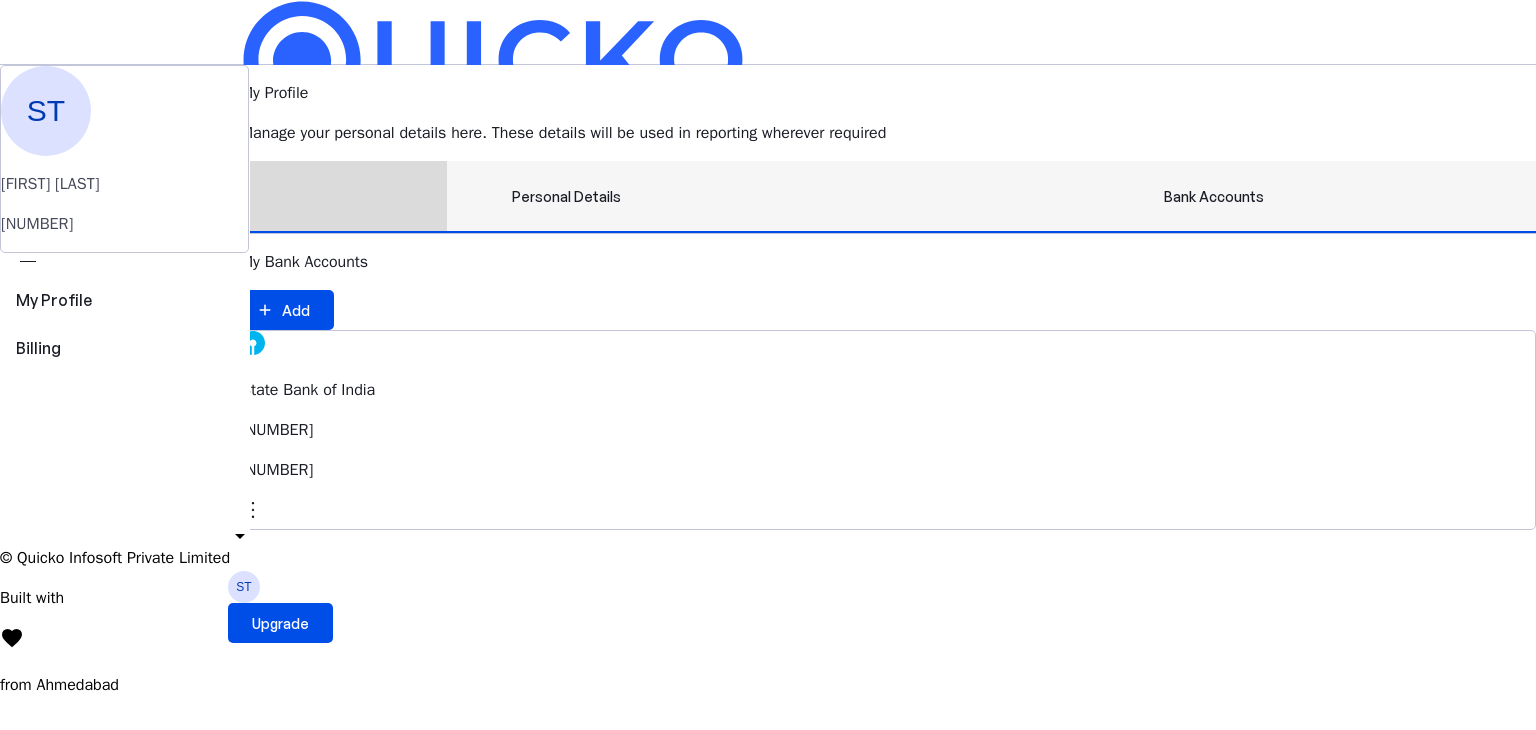 click on "Personal Details" at bounding box center [566, 197] 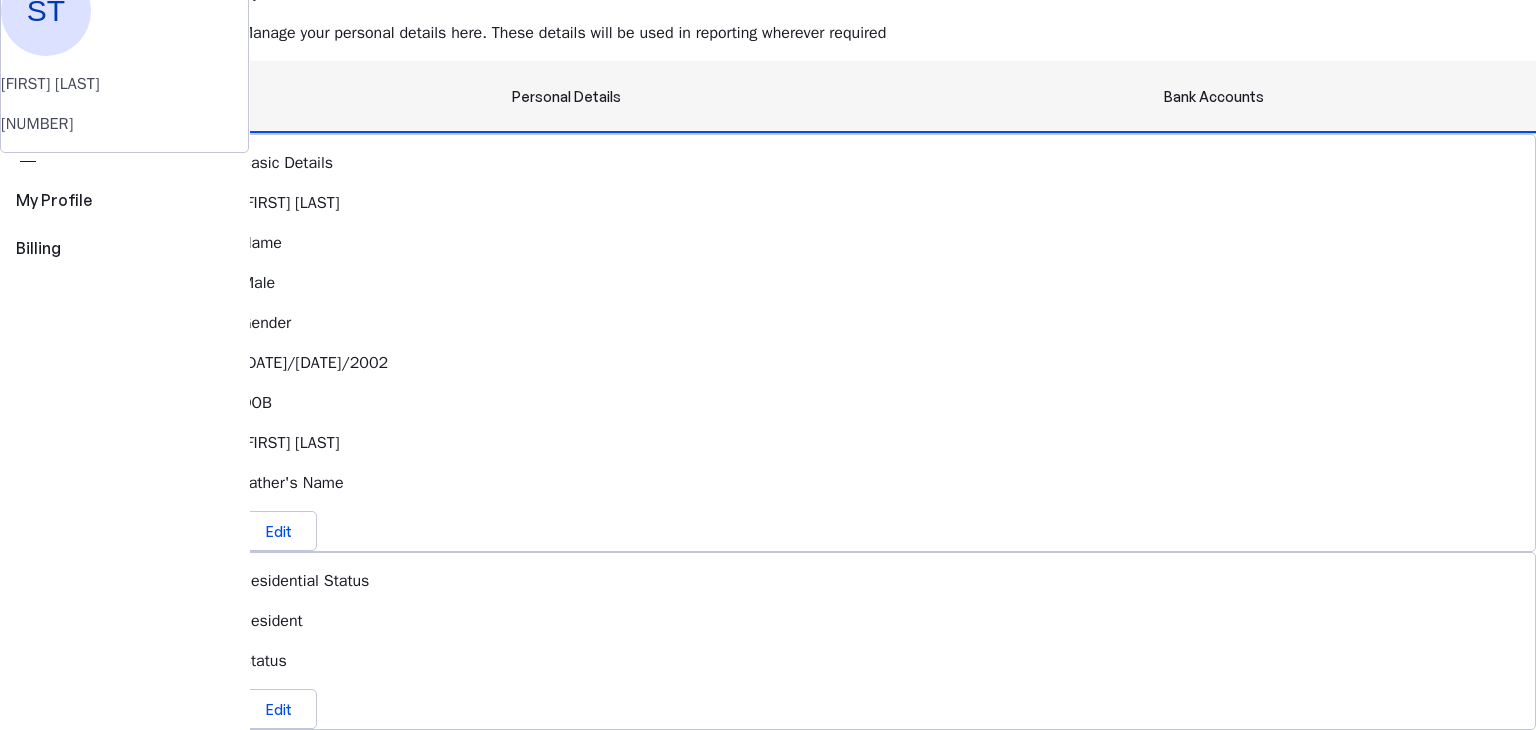 scroll, scrollTop: 0, scrollLeft: 0, axis: both 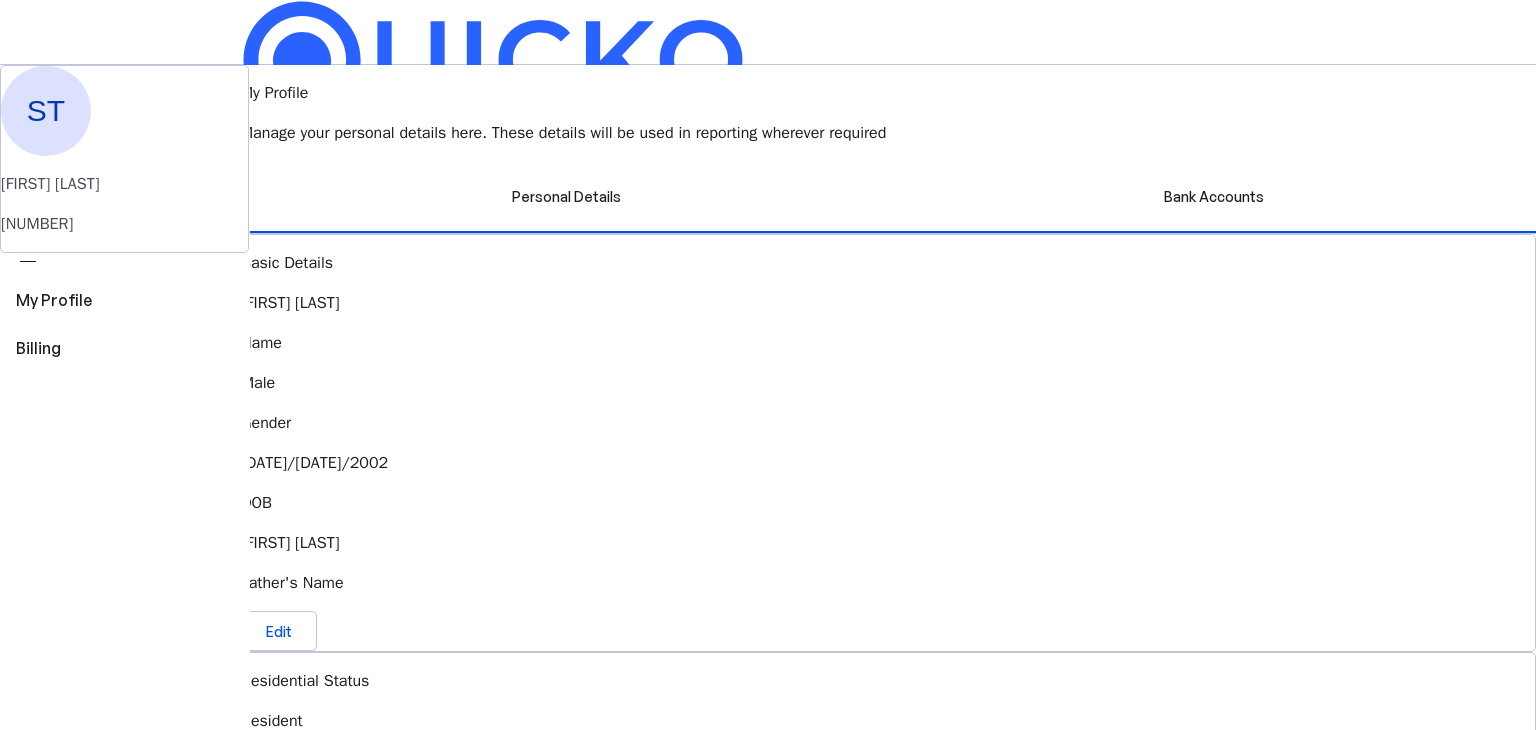click at bounding box center [240, 155] 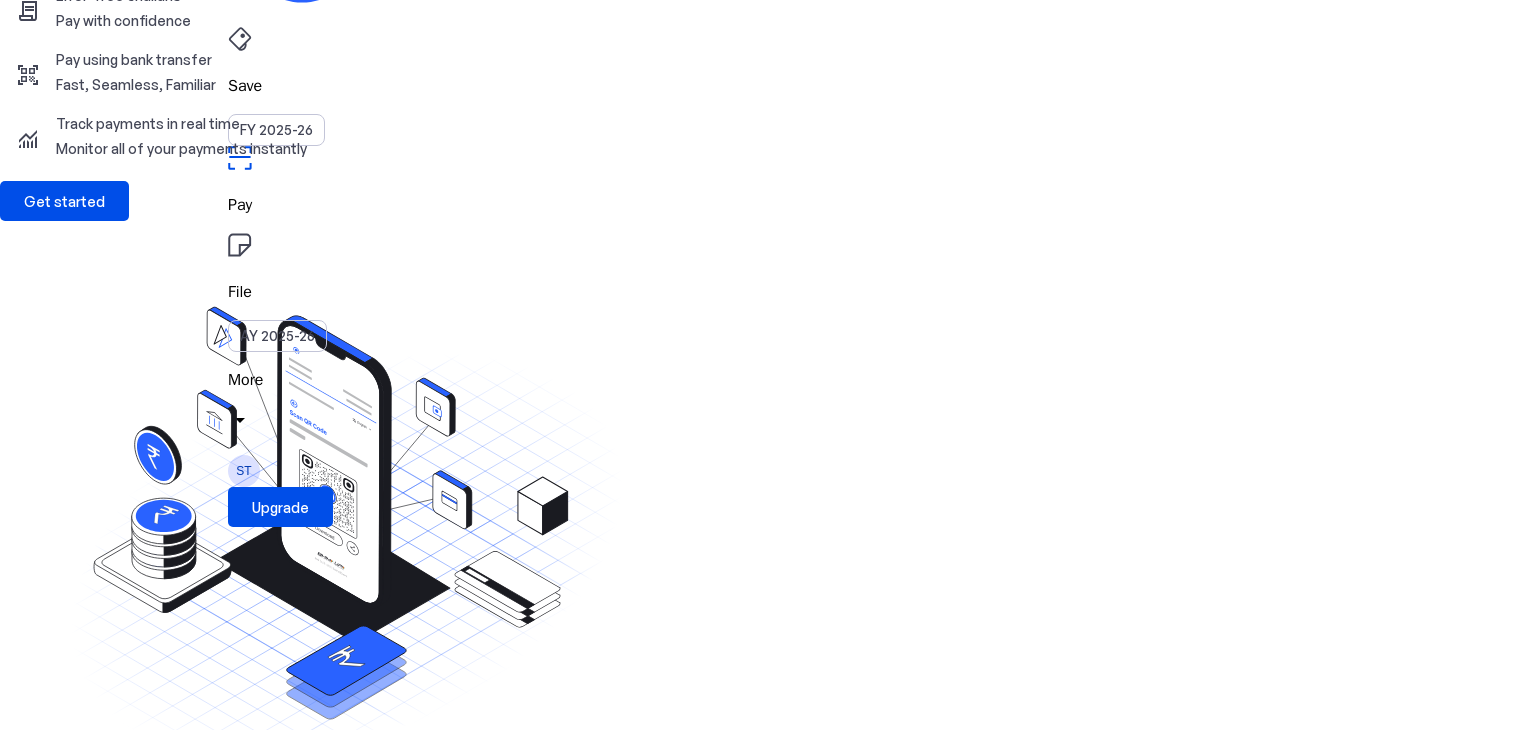scroll, scrollTop: 0, scrollLeft: 0, axis: both 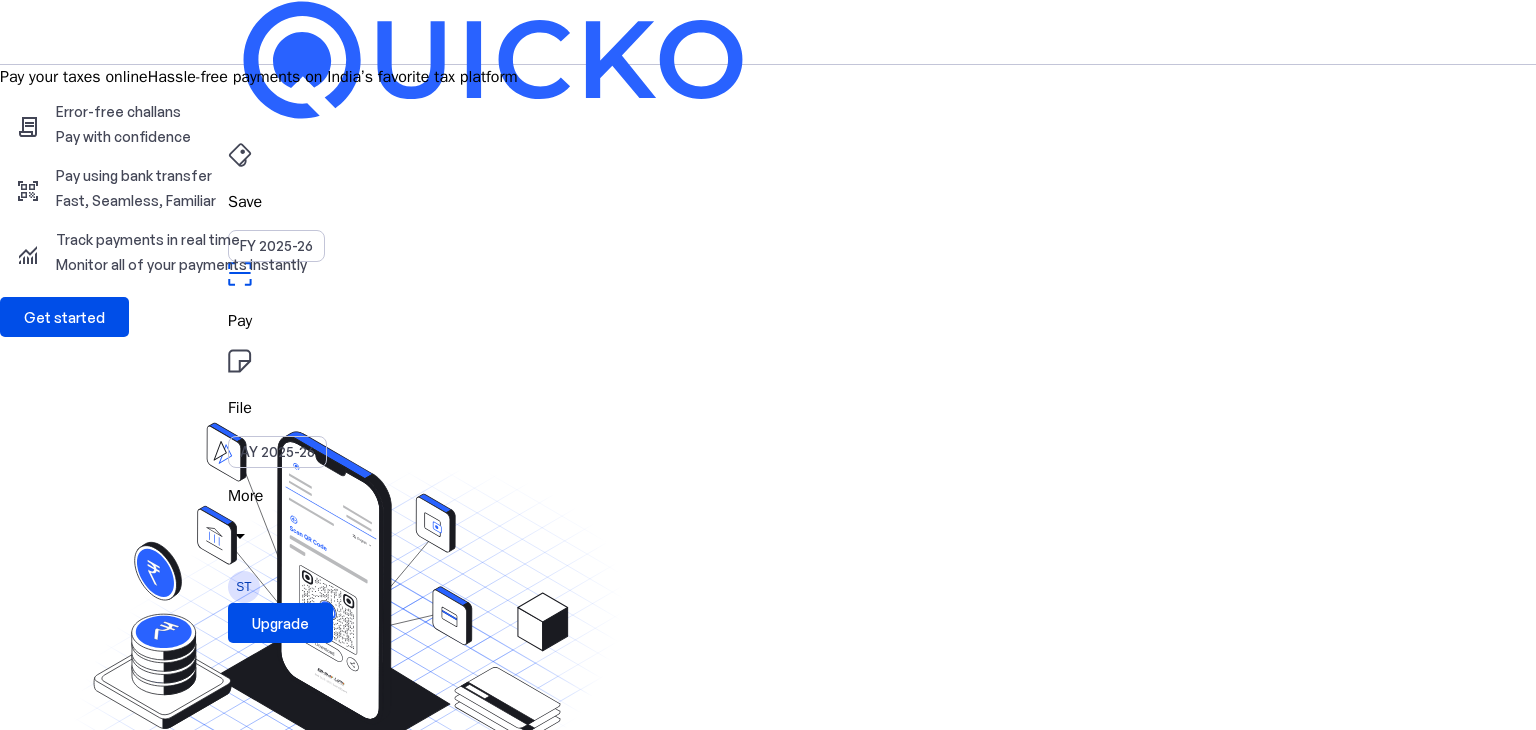 click on "Save" at bounding box center [768, 202] 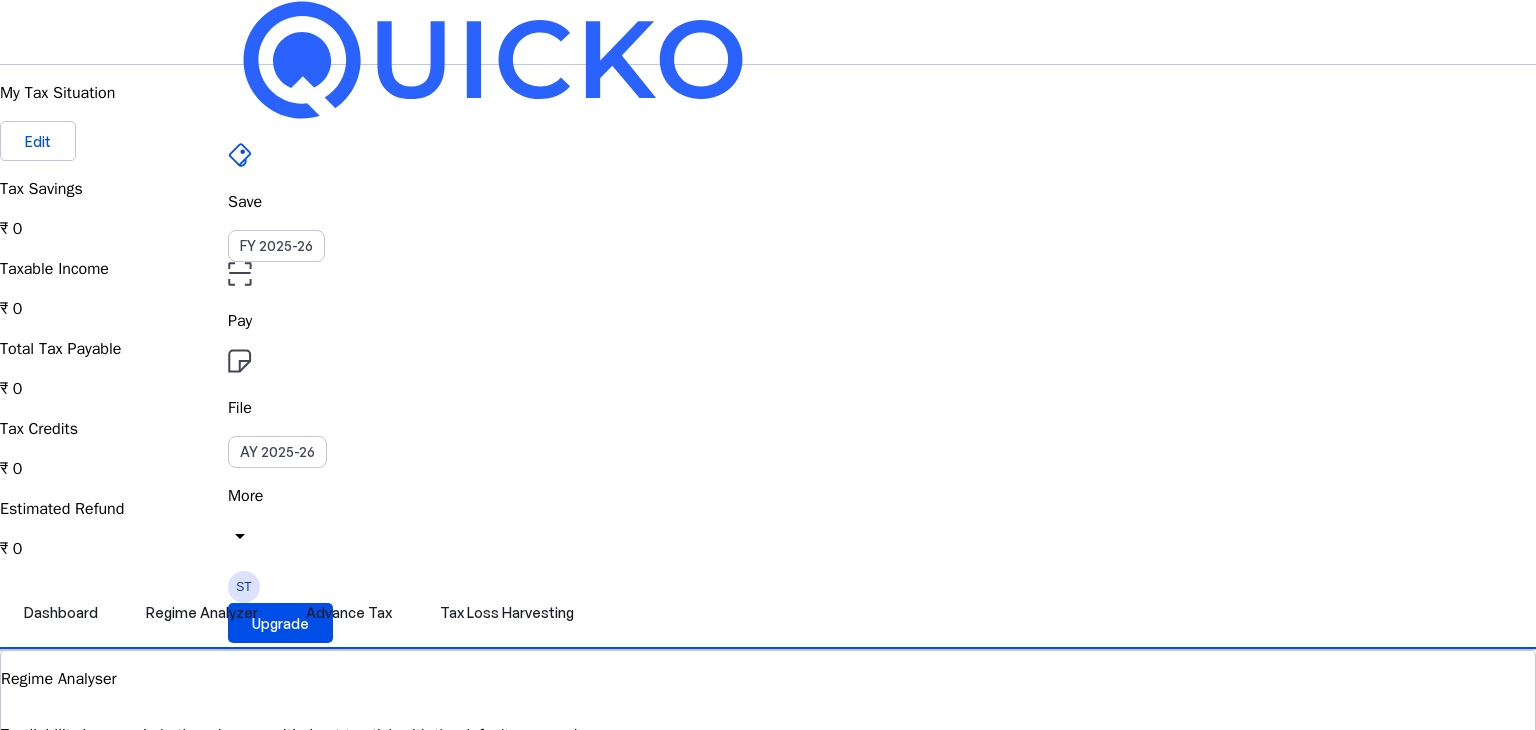 click on "Taxable Income ₹ 0" at bounding box center (768, 209) 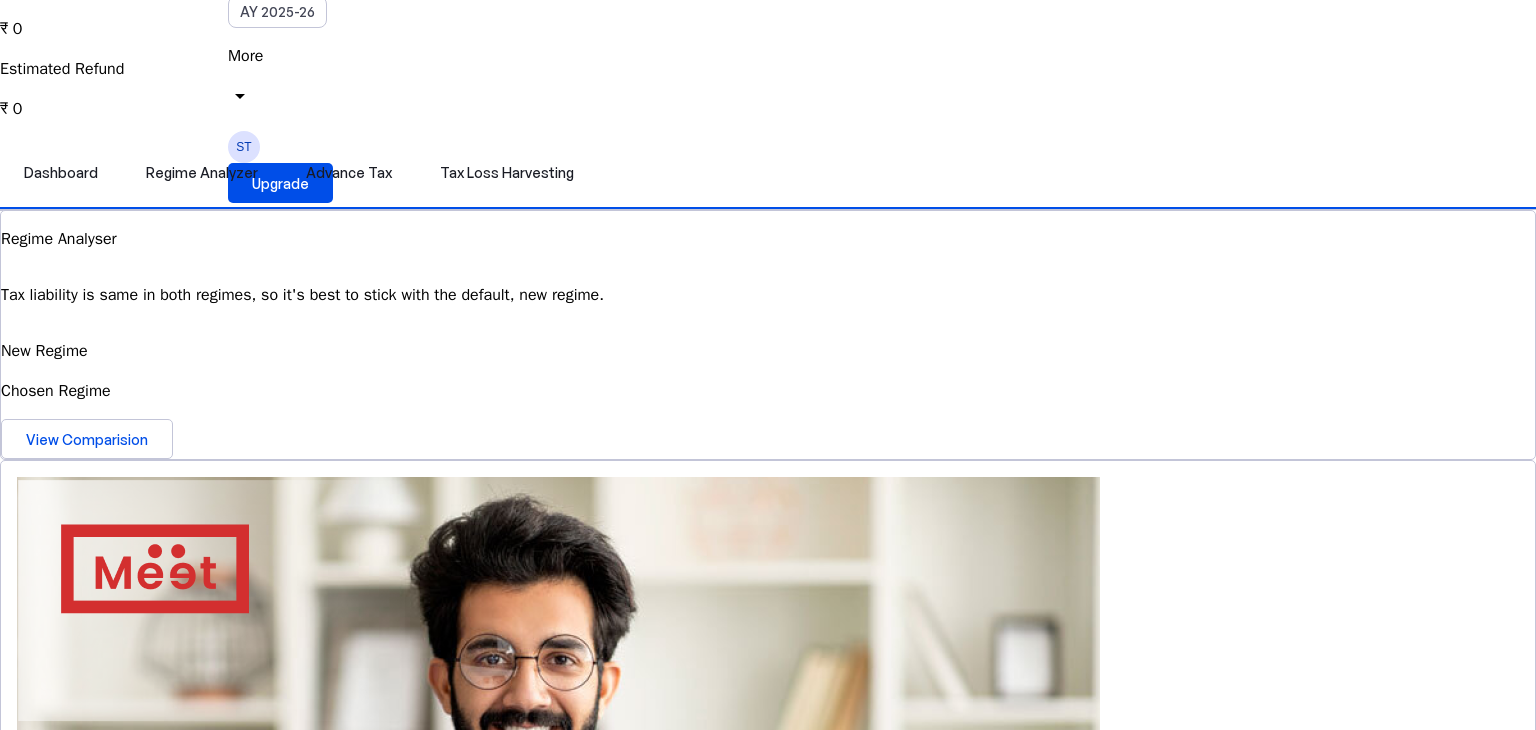 scroll, scrollTop: 0, scrollLeft: 0, axis: both 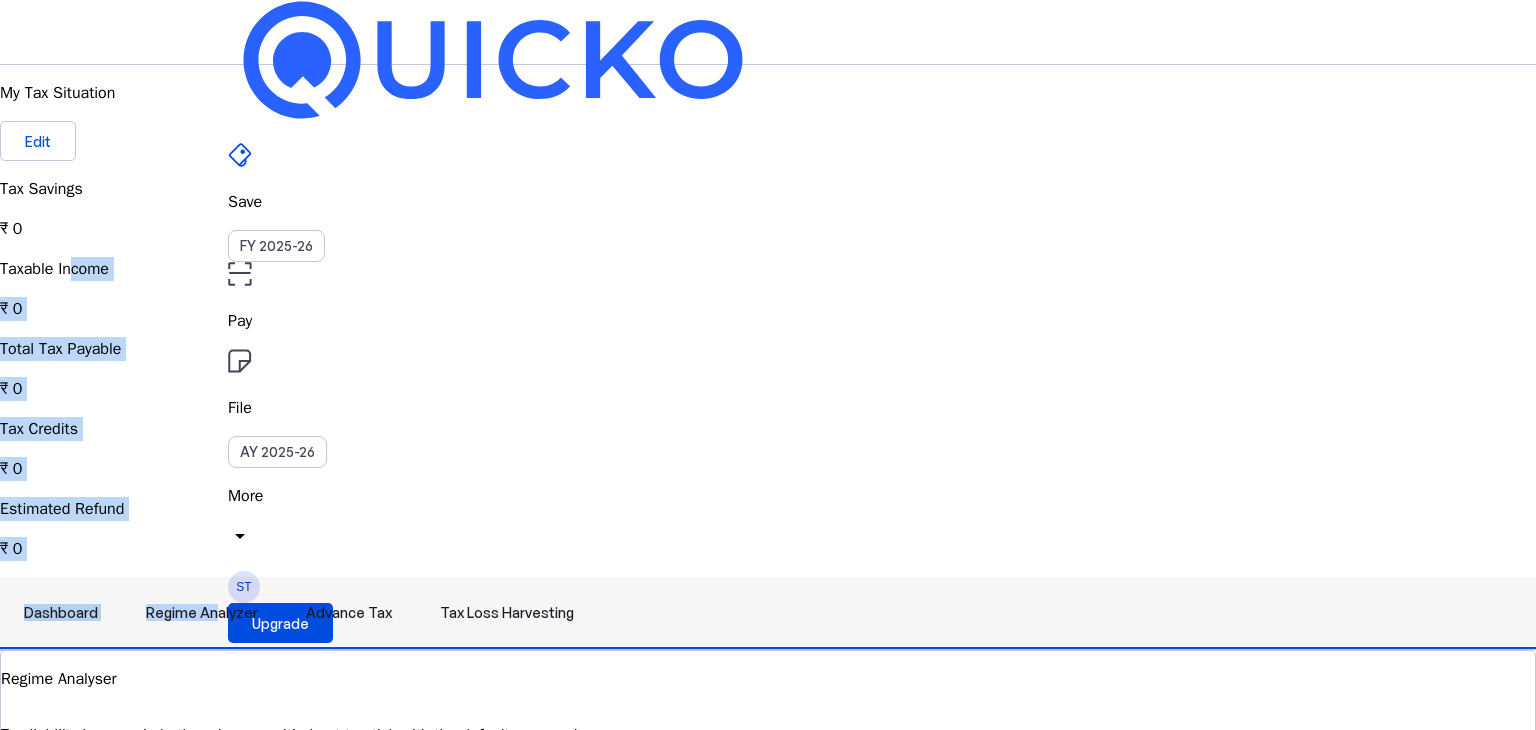 drag, startPoint x: 536, startPoint y: 226, endPoint x: 474, endPoint y: 392, distance: 177.20045 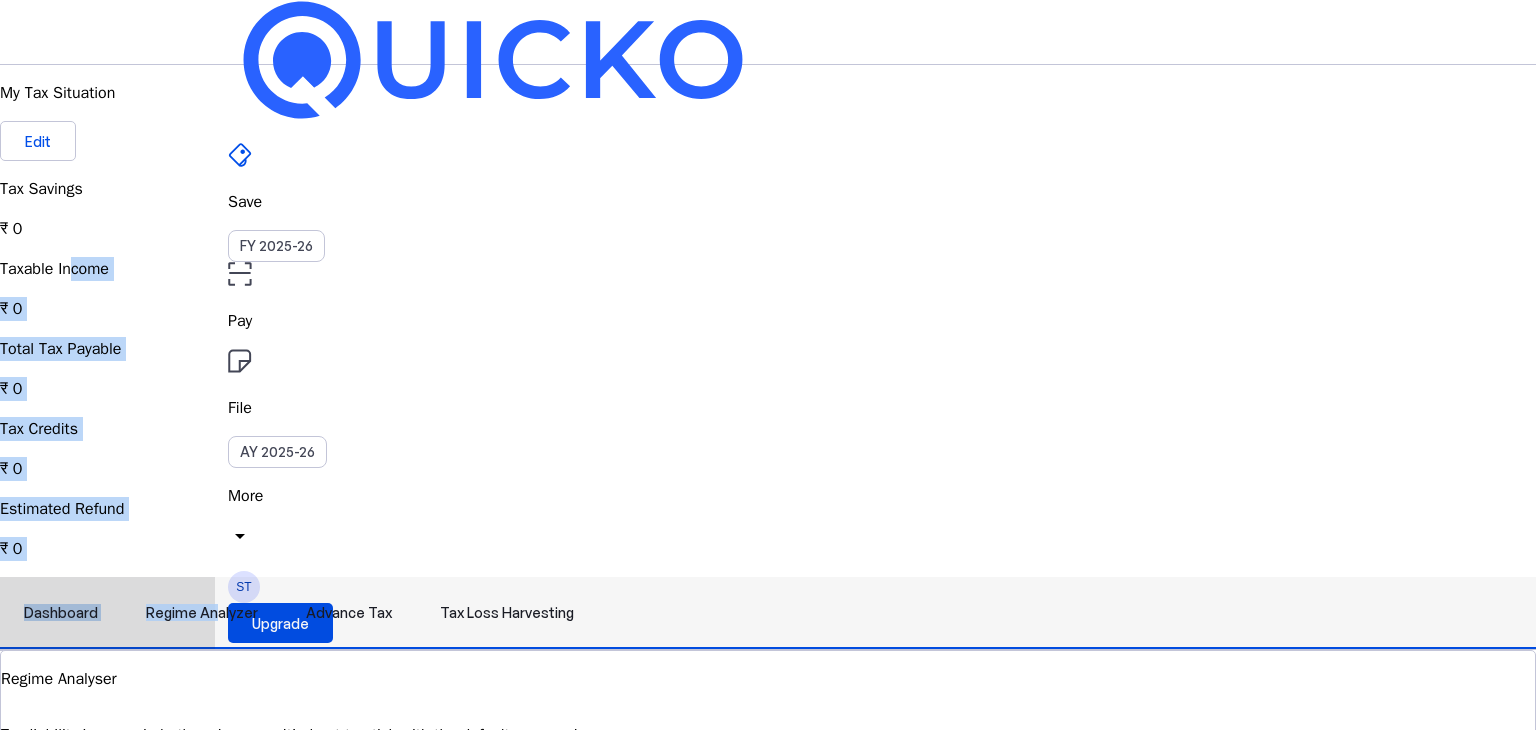 click on "Regime Analyzer" at bounding box center (202, 613) 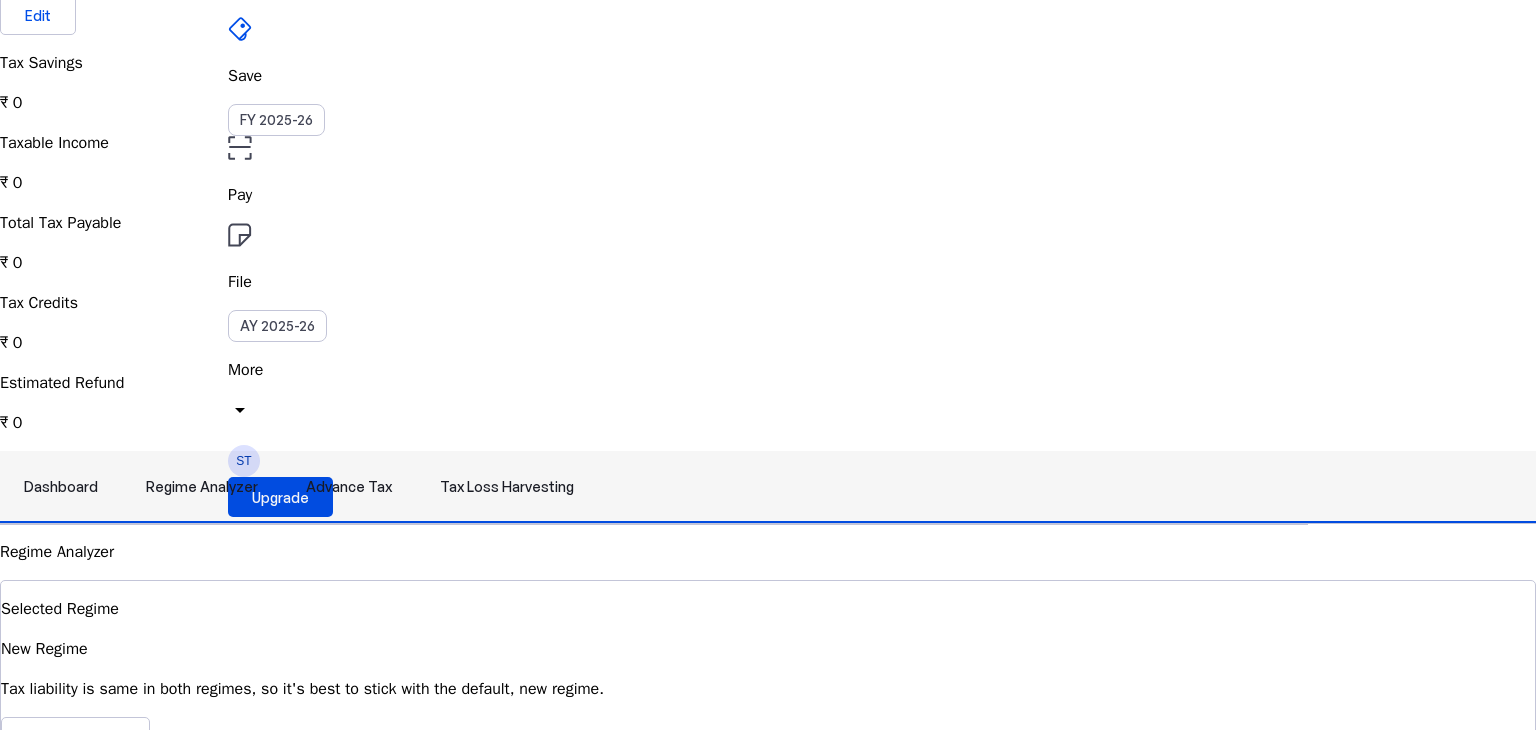 scroll, scrollTop: 124, scrollLeft: 0, axis: vertical 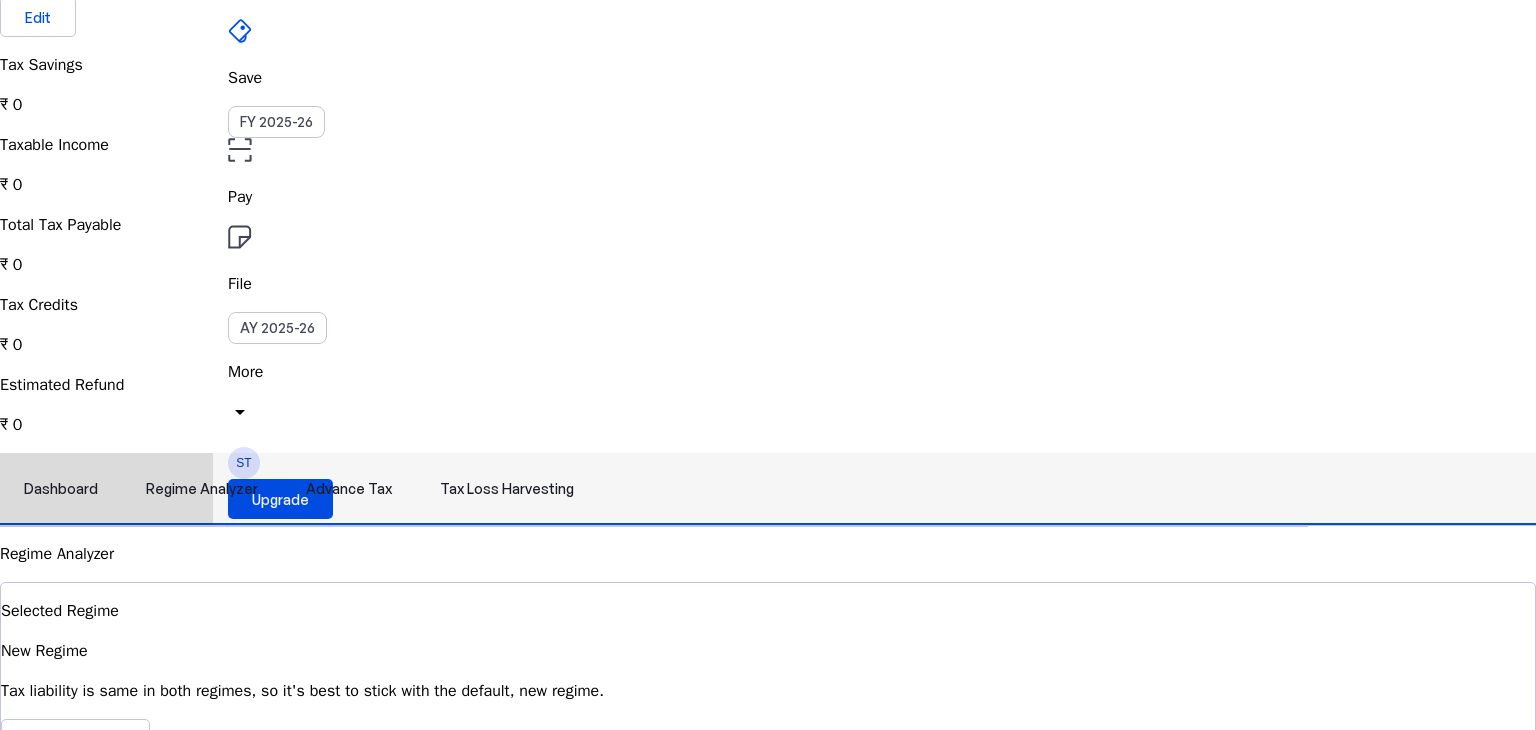 click on "Advance Tax" at bounding box center (349, 489) 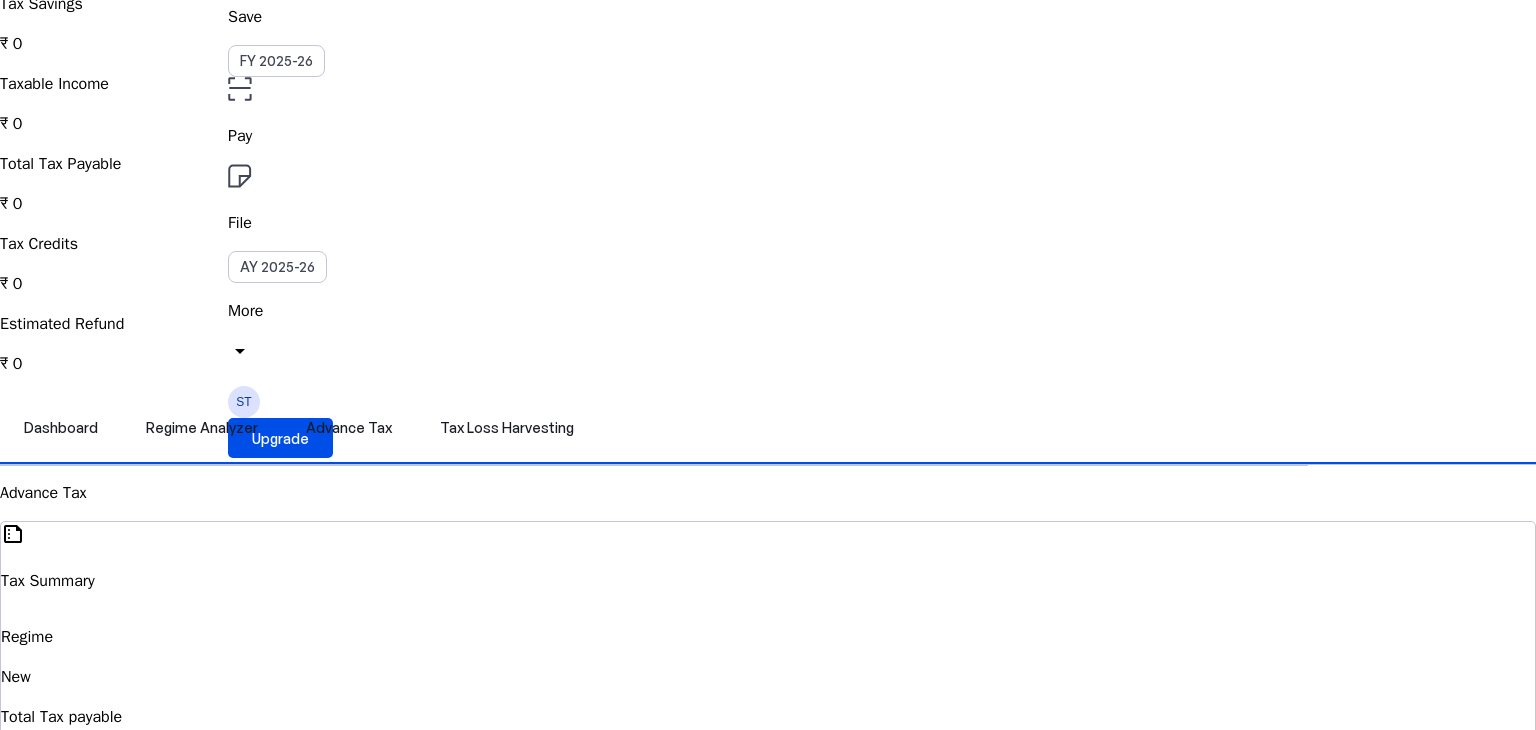 scroll, scrollTop: 181, scrollLeft: 0, axis: vertical 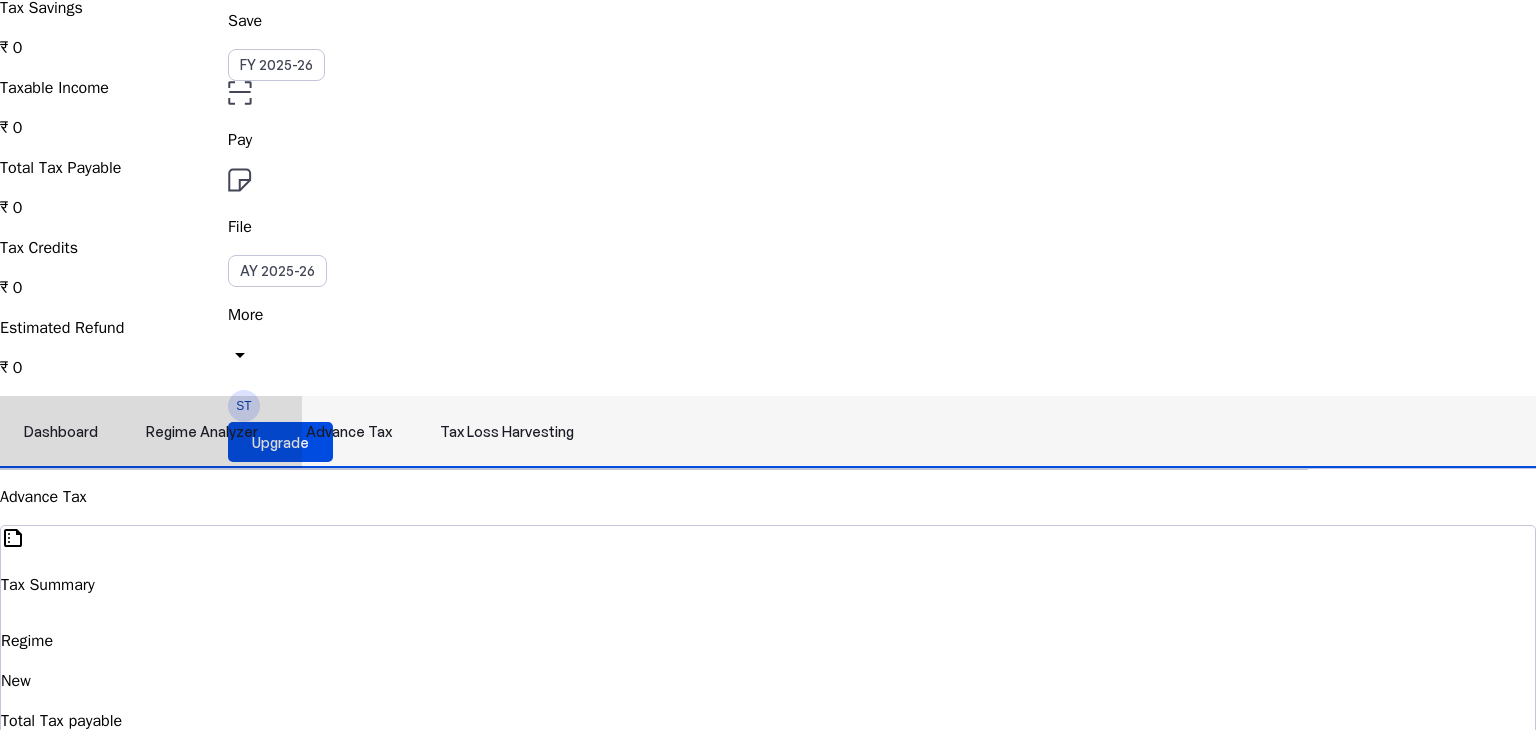 click on "Tax Loss Harvesting" at bounding box center (507, 432) 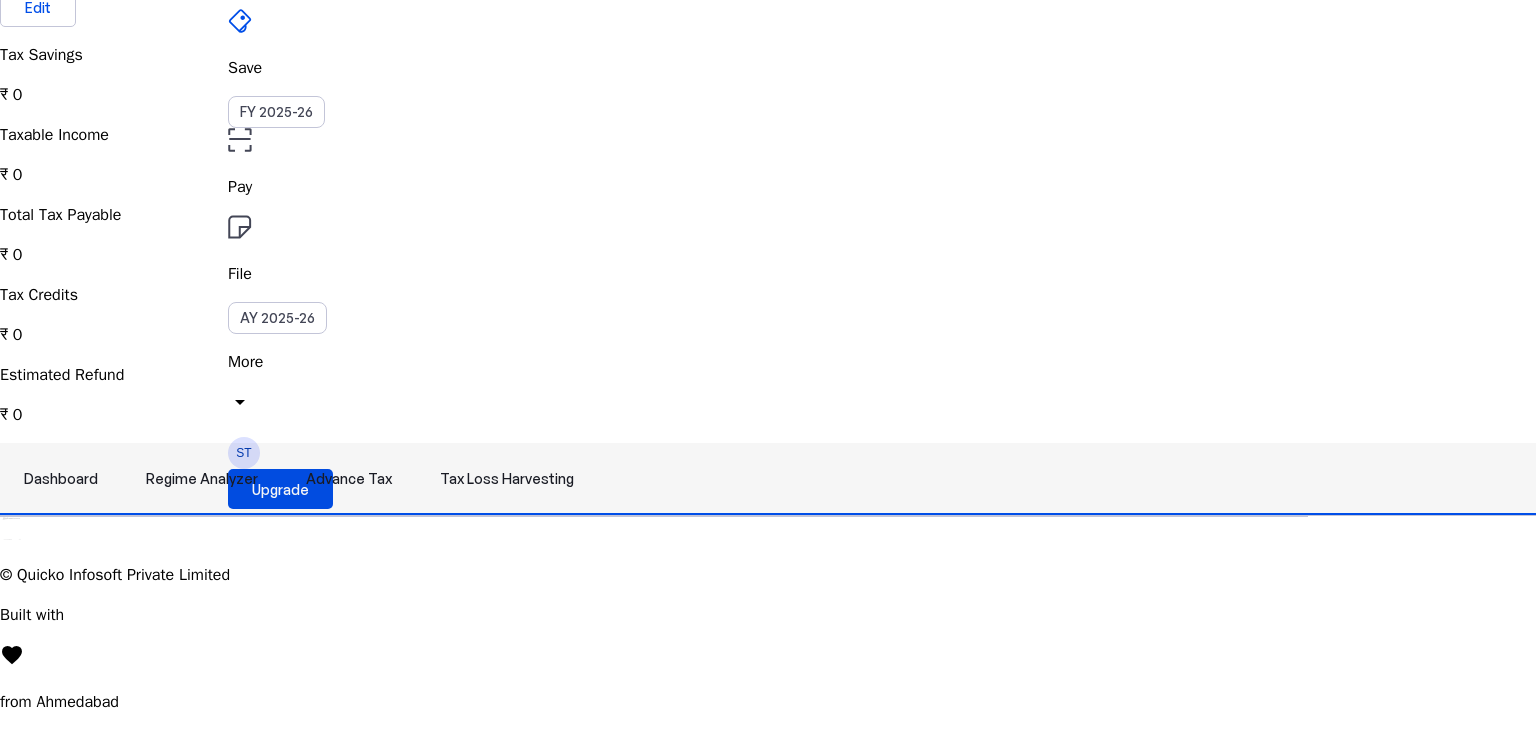scroll, scrollTop: 0, scrollLeft: 0, axis: both 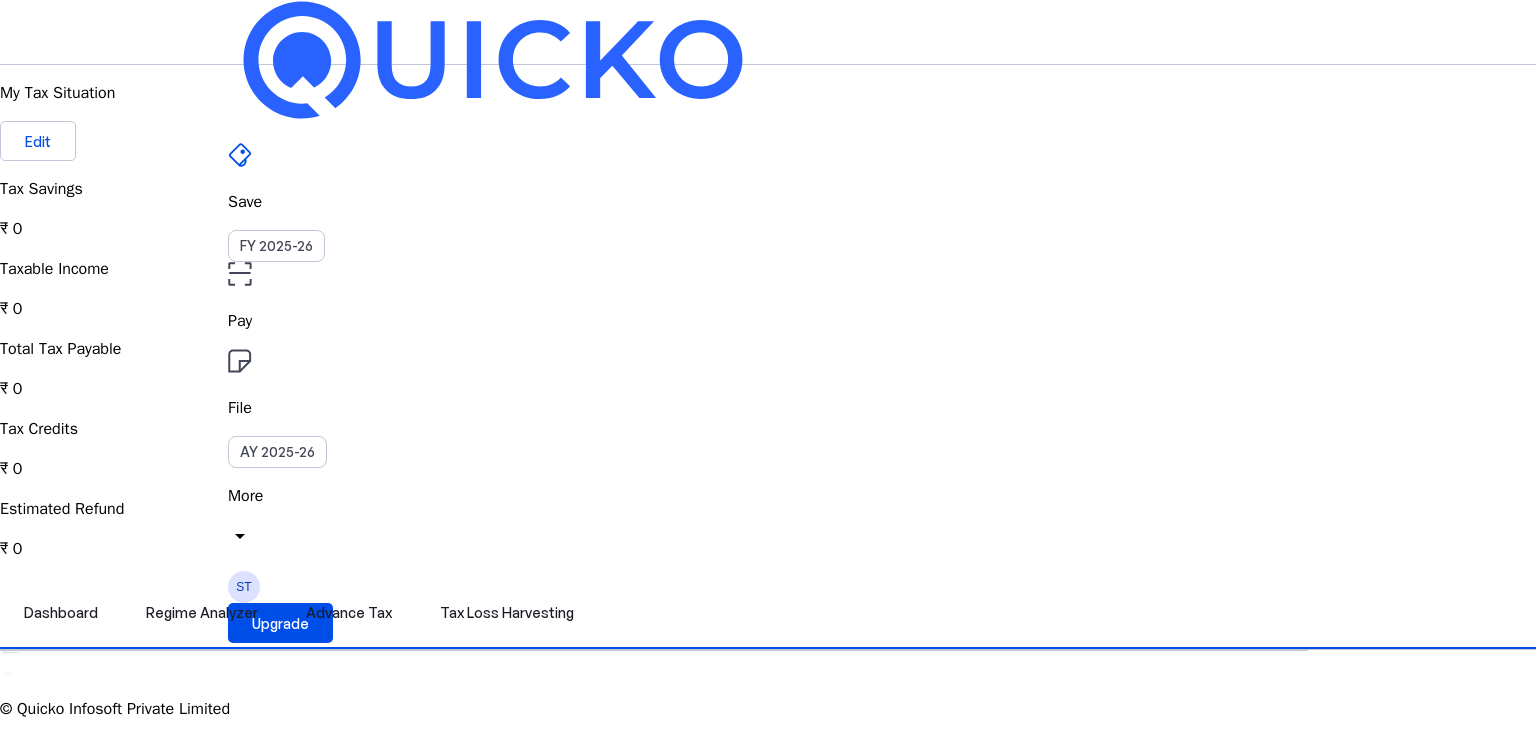 click on "More" at bounding box center (768, 496) 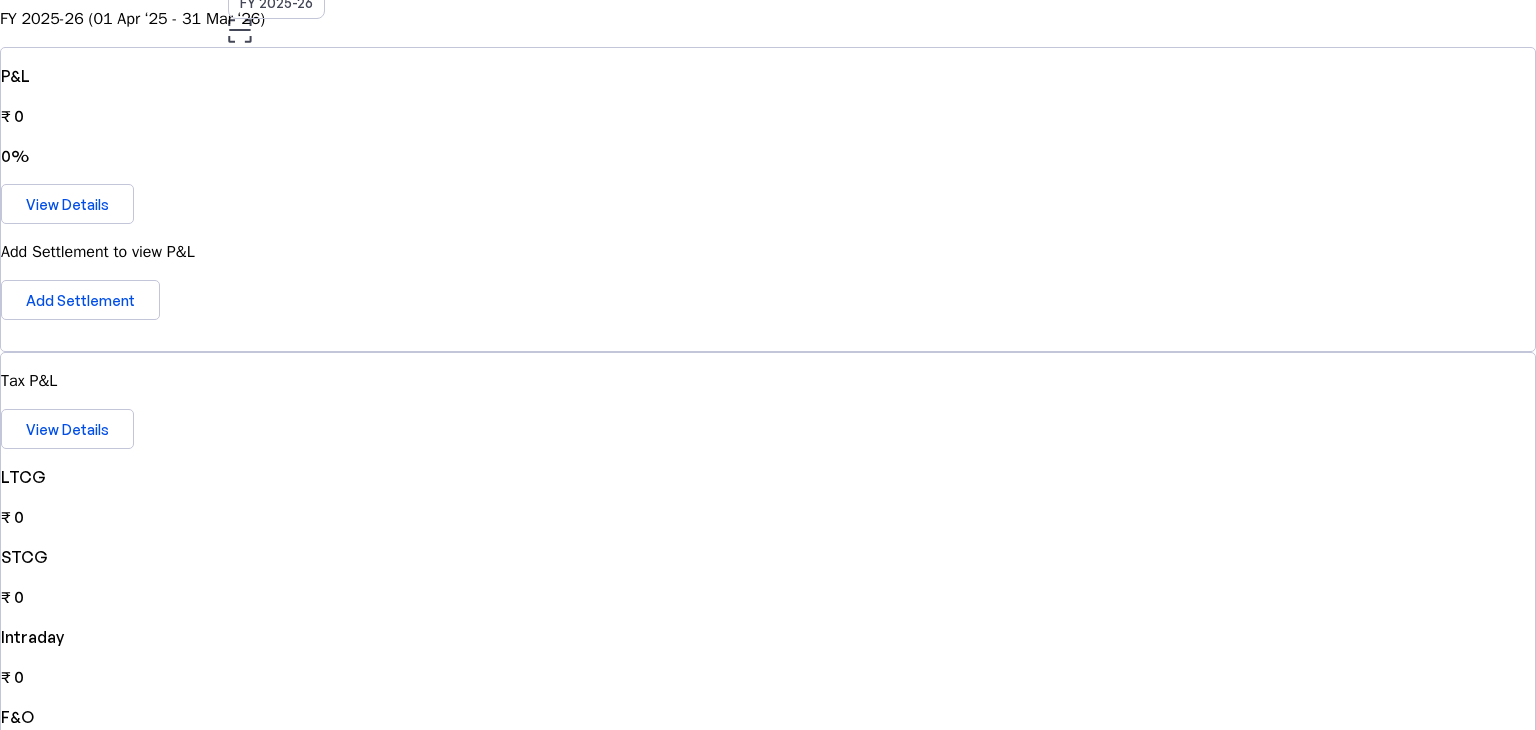 scroll, scrollTop: 240, scrollLeft: 0, axis: vertical 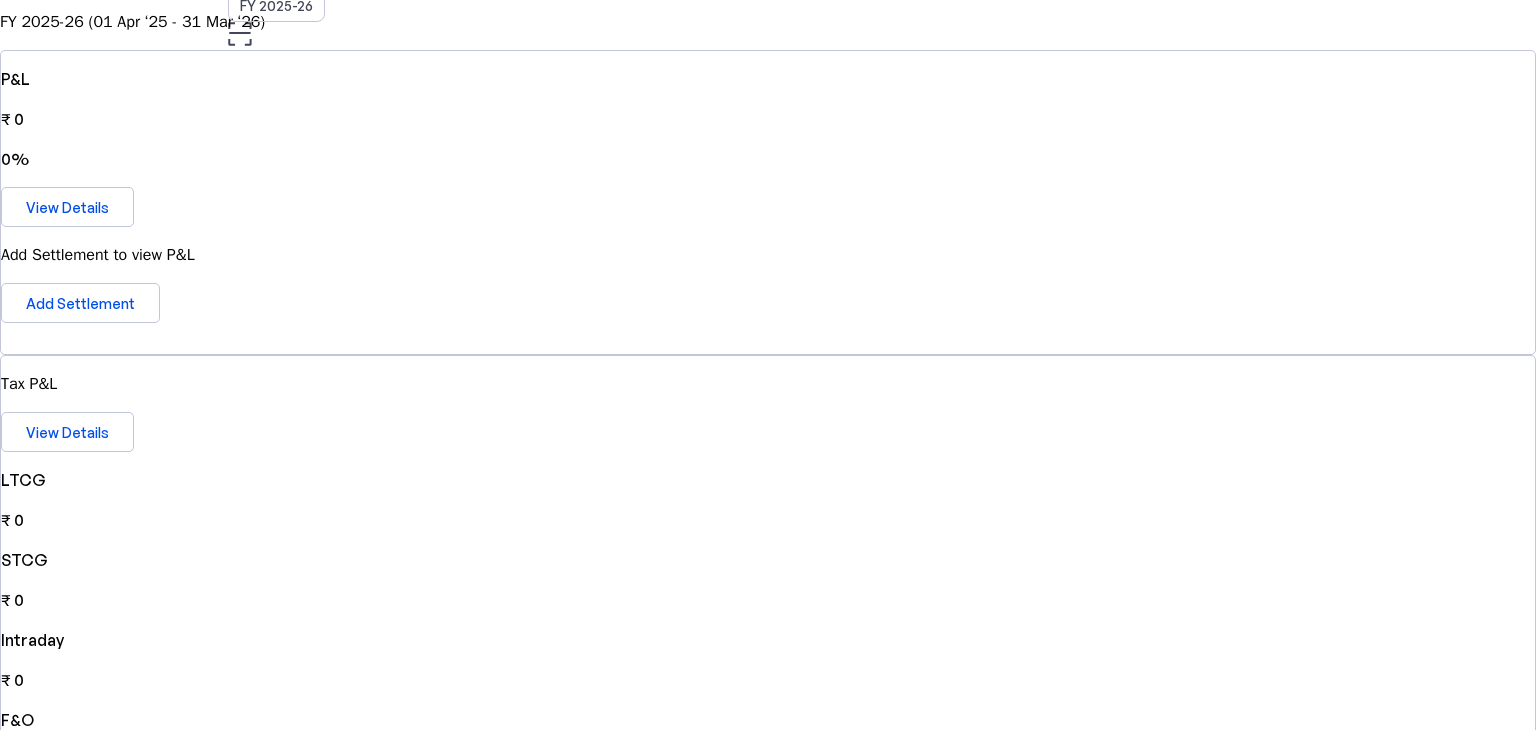 click on "Connect Account" at bounding box center (777, 1331) 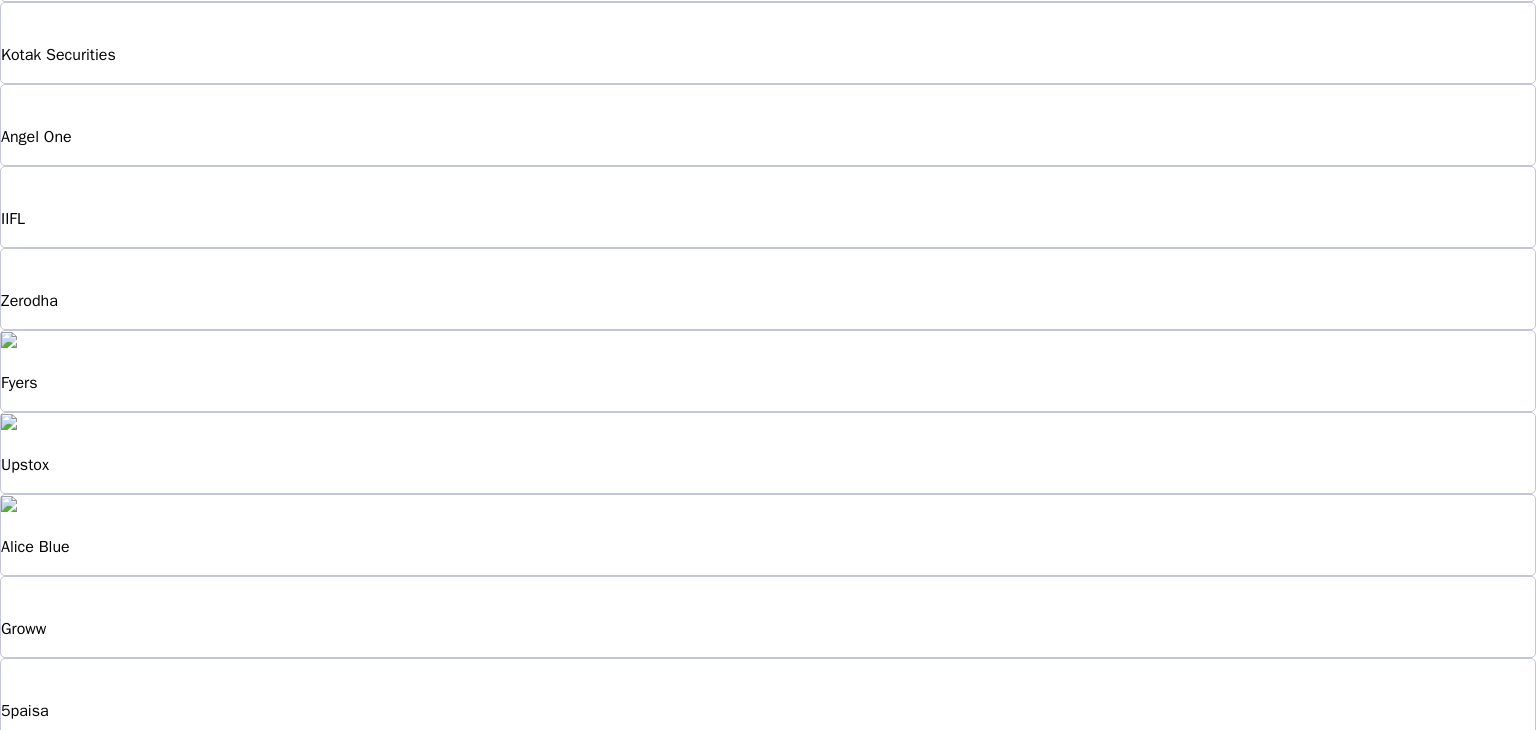 scroll, scrollTop: 0, scrollLeft: 0, axis: both 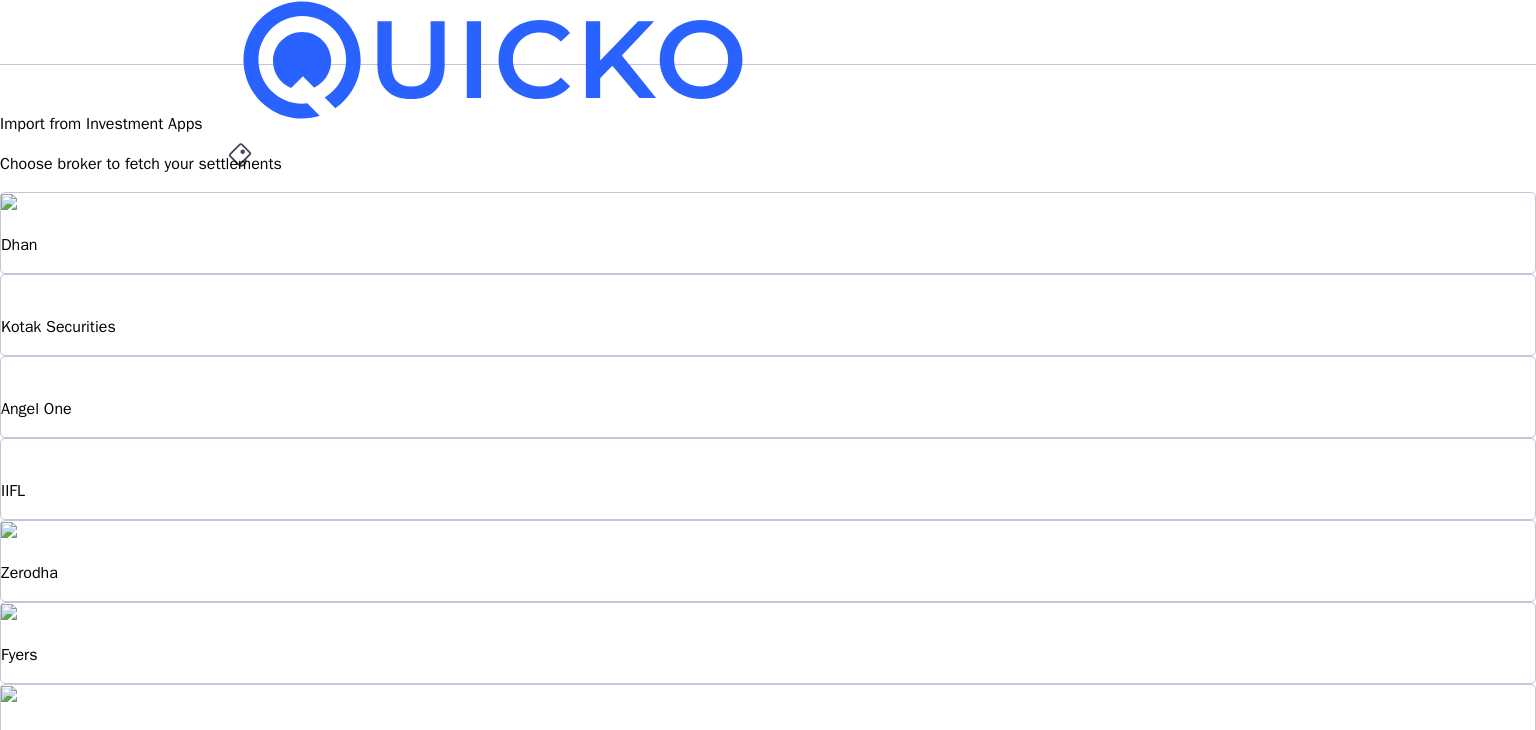 click on "Zerodha" at bounding box center [768, 561] 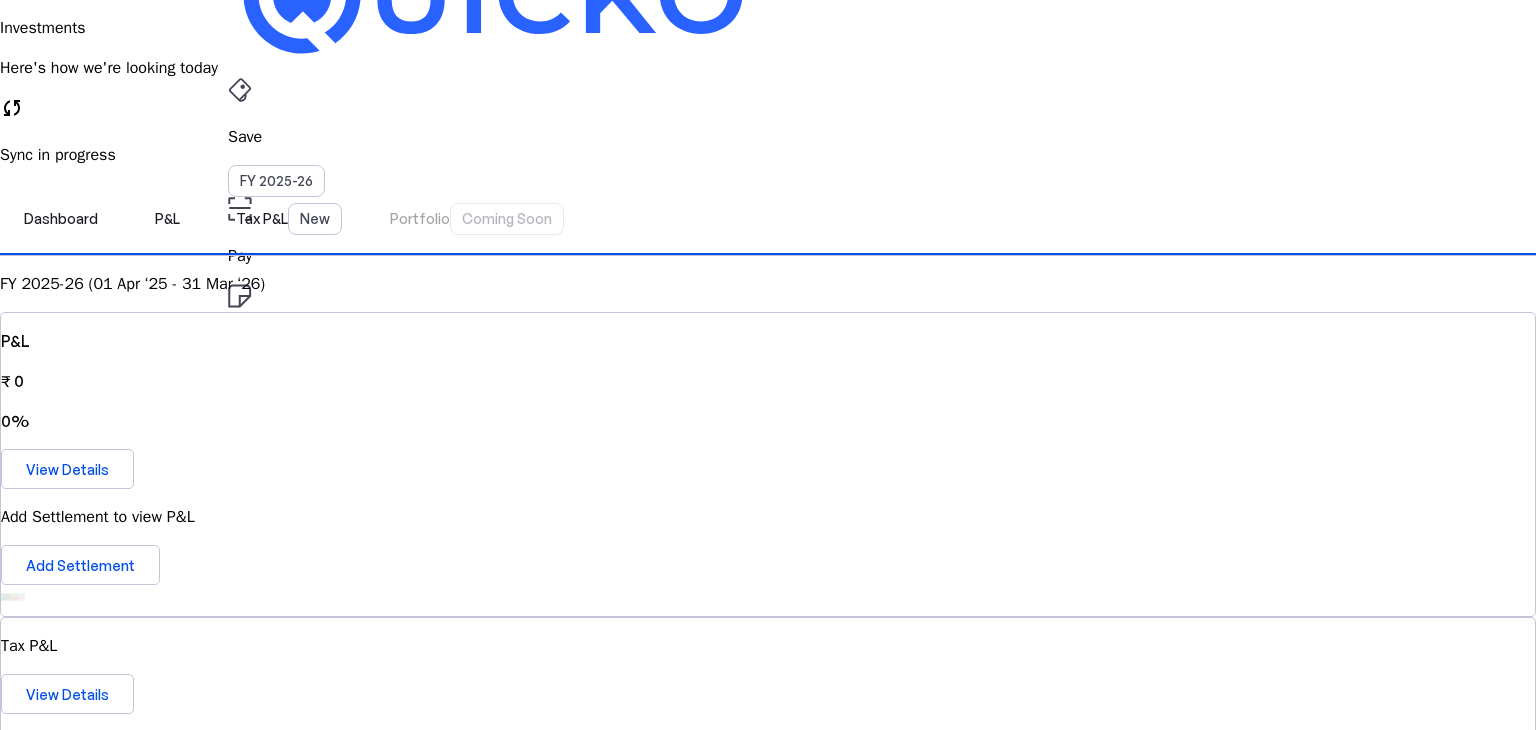 scroll, scrollTop: 61, scrollLeft: 0, axis: vertical 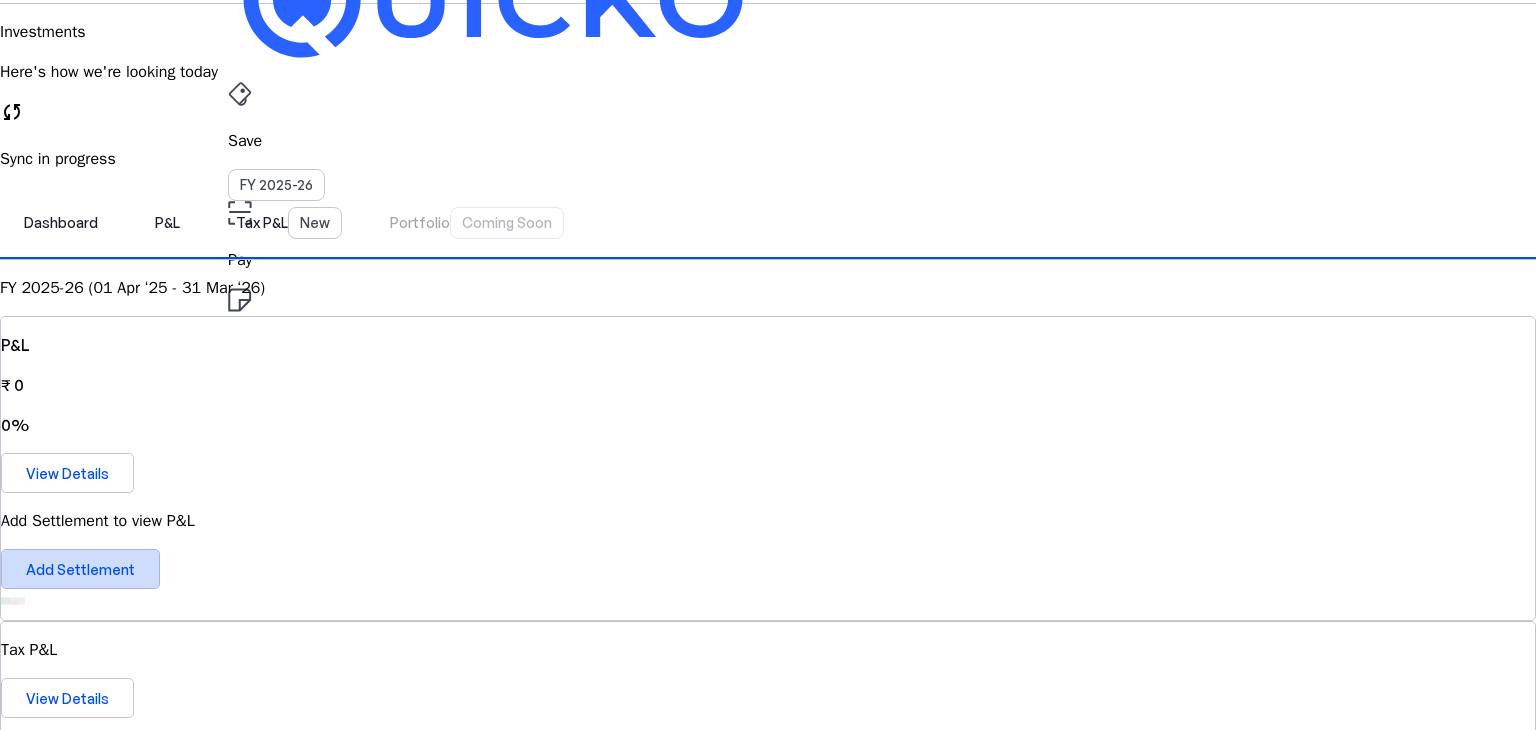 click on "Add Settlement" at bounding box center (80, 569) 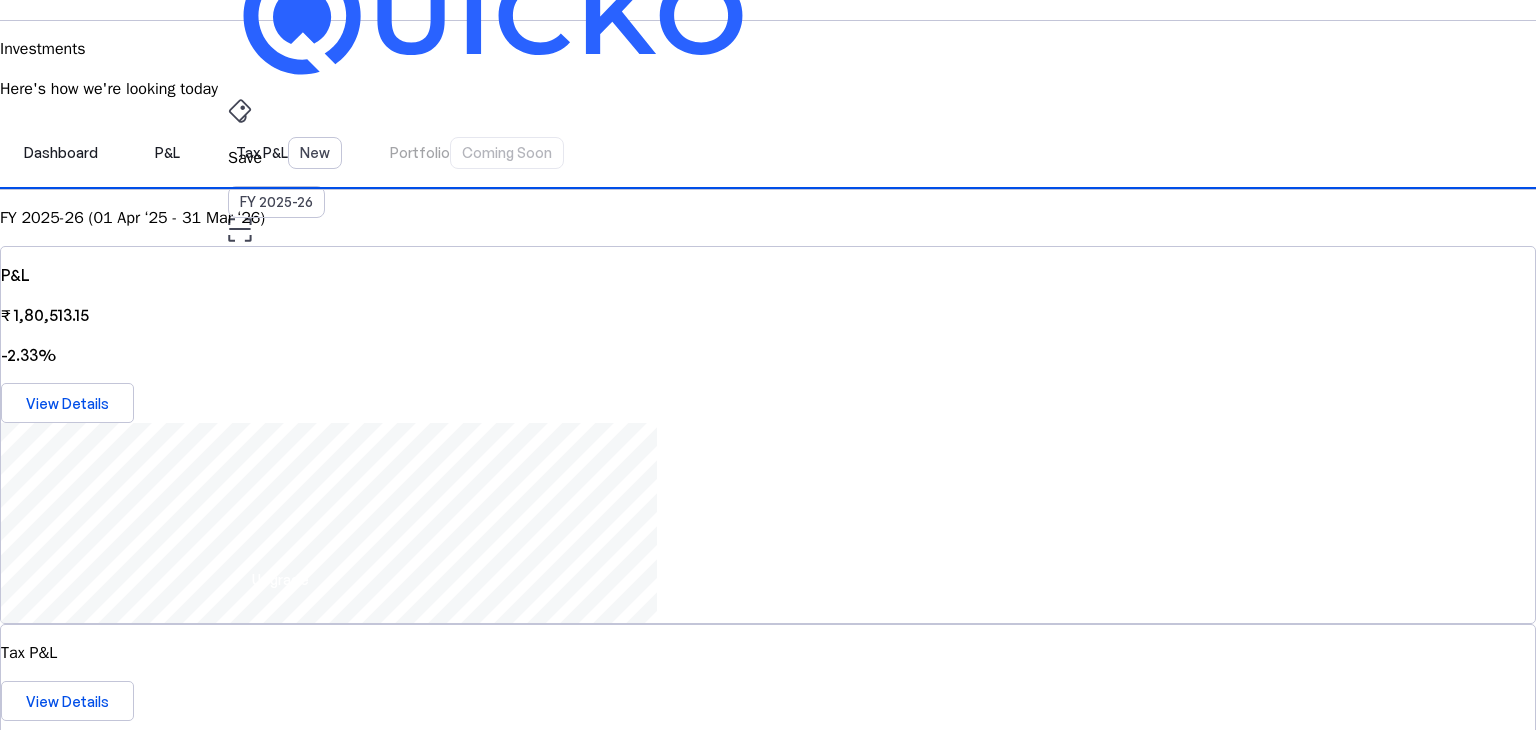 scroll, scrollTop: 0, scrollLeft: 0, axis: both 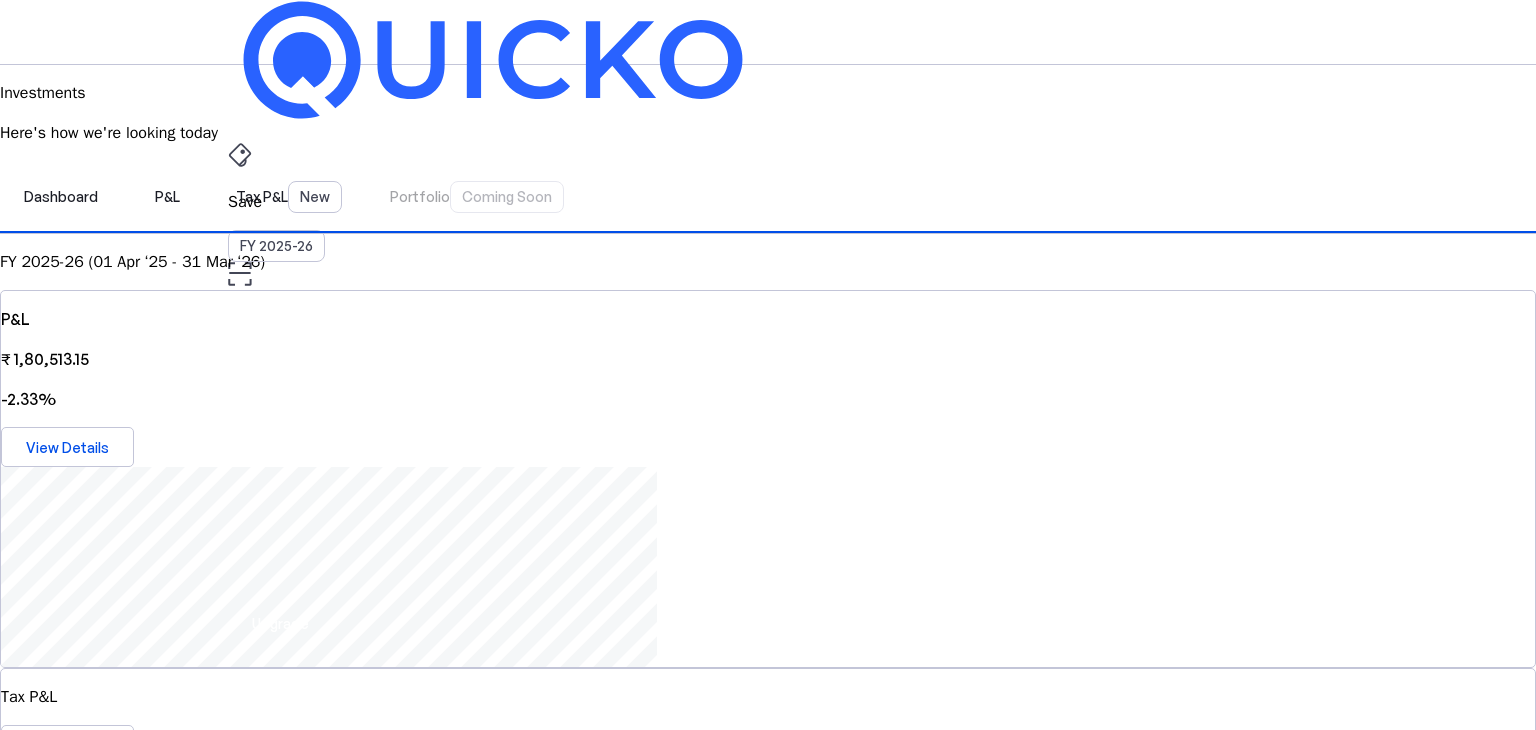 click on "FY 2025-26 (01 Apr ‘25 - 31 Mar ‘26)" at bounding box center [768, 262] 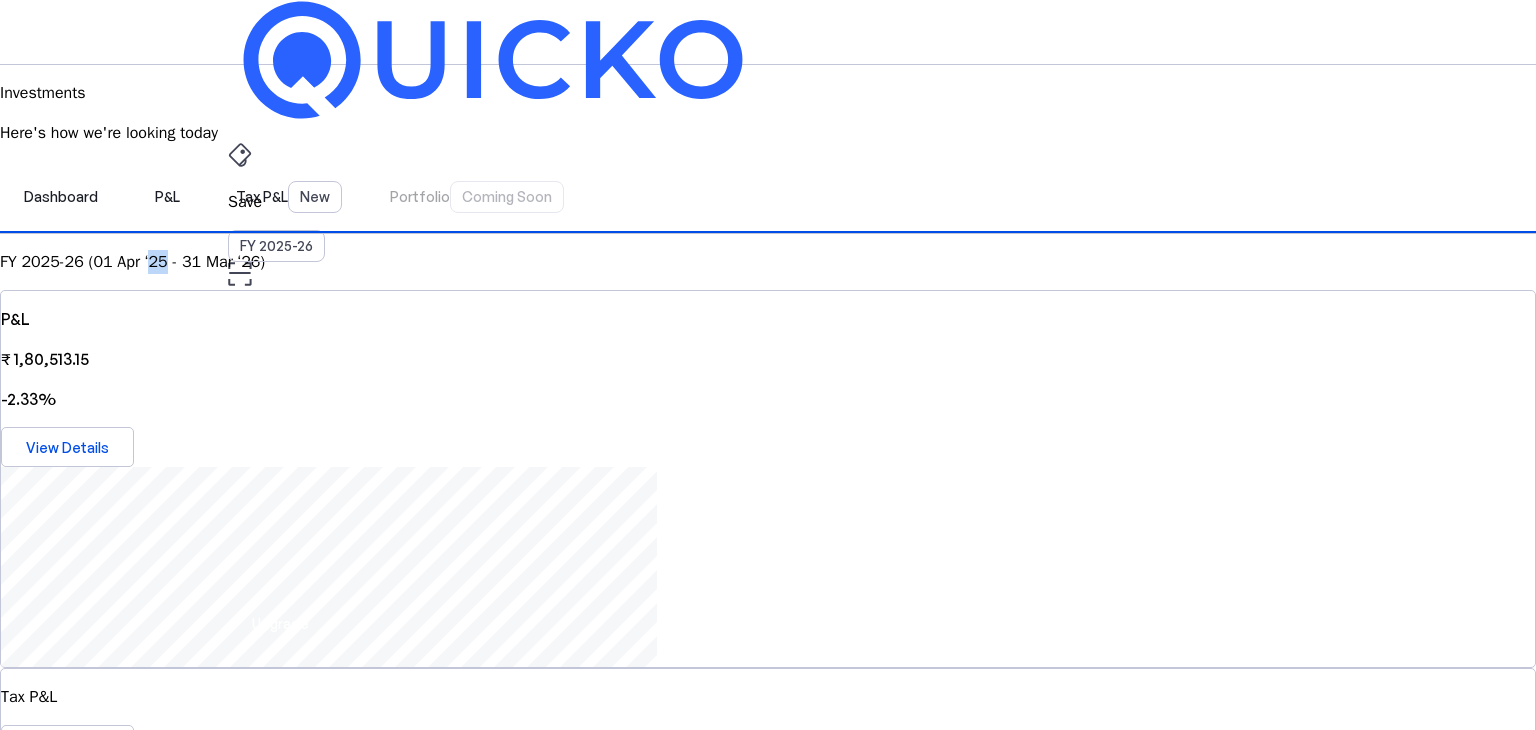 click on "FY 2025-26 (01 Apr ‘25 - 31 Mar ‘26)" at bounding box center (768, 262) 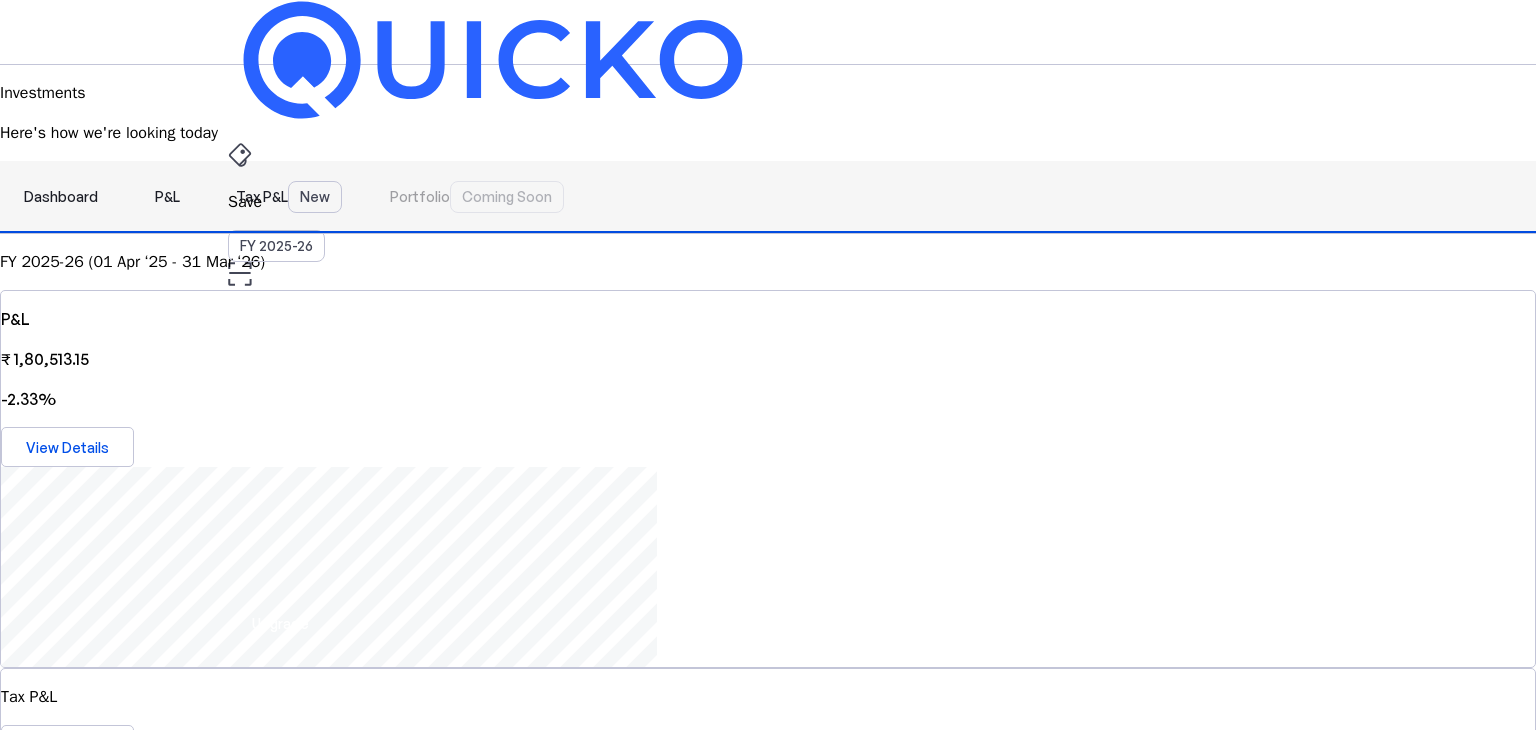 click on "P&L" at bounding box center (167, 197) 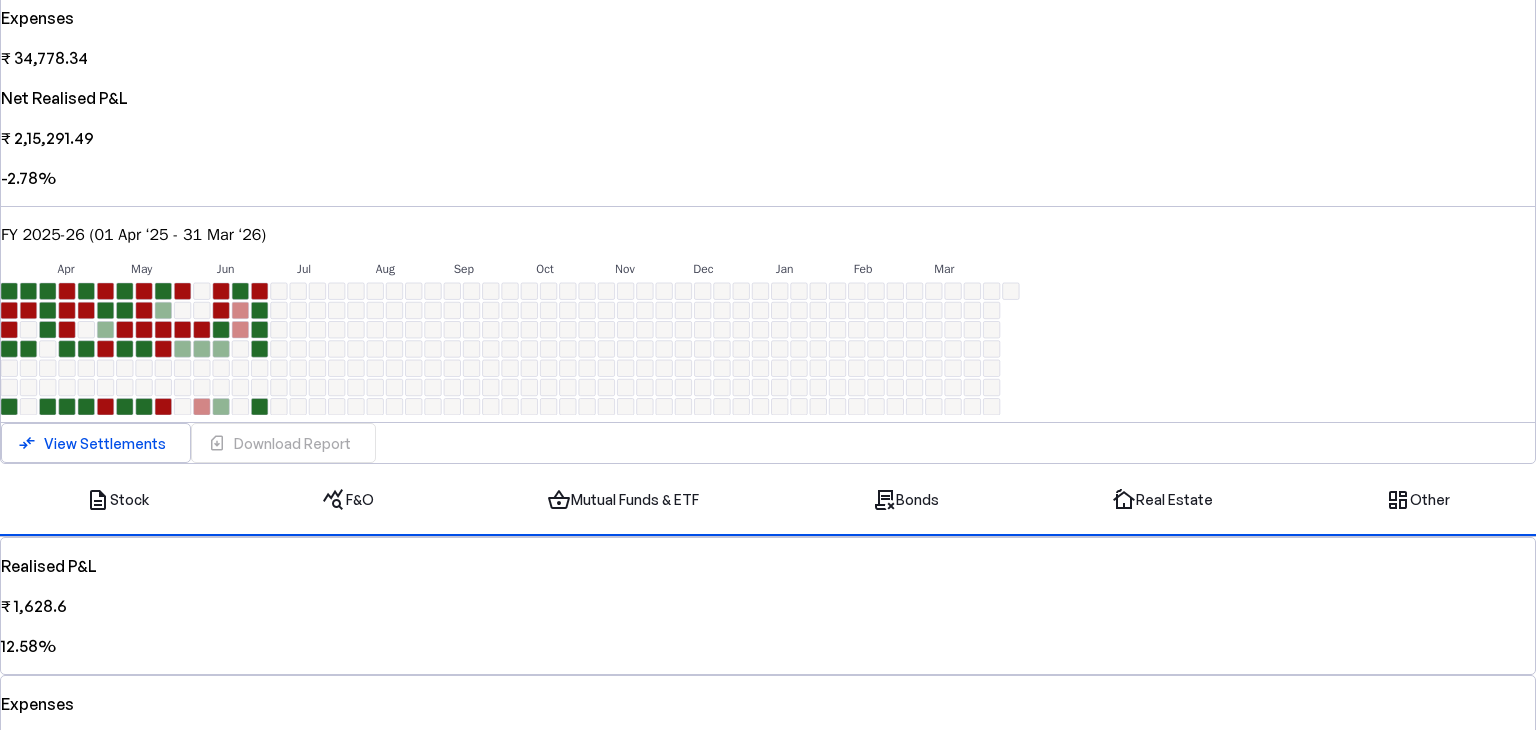 scroll, scrollTop: 544, scrollLeft: 0, axis: vertical 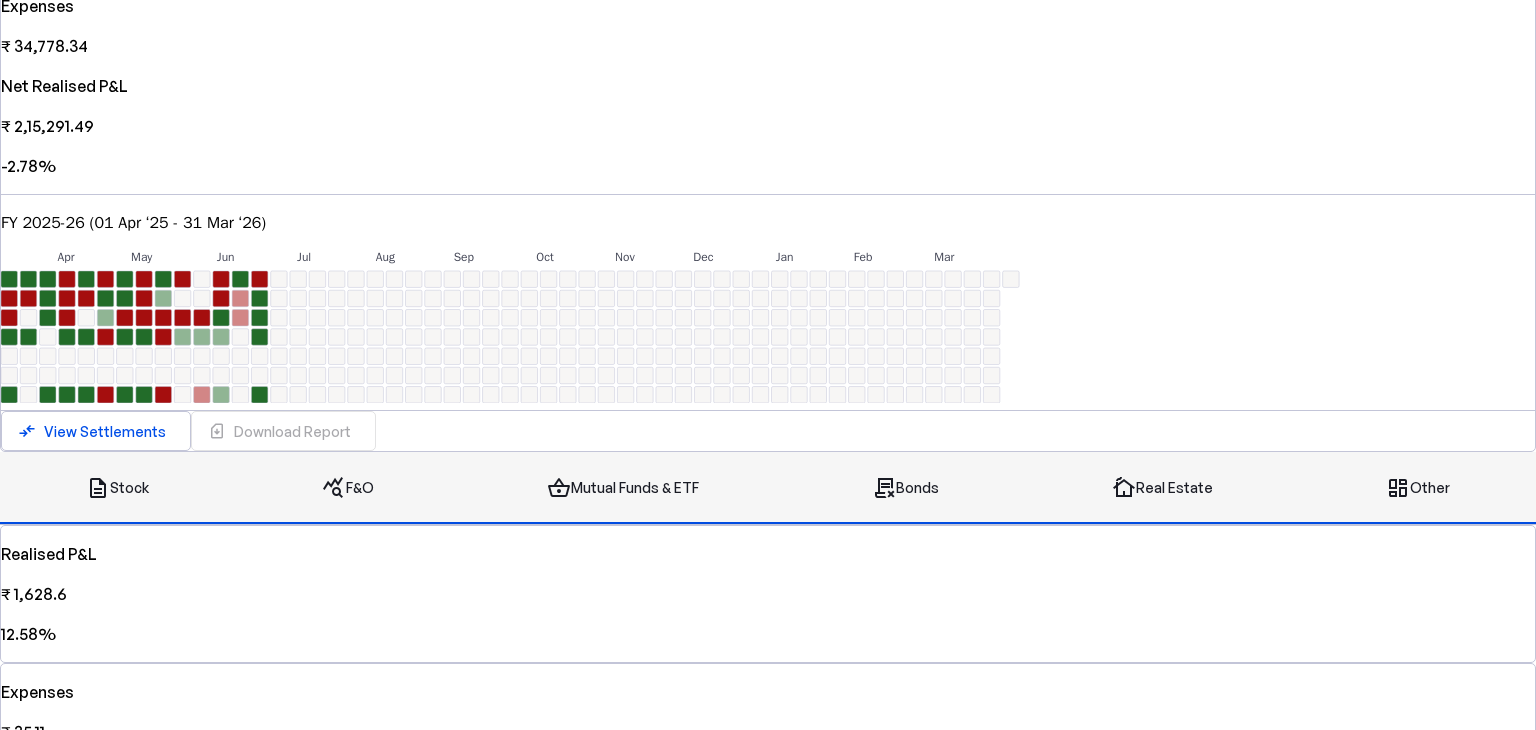 click on "query_stats  F&O" at bounding box center (348, 488) 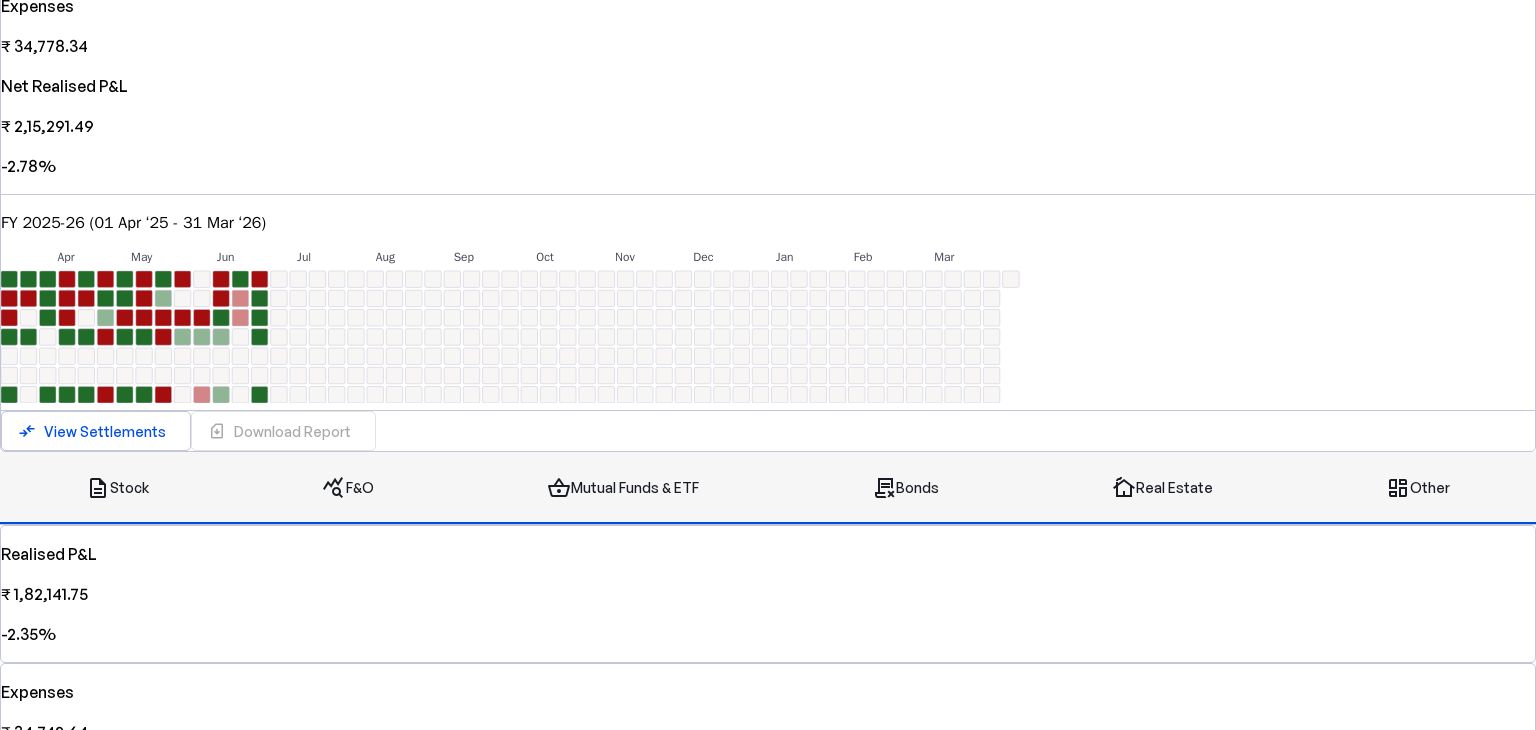 click on "shopping_basket  Mutual Funds & ETF" at bounding box center [623, 488] 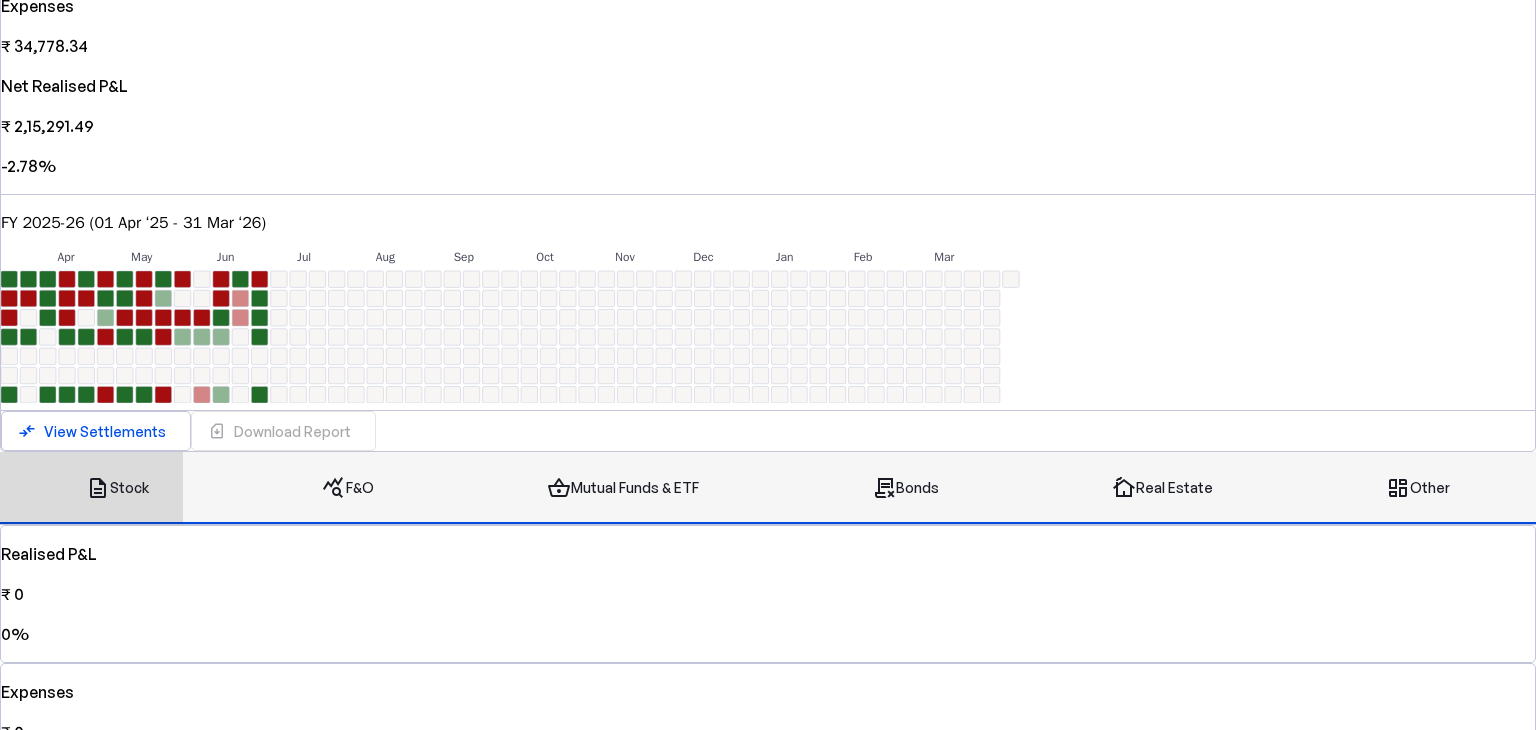 click on "contract_delete  Bonds" at bounding box center [905, 488] 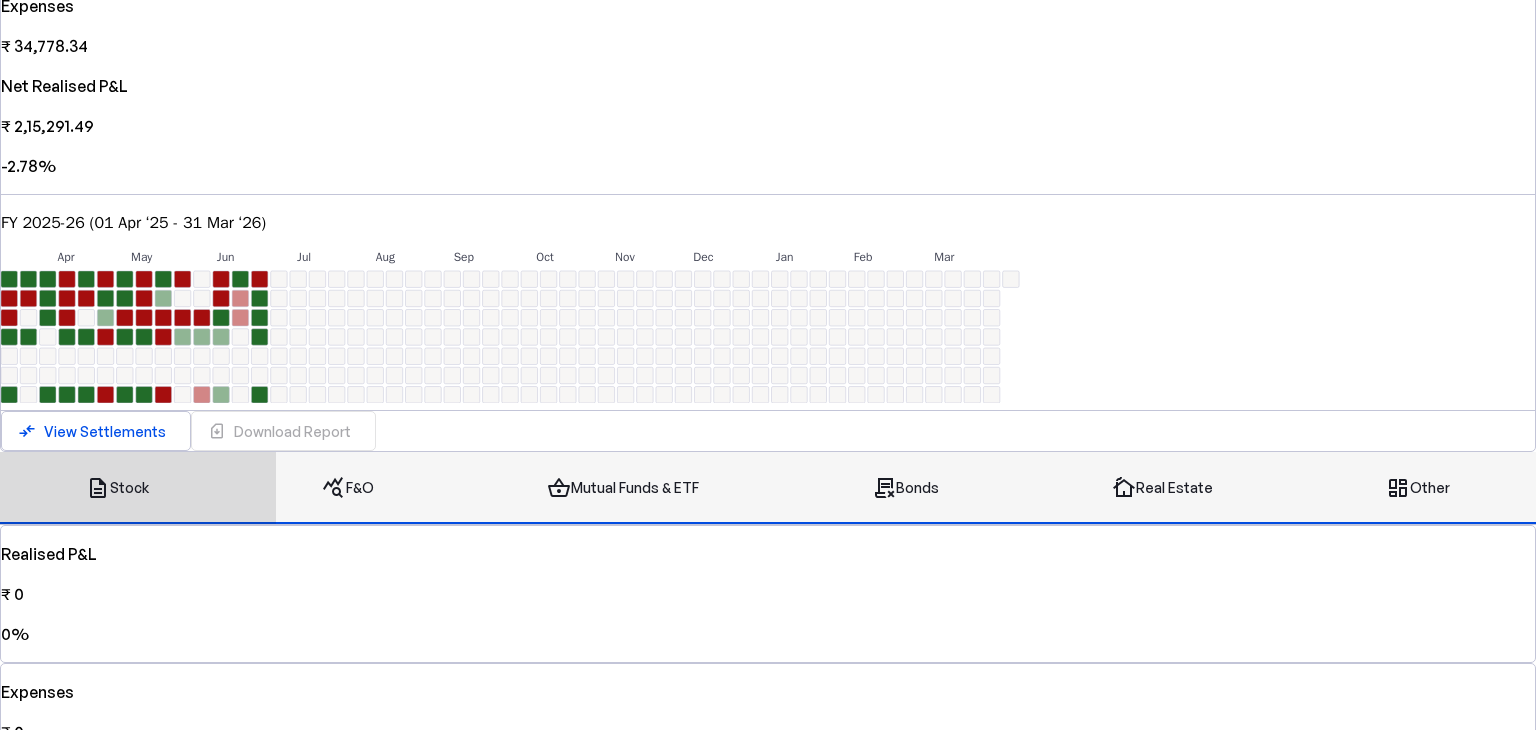 click on "cottage  Real Estate" at bounding box center [1162, 488] 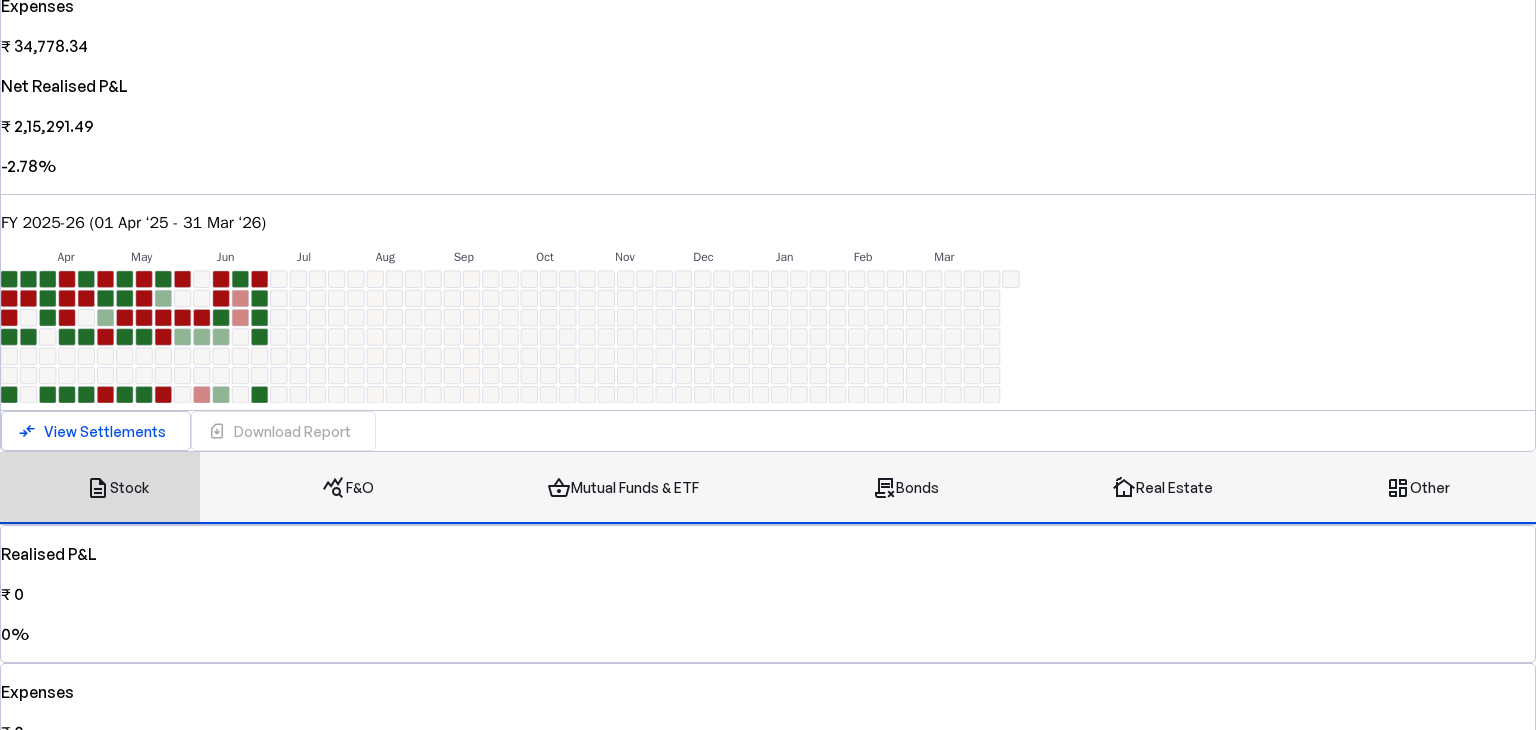 click on "browse  Other" at bounding box center [1418, 488] 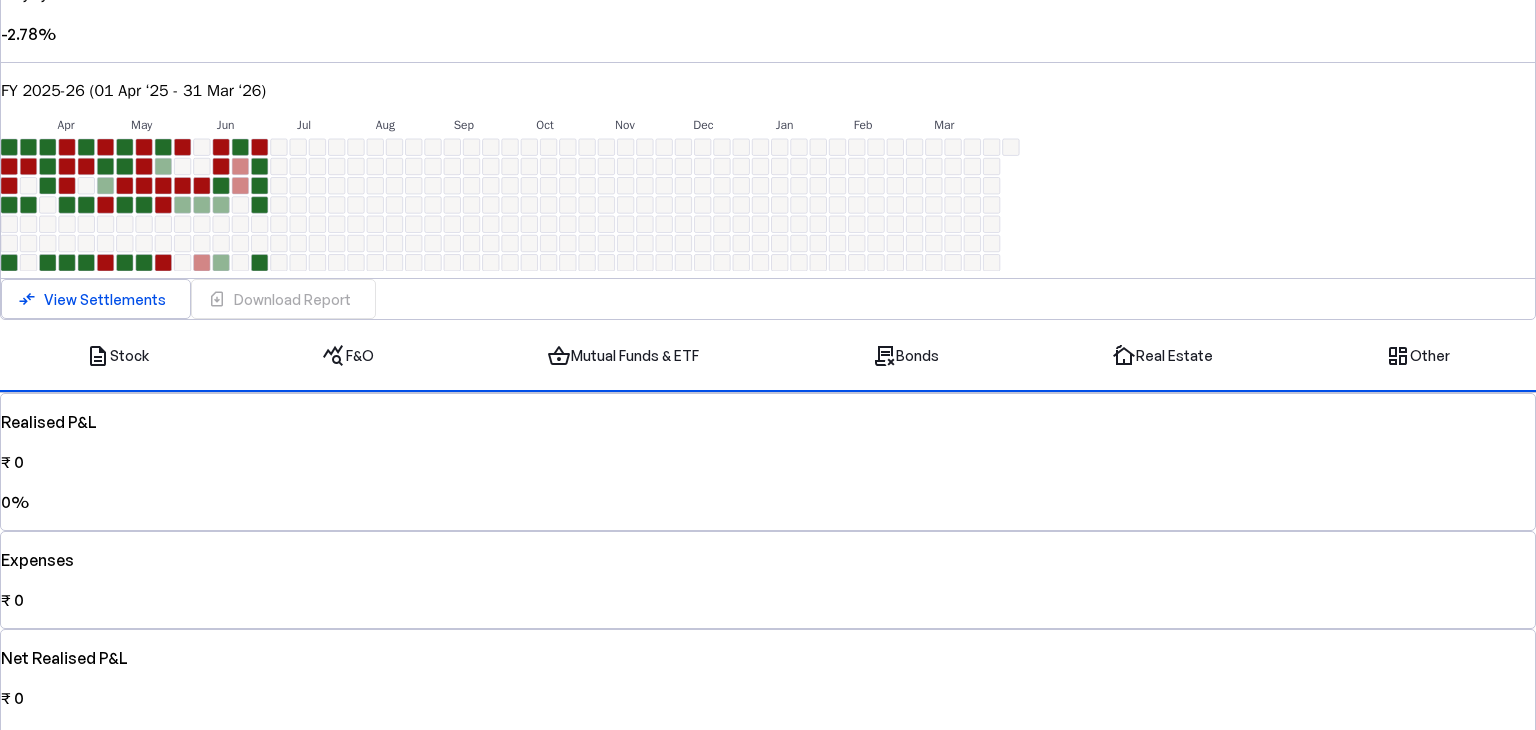 scroll, scrollTop: 534, scrollLeft: 0, axis: vertical 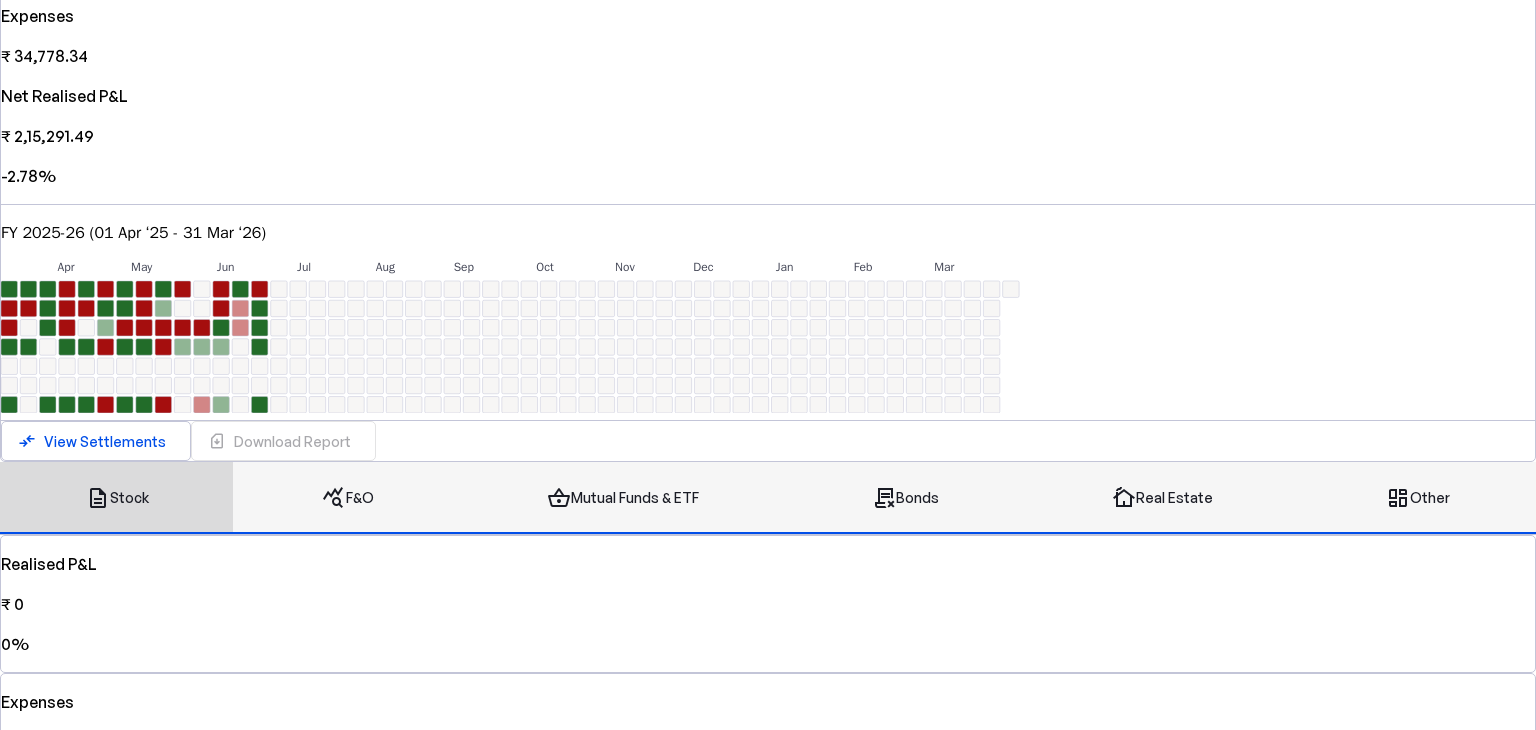 click on "contract_delete  Bonds" at bounding box center [905, 498] 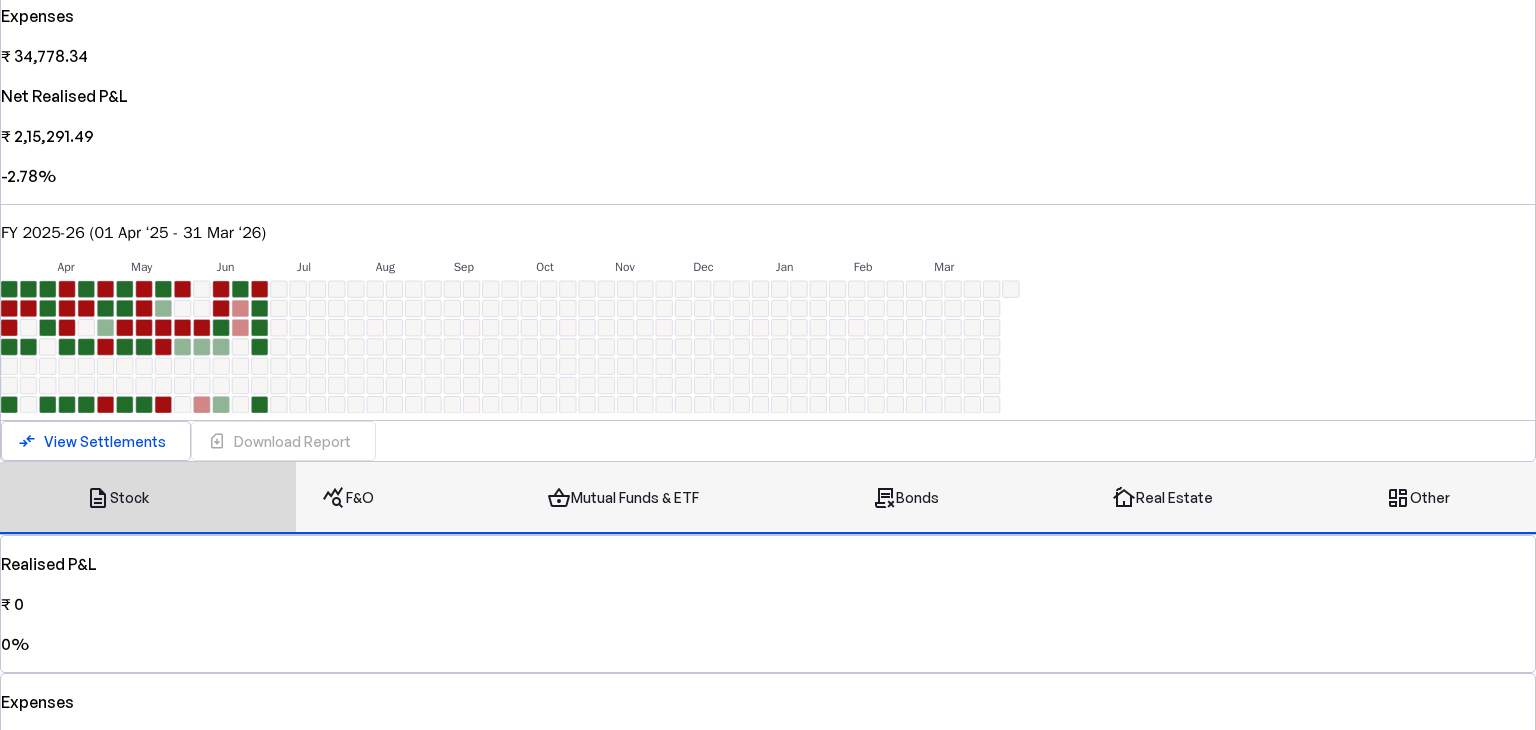 click on "shopping_basket  Mutual Funds & ETF" at bounding box center [623, 498] 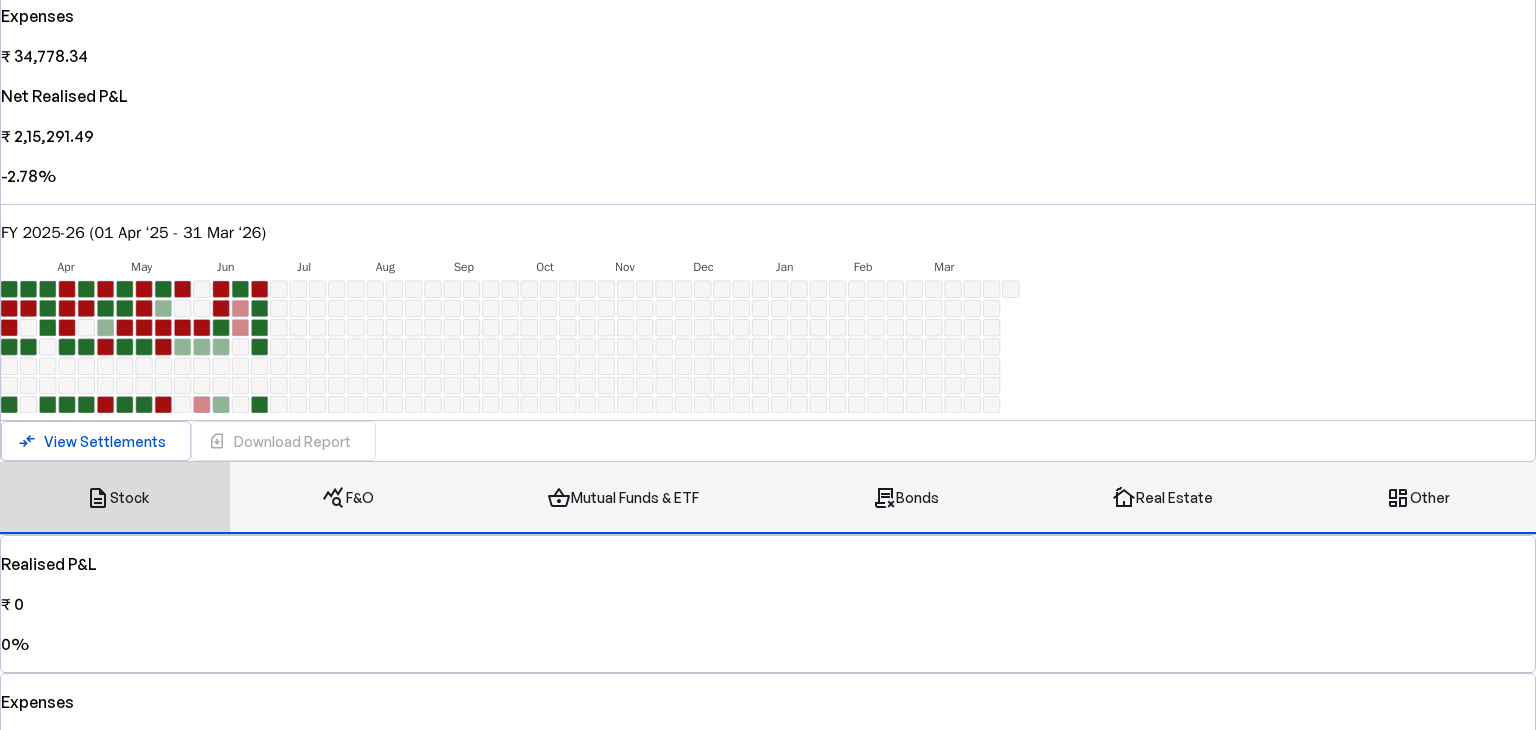 click on "query_stats  F&O" at bounding box center (348, 498) 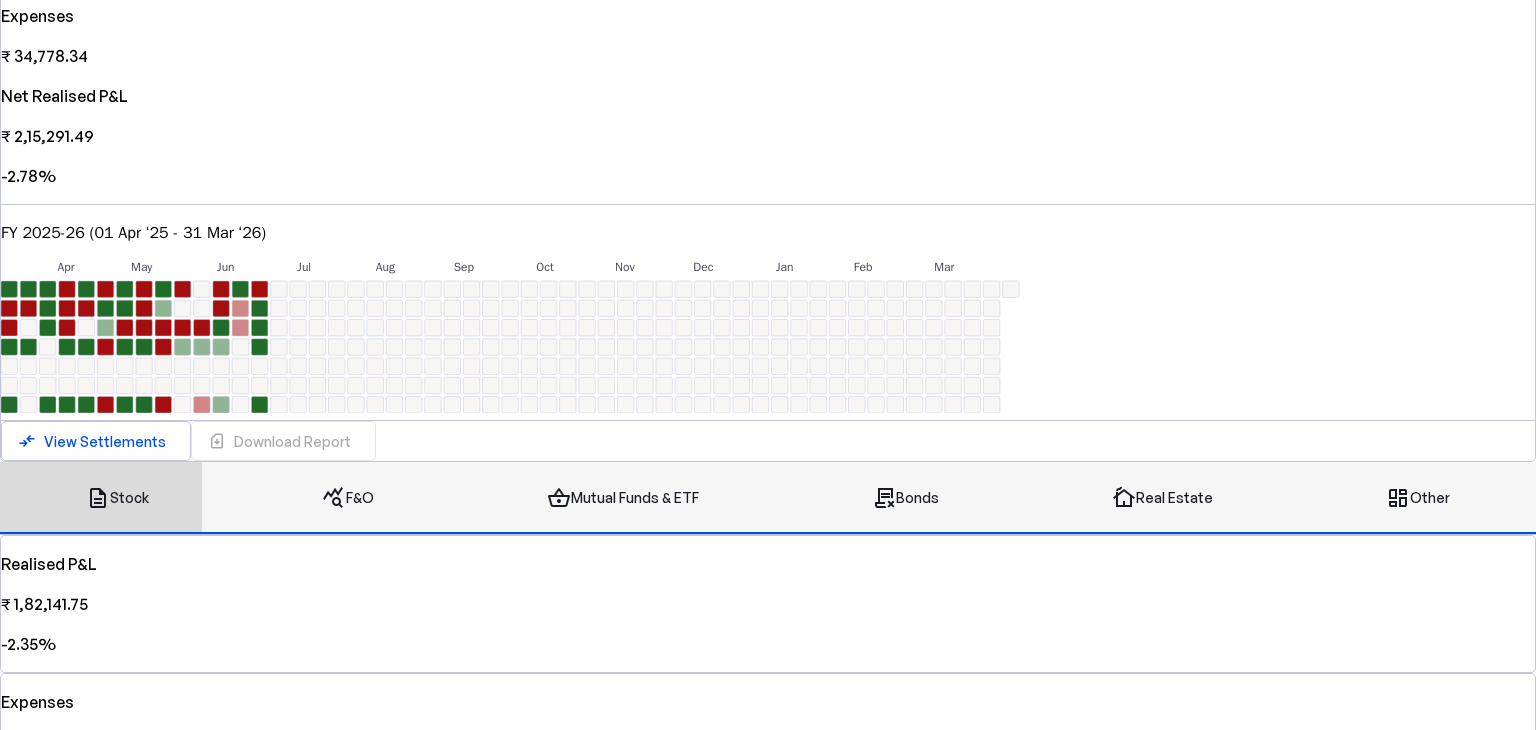 click on "description  Stock" at bounding box center (117, 498) 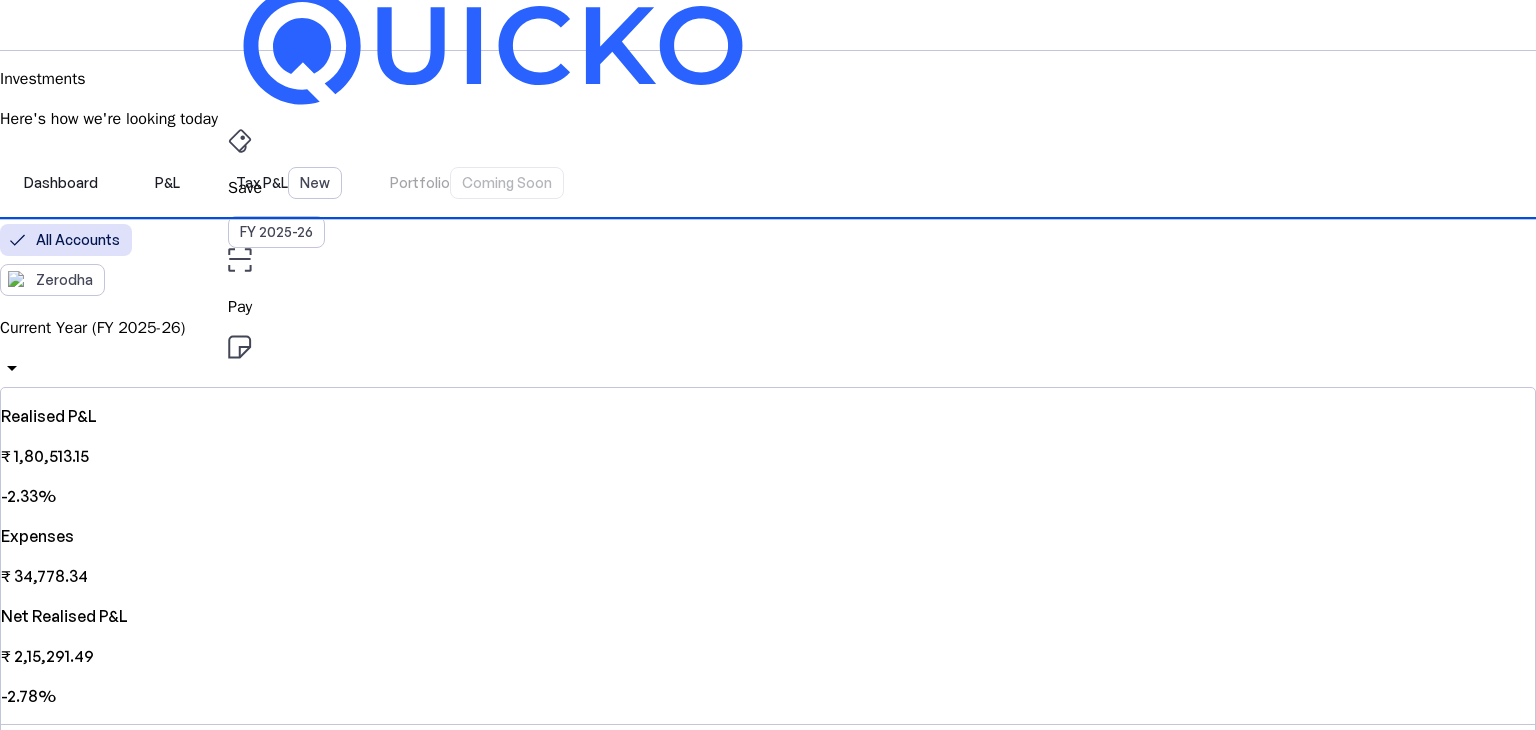 scroll, scrollTop: 12, scrollLeft: 0, axis: vertical 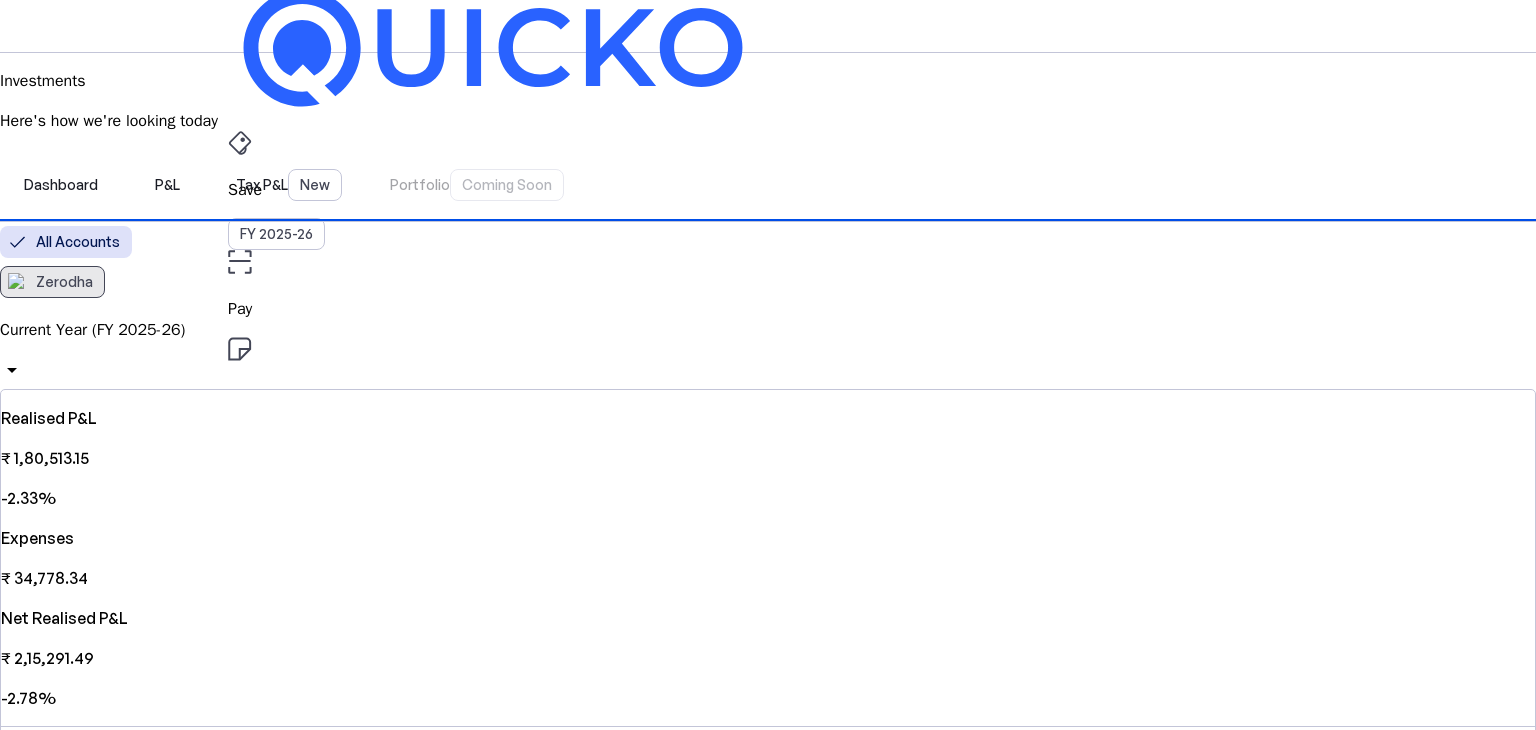 click on "Zerodha" at bounding box center (64, 282) 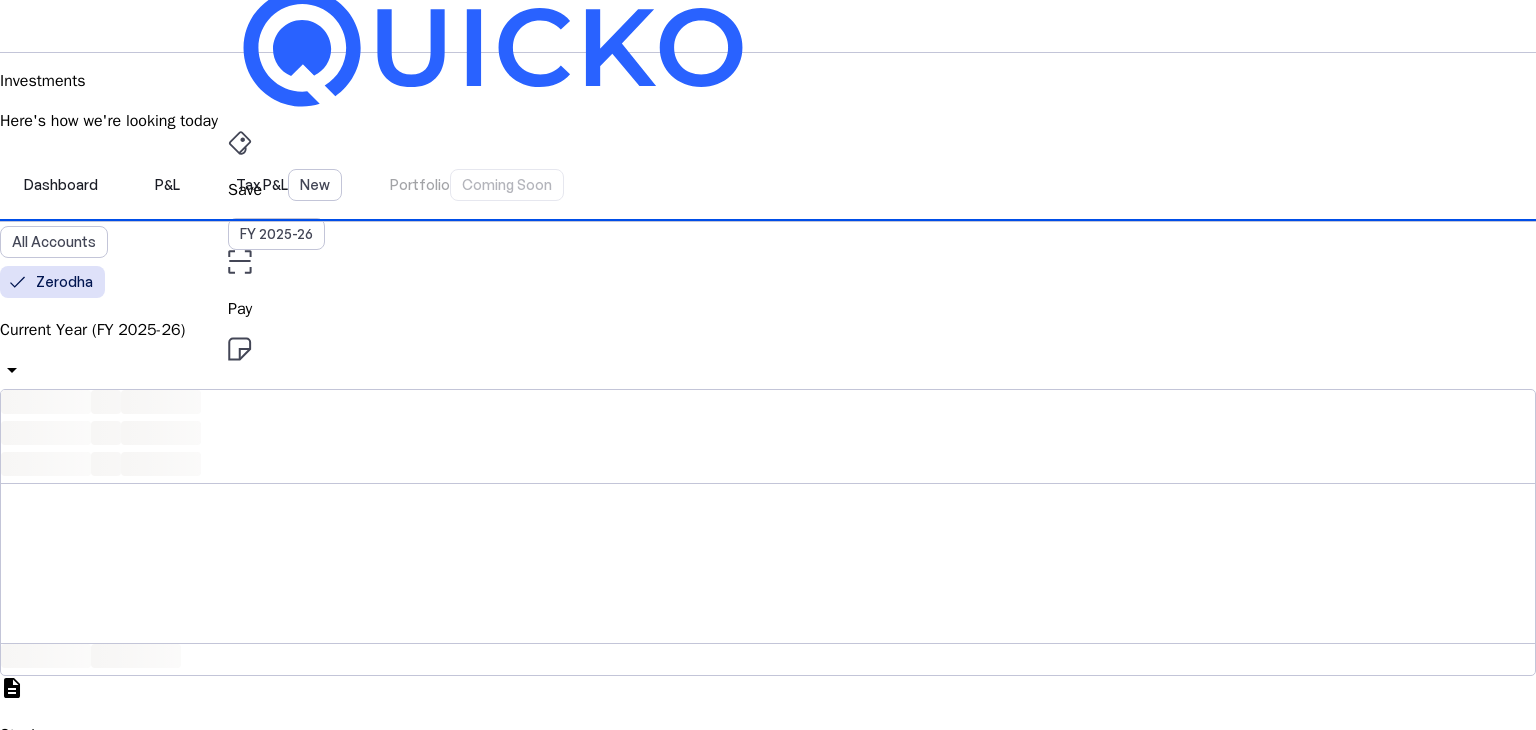 scroll, scrollTop: 0, scrollLeft: 0, axis: both 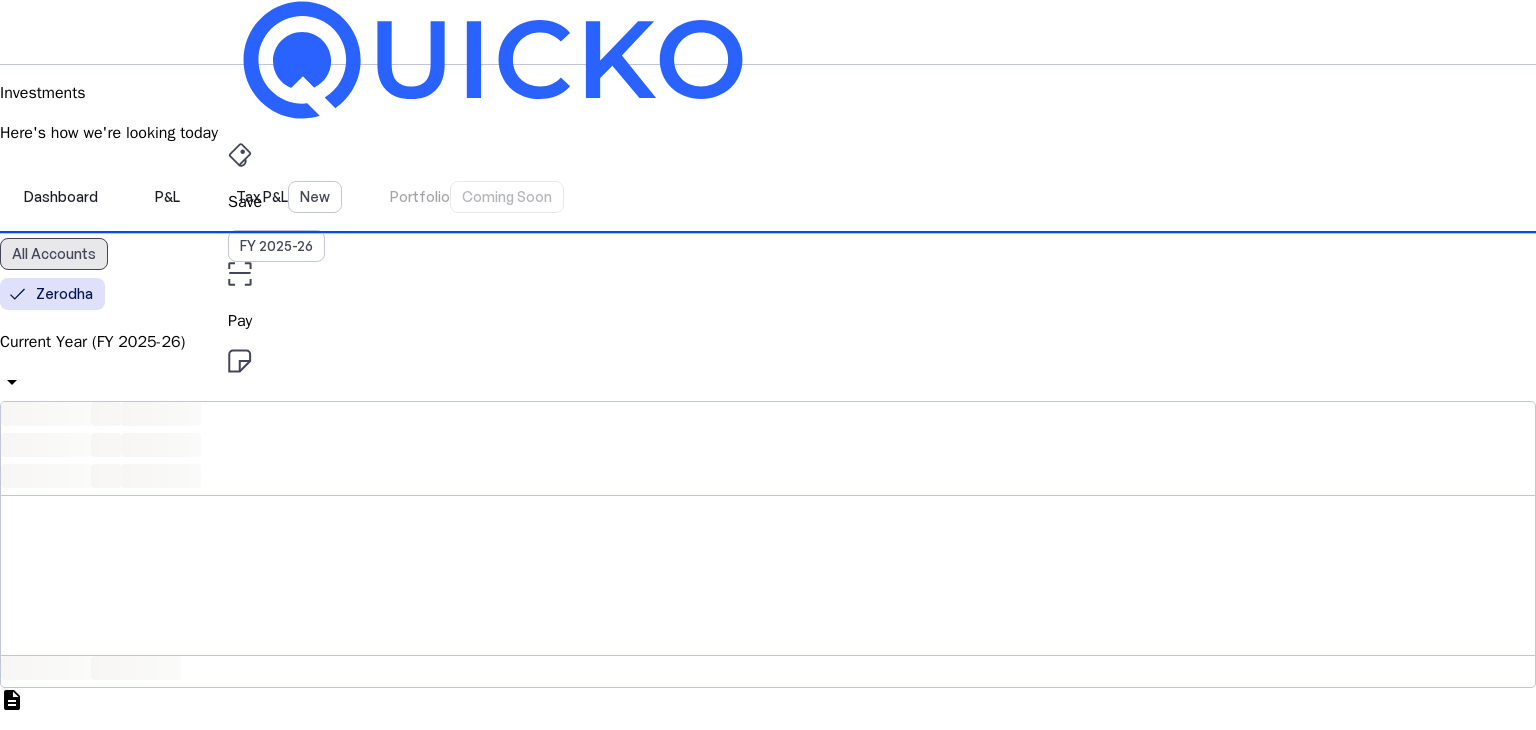 click on "All Accounts" at bounding box center (54, 254) 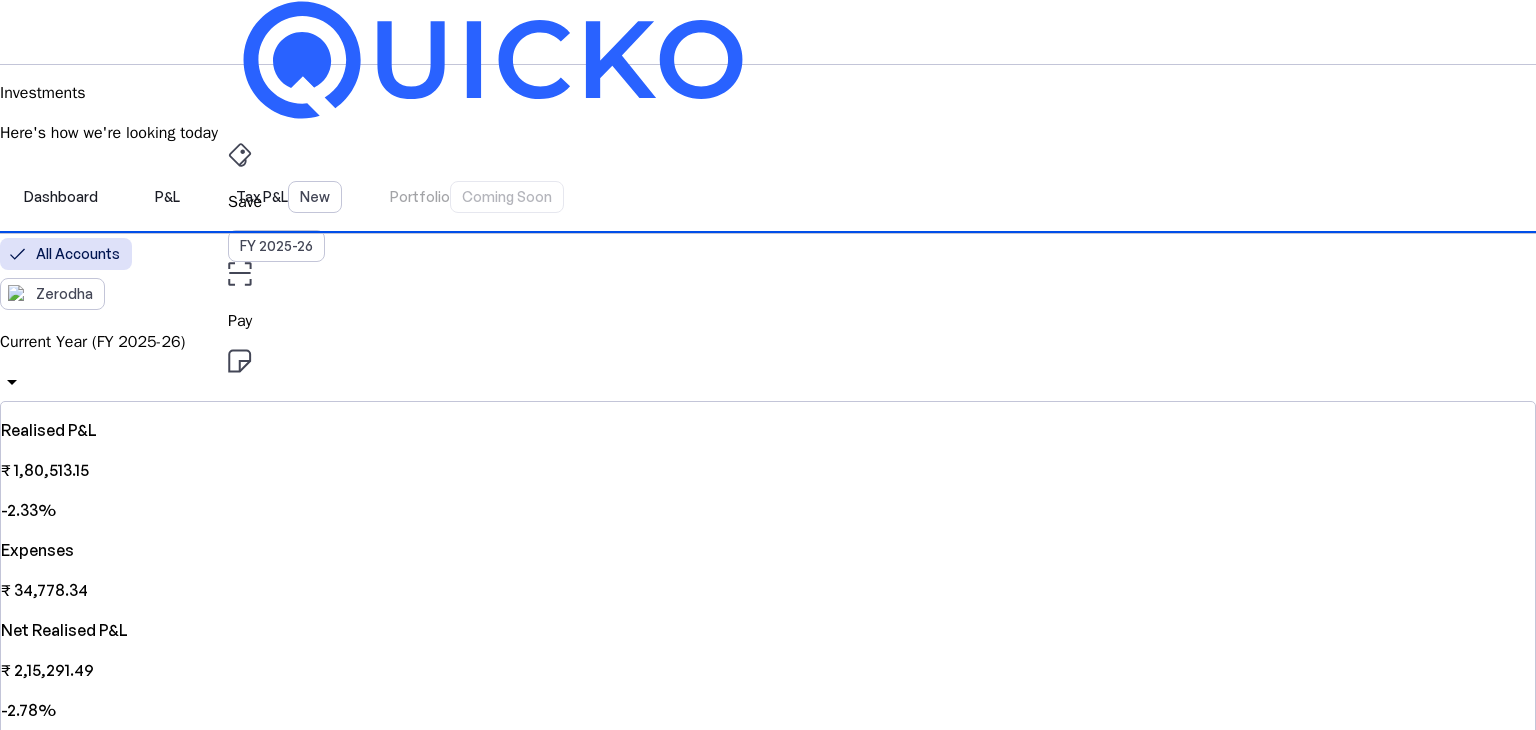 click on "Dashboard   P&L   Tax P&L  New  Portfolio  Coming Soon" at bounding box center [768, 197] 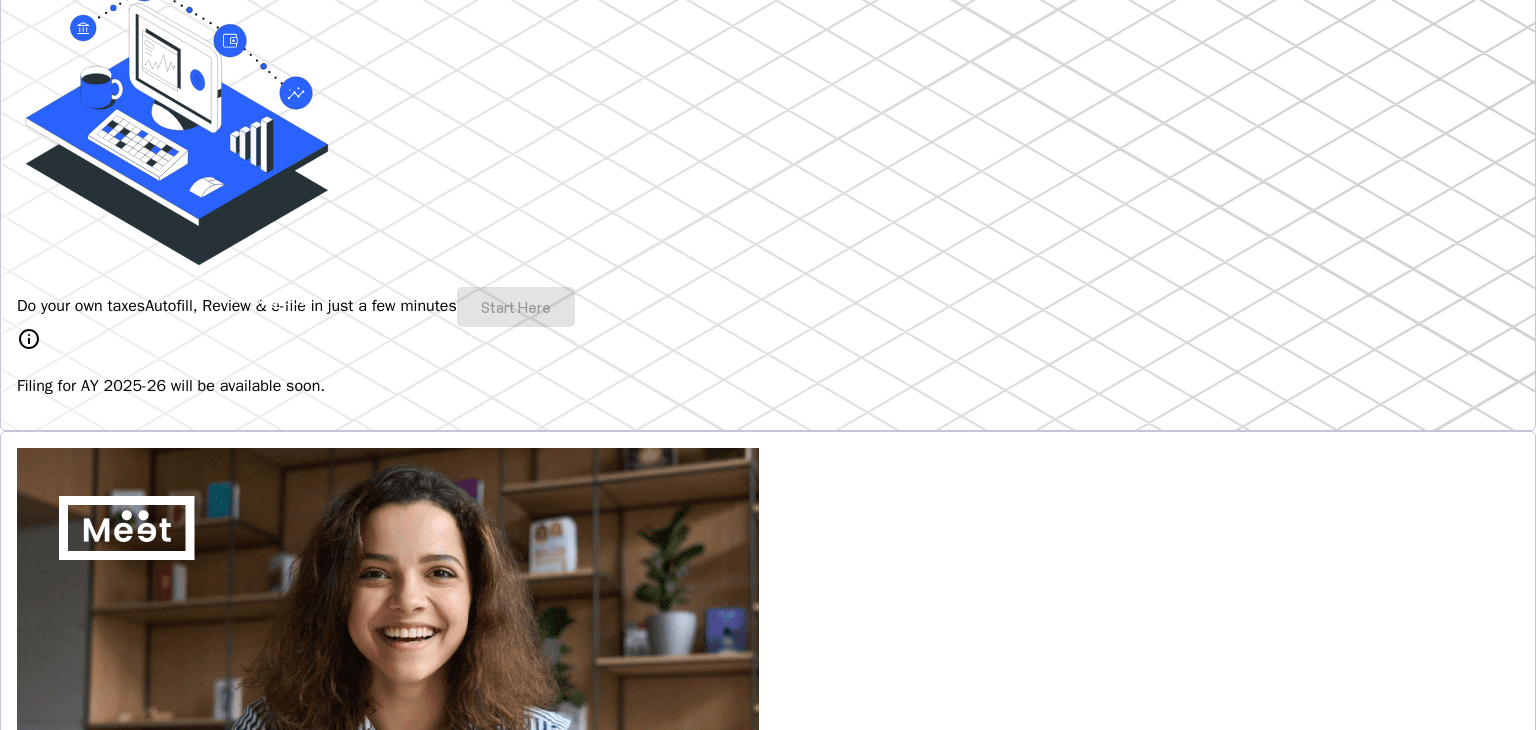 scroll, scrollTop: 0, scrollLeft: 0, axis: both 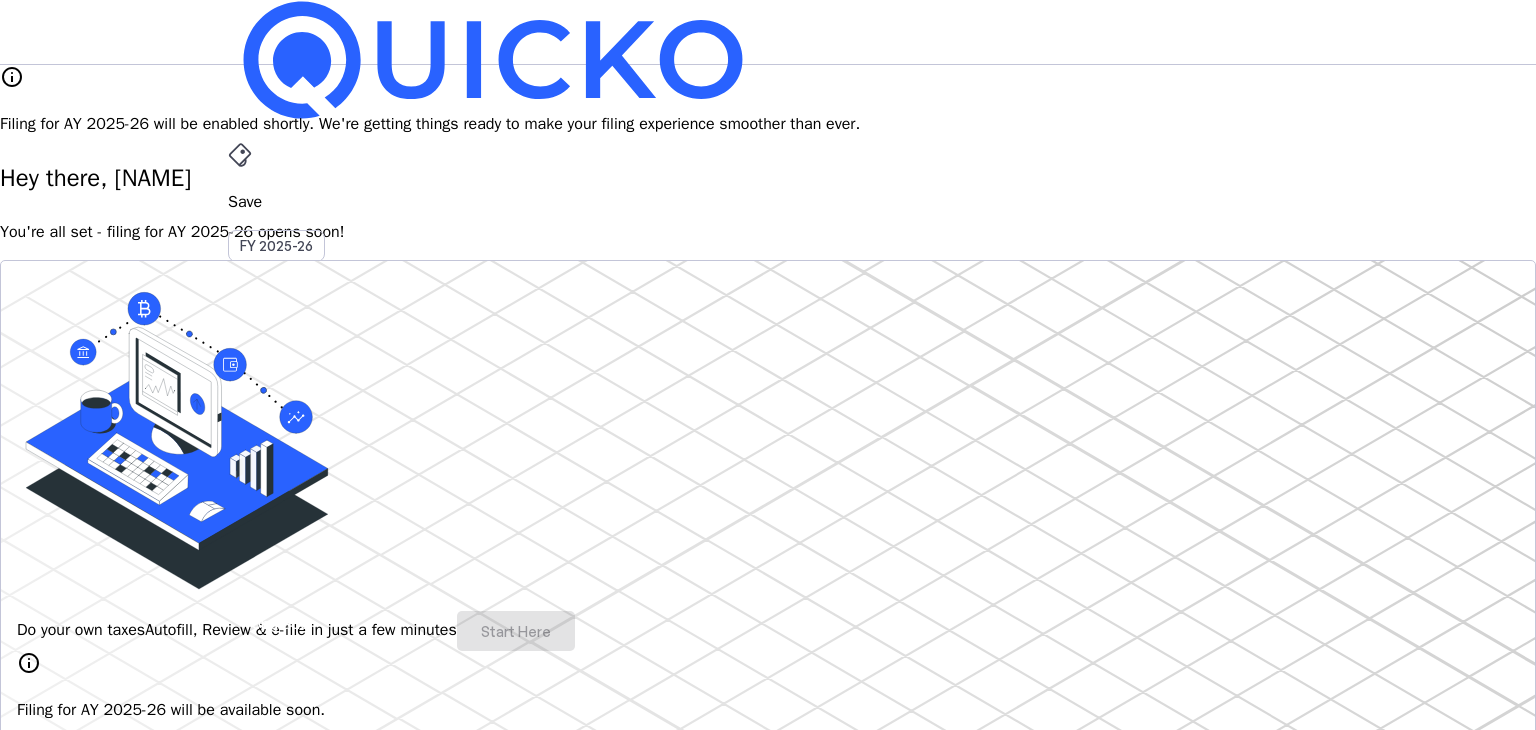 click on "File" at bounding box center (768, 408) 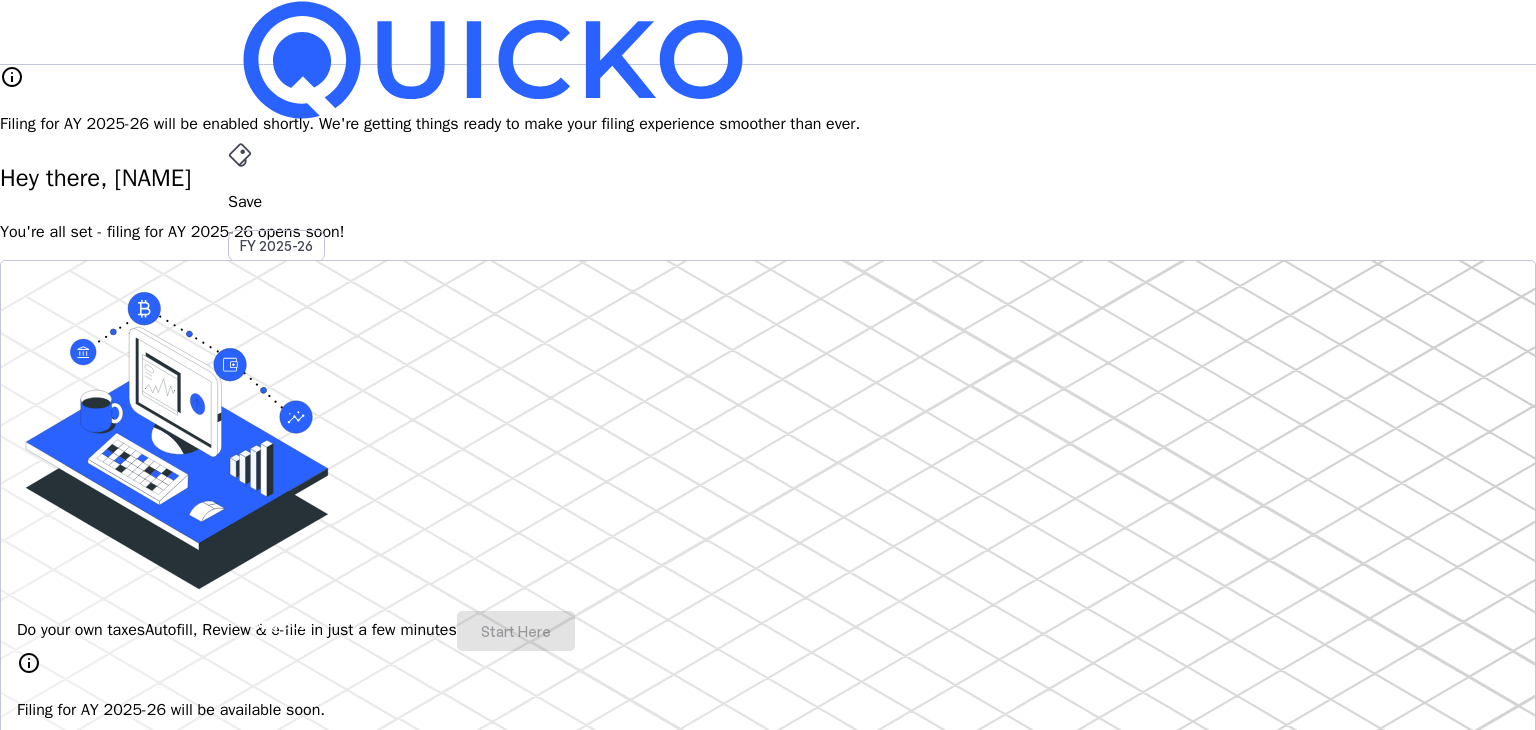click on "AY 2025-26" at bounding box center [277, 452] 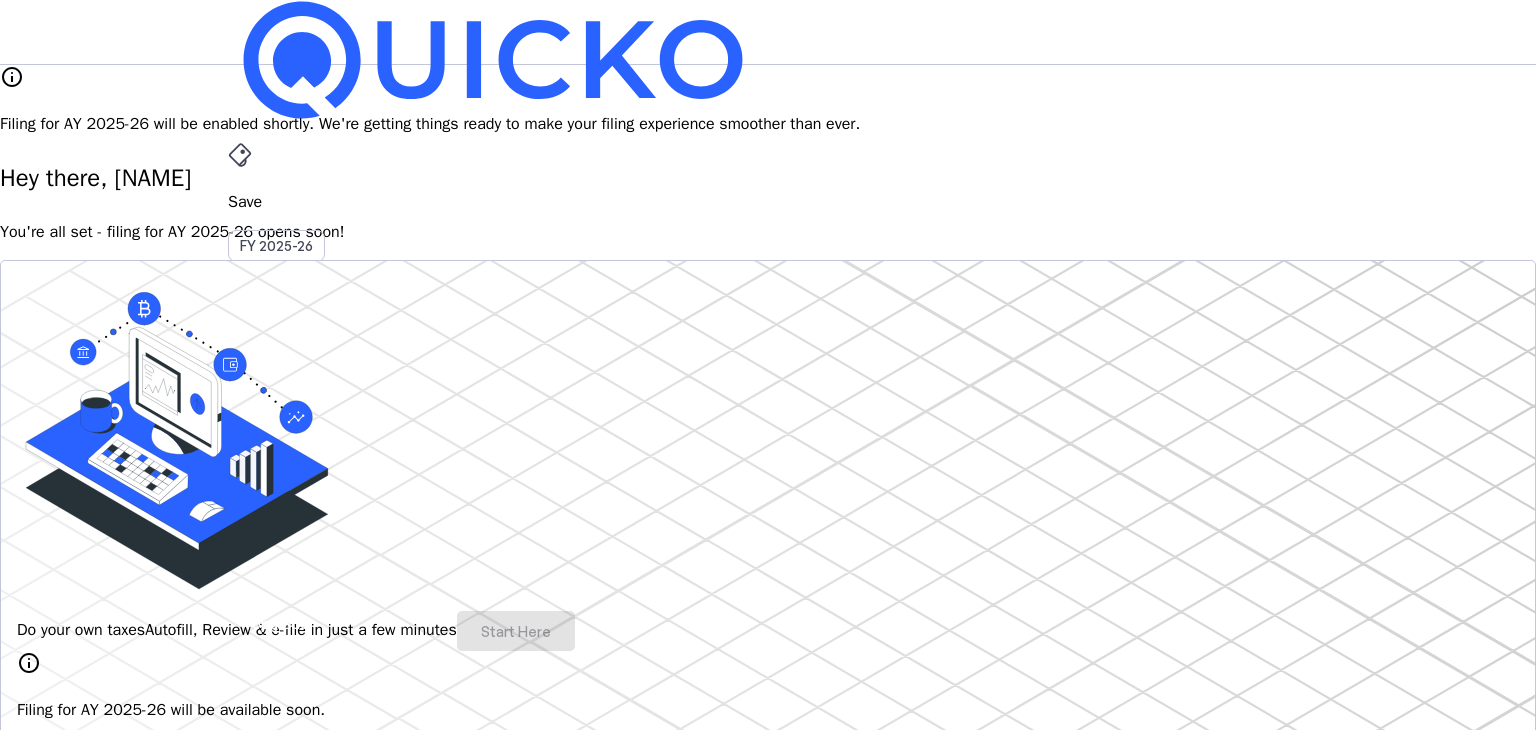 click on "File" at bounding box center [768, 408] 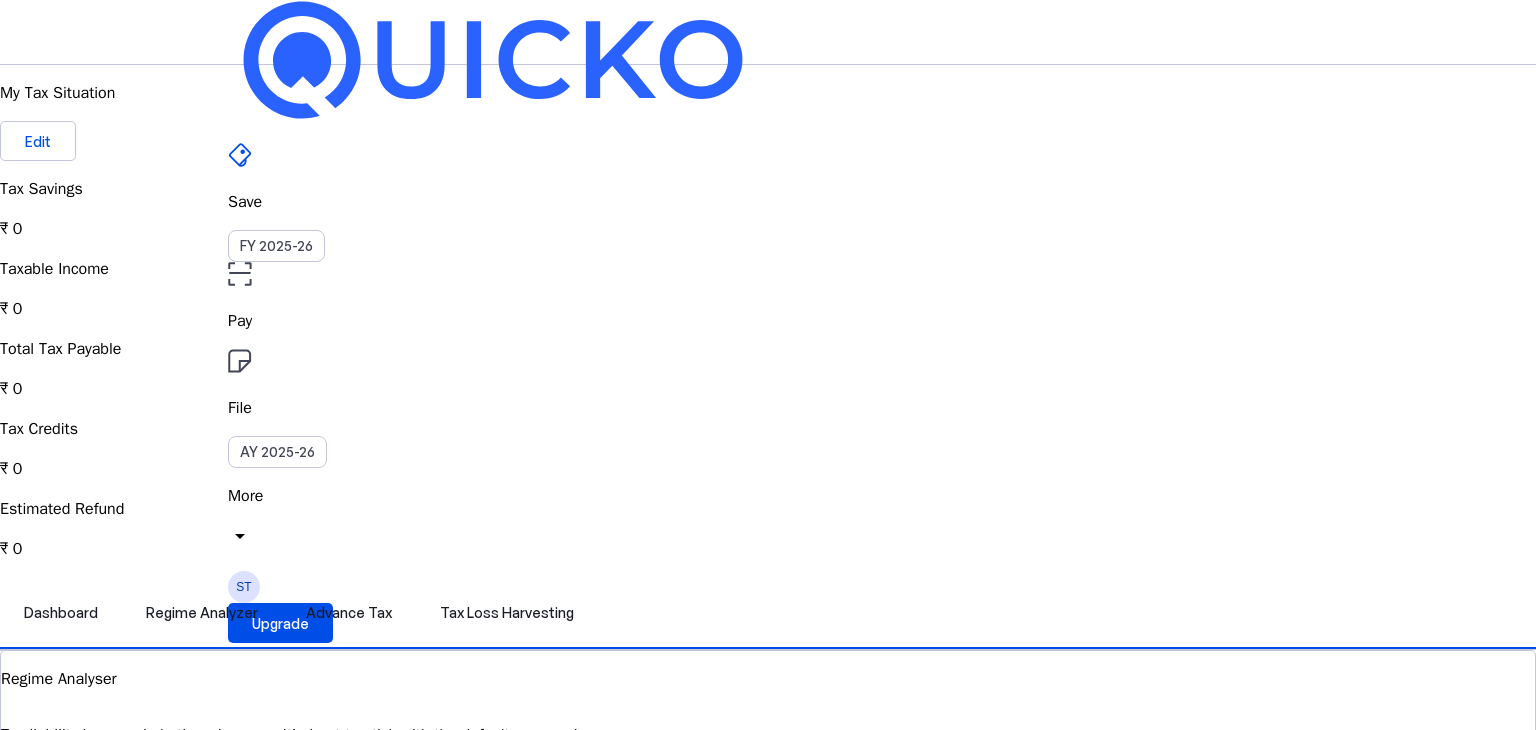 click on "Save" at bounding box center [768, 202] 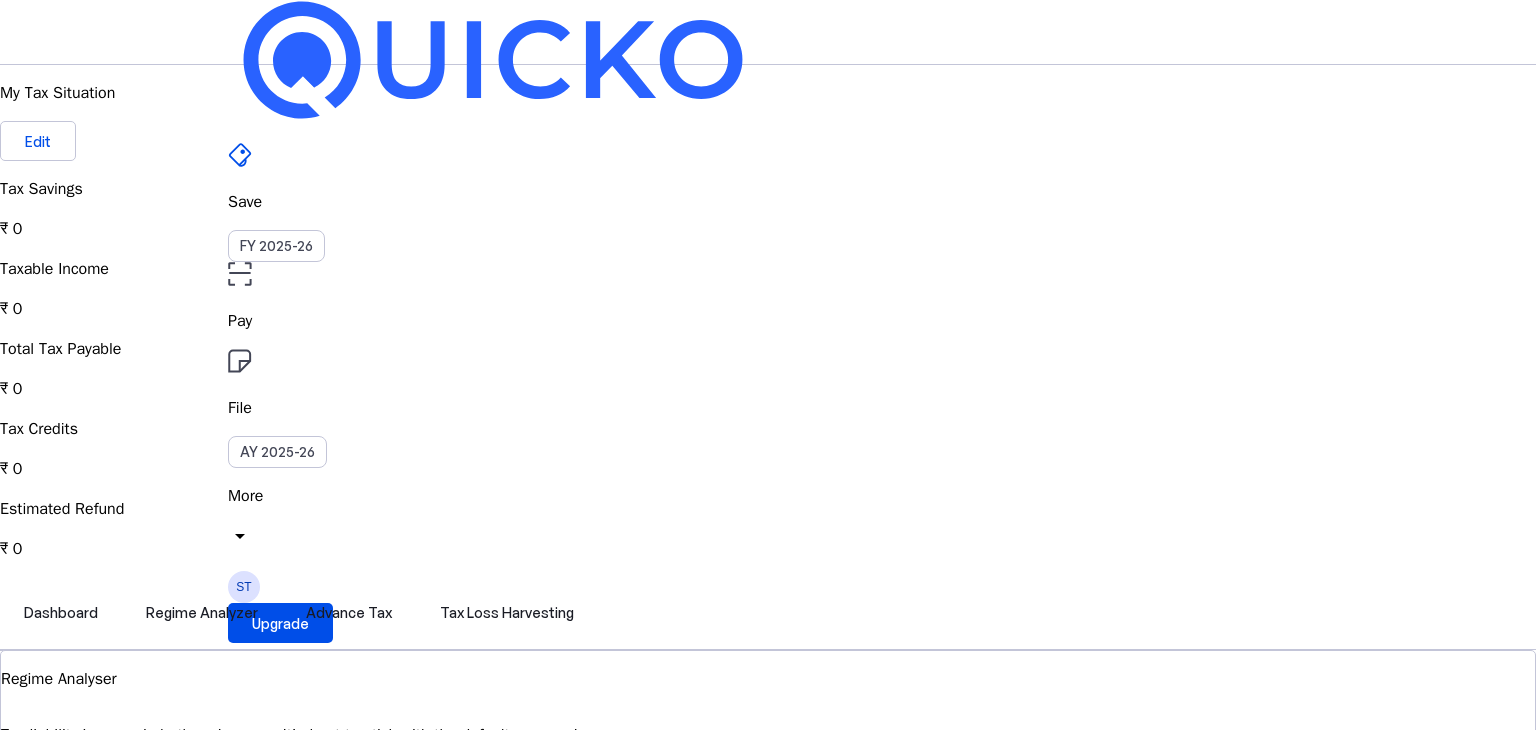 click at bounding box center [493, 60] 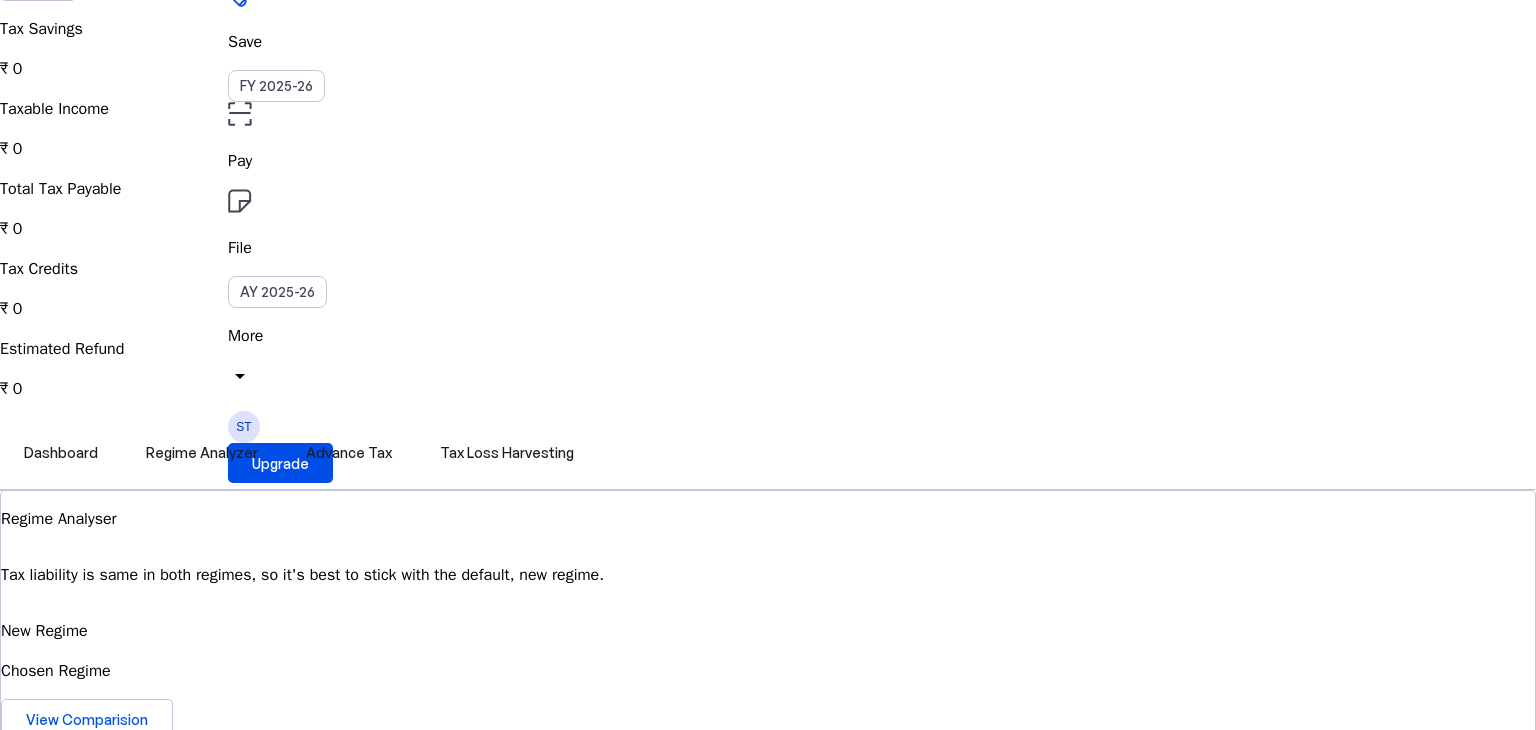 scroll, scrollTop: 0, scrollLeft: 0, axis: both 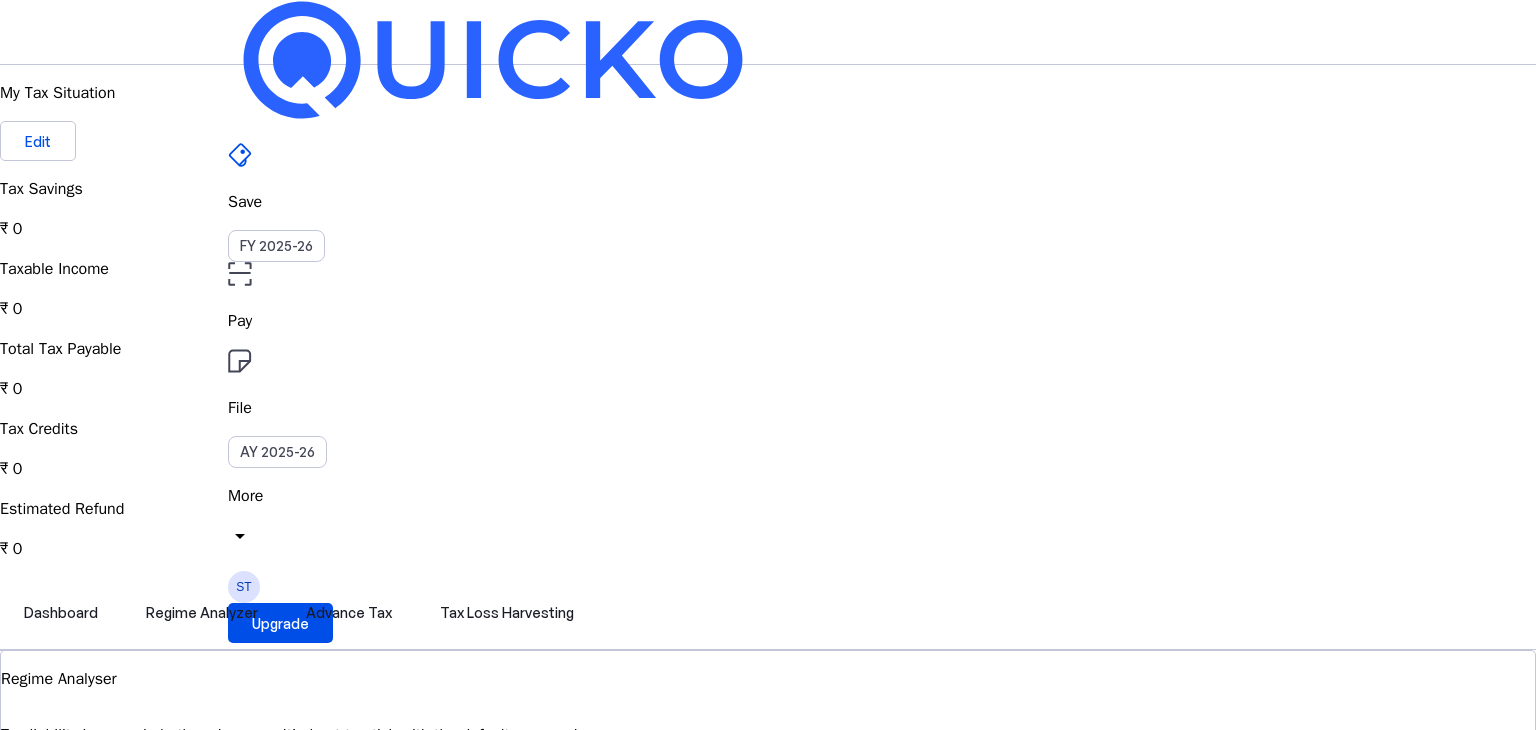 click on "Pay" at bounding box center [768, 321] 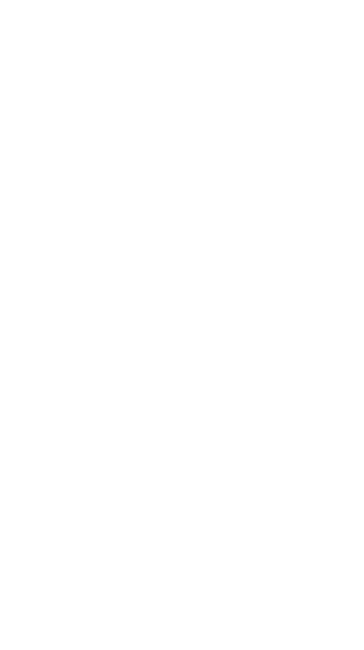 scroll, scrollTop: 0, scrollLeft: 0, axis: both 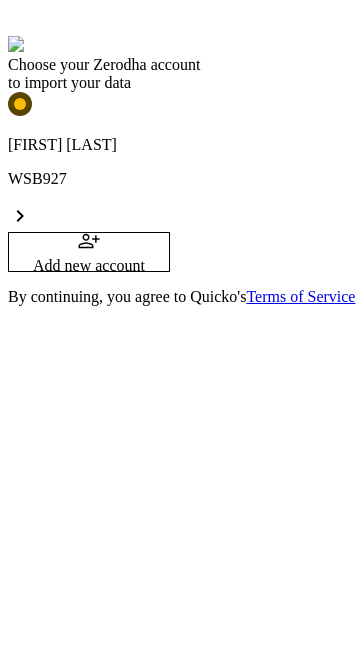 click on "WSB927" at bounding box center [182, 179] 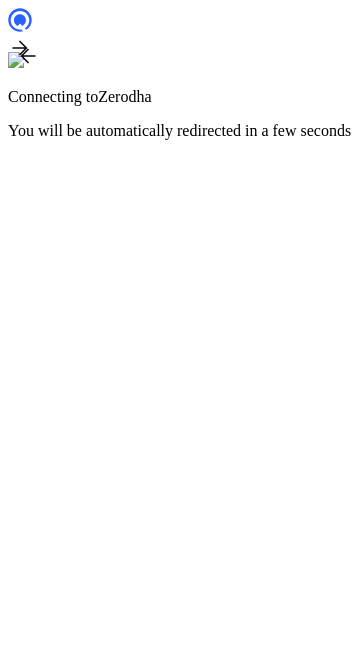 scroll, scrollTop: 0, scrollLeft: 0, axis: both 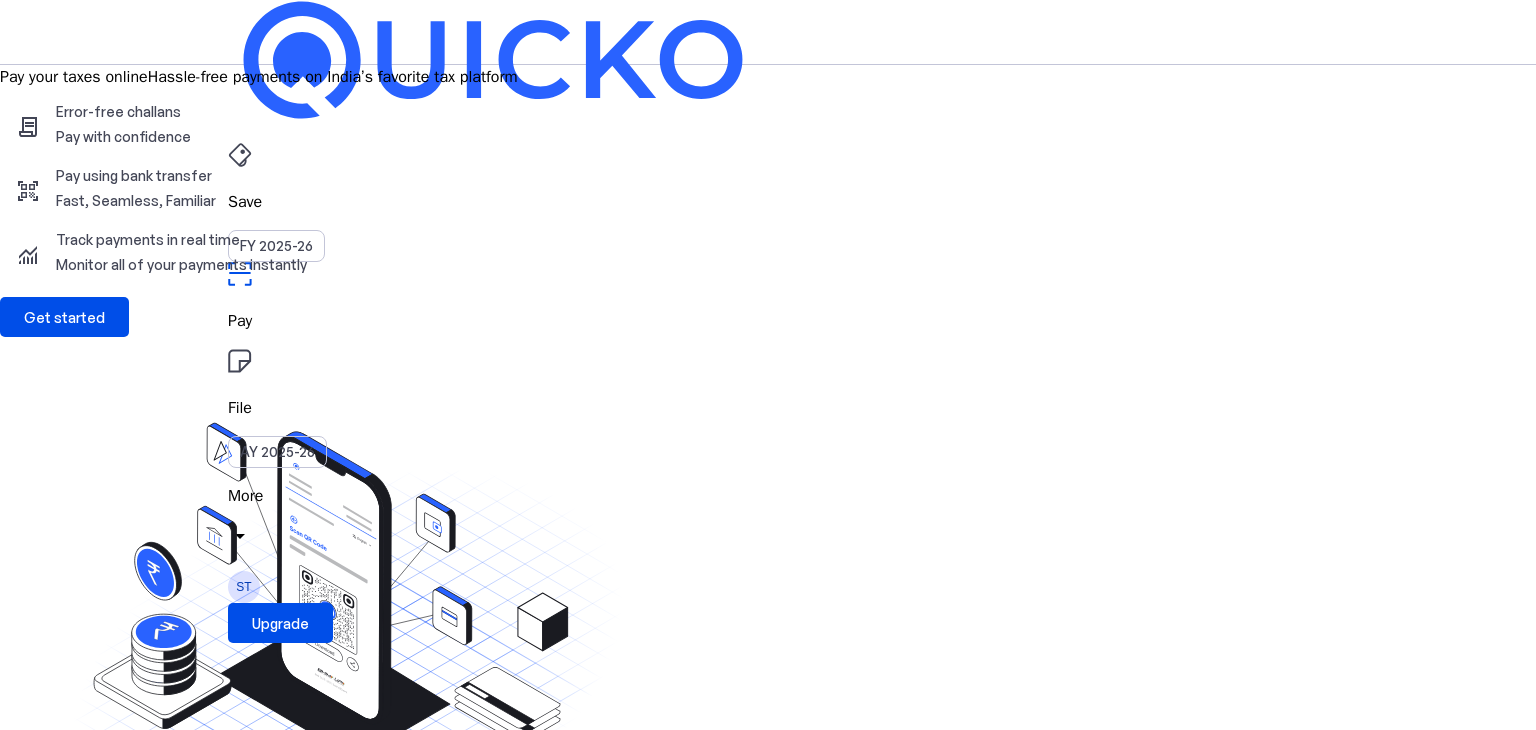 click on "File" at bounding box center (768, 202) 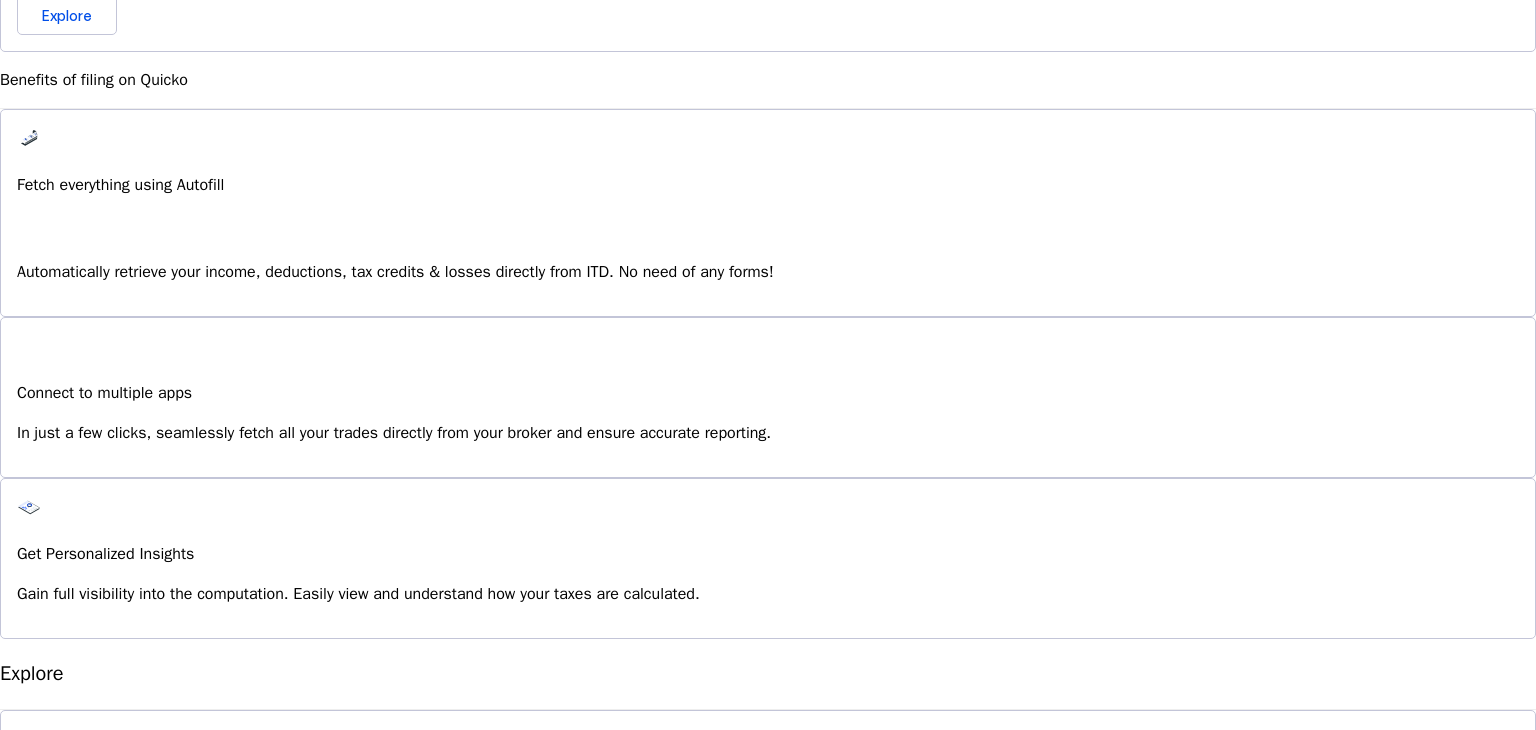 scroll, scrollTop: 1386, scrollLeft: 0, axis: vertical 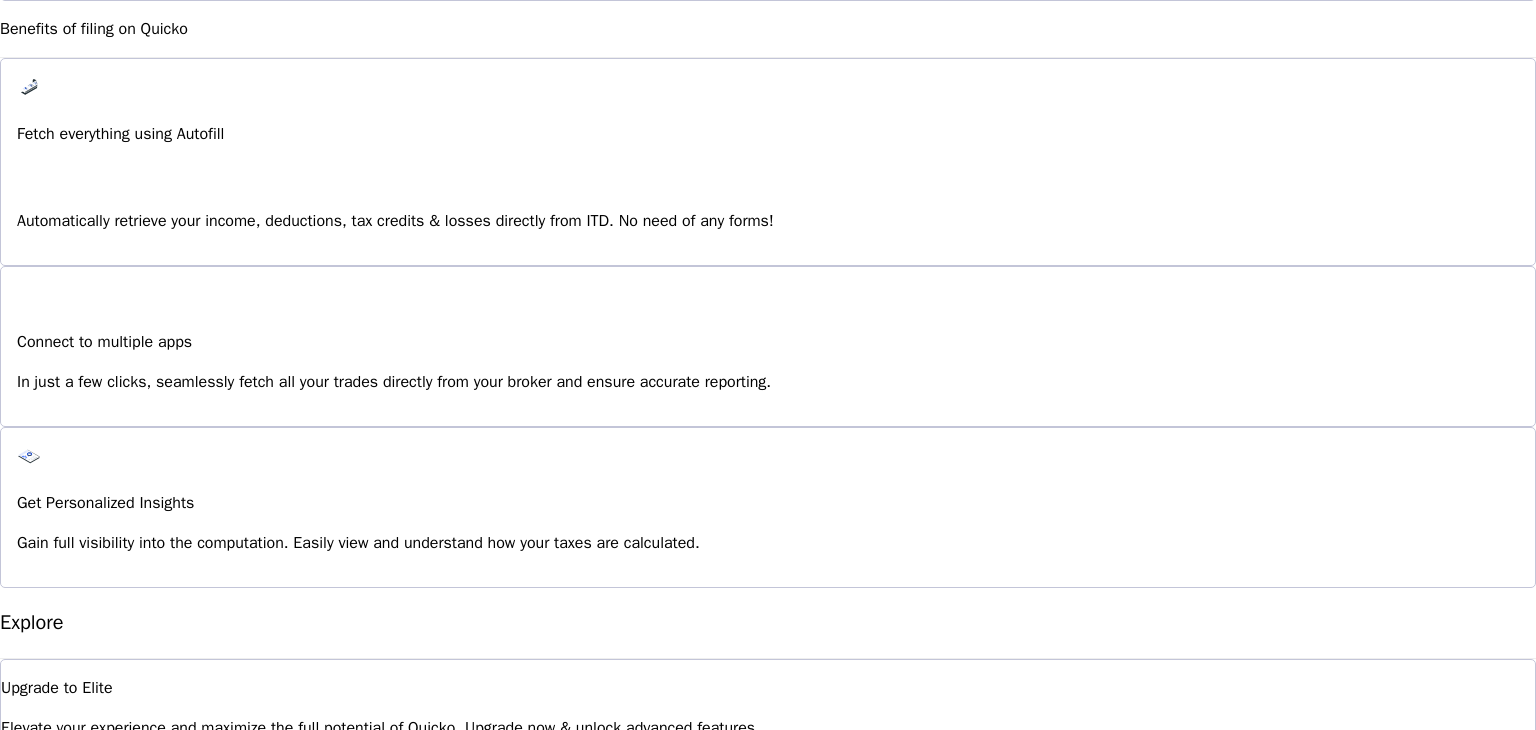 click at bounding box center (51, 1107) 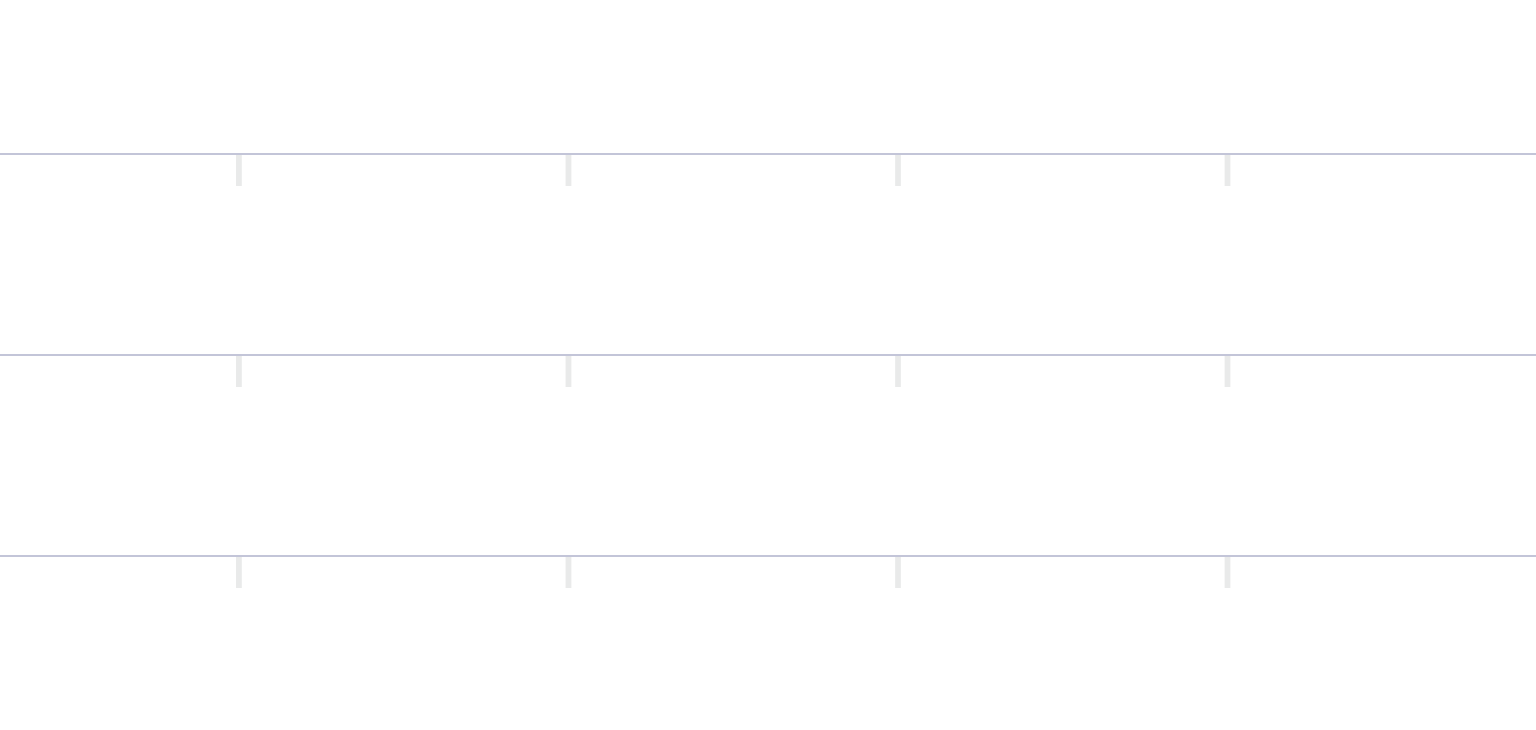 scroll, scrollTop: 763, scrollLeft: 0, axis: vertical 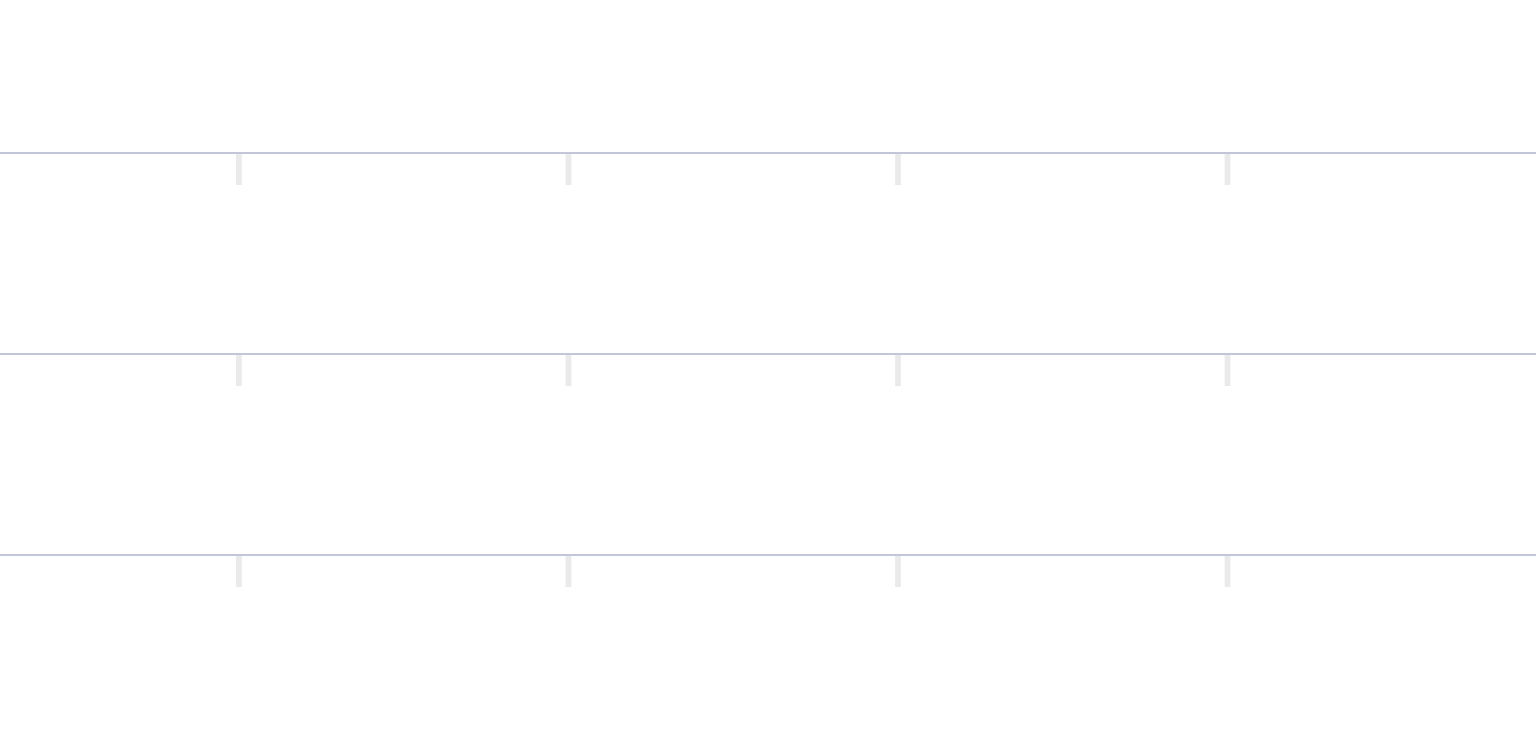 click on "File Form View History" at bounding box center [768, 2744] 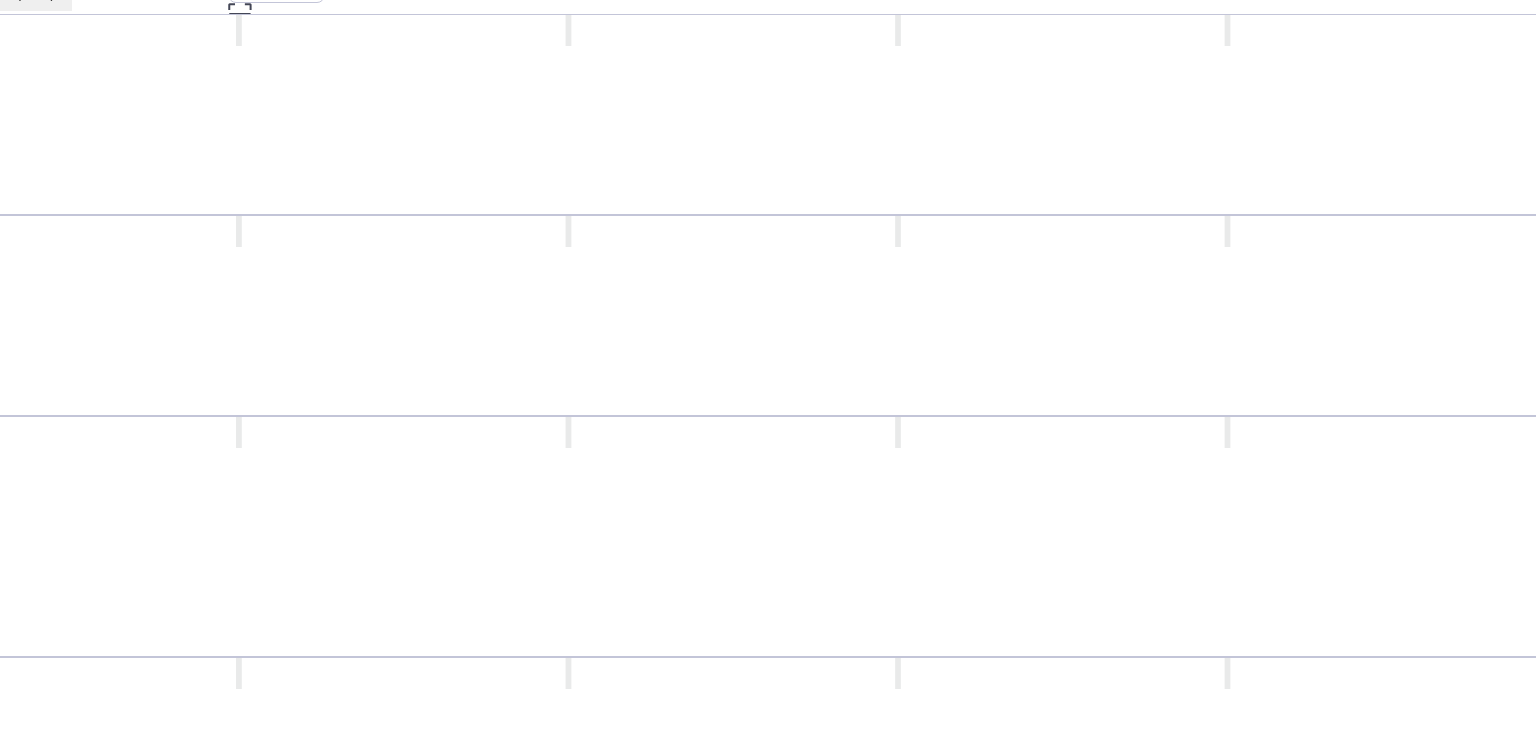 scroll, scrollTop: 99, scrollLeft: 0, axis: vertical 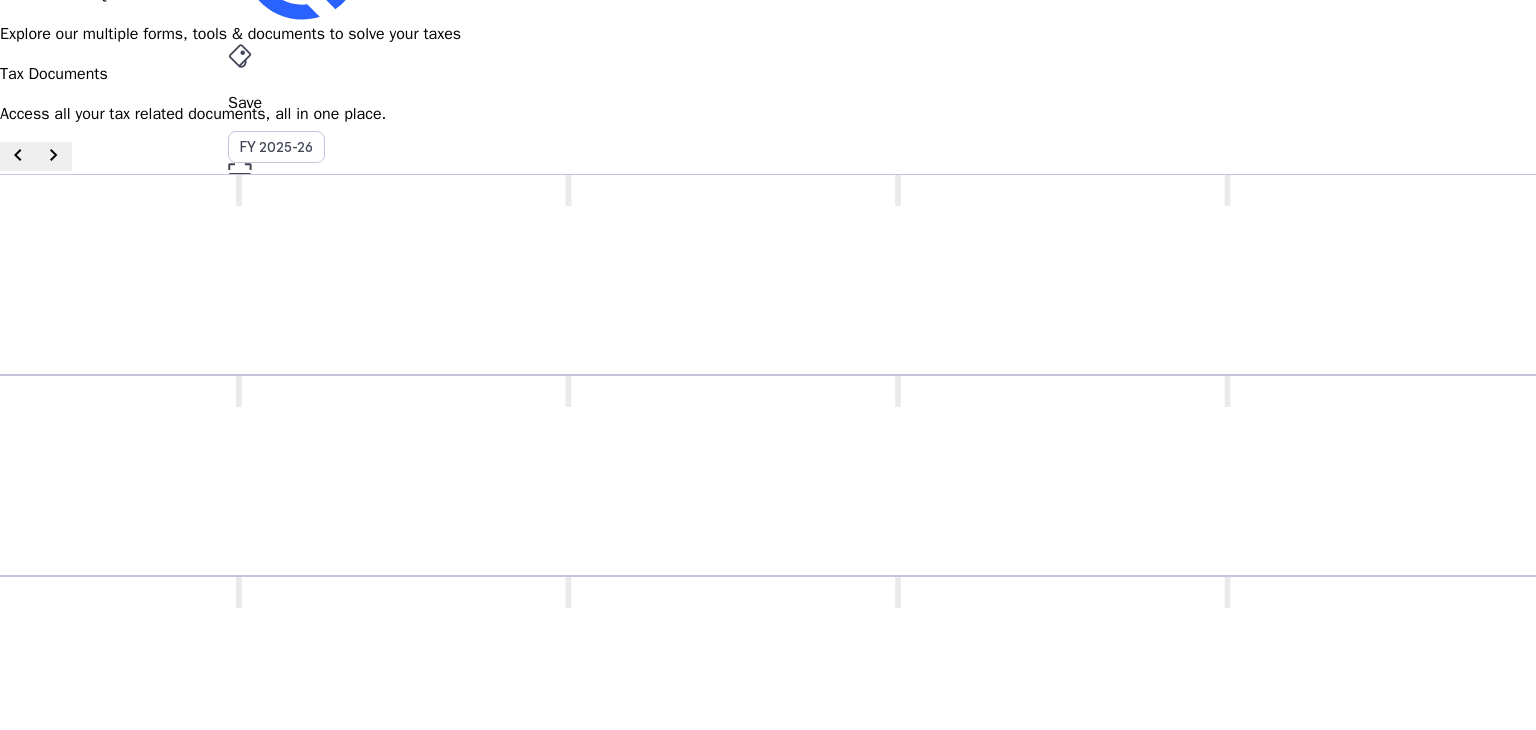 click on "Download as .pdf" at bounding box center (900, 957) 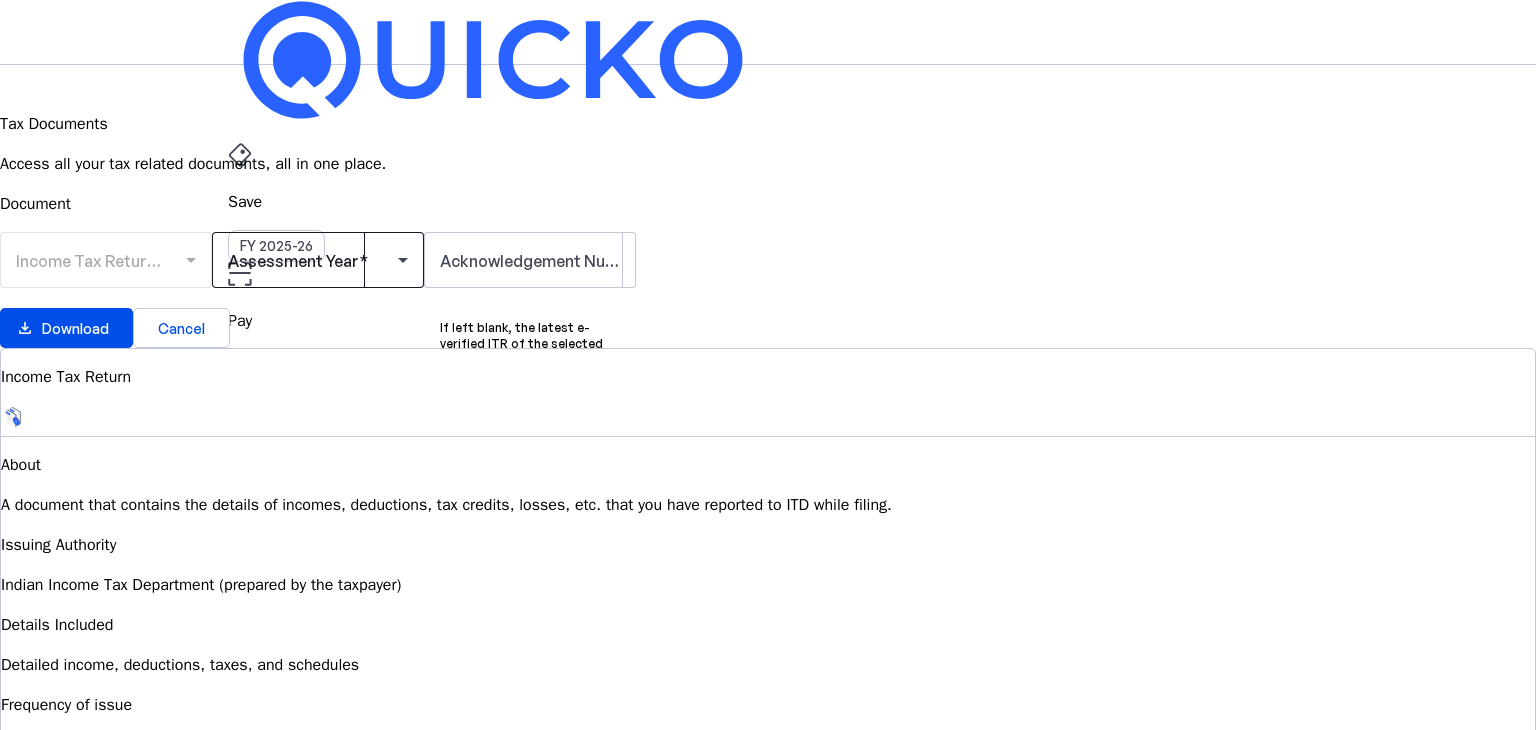 click at bounding box center [313, 260] 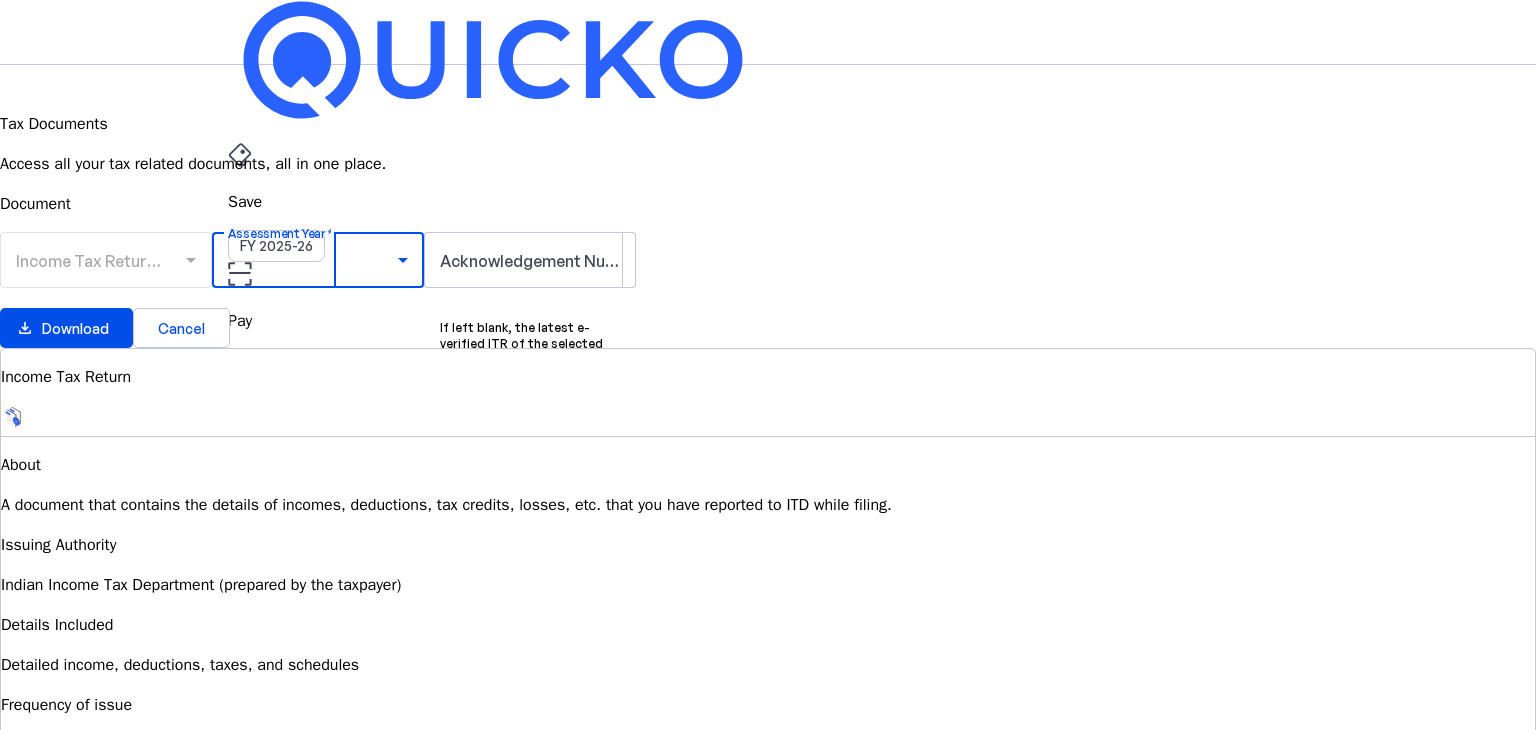 scroll, scrollTop: 0, scrollLeft: 0, axis: both 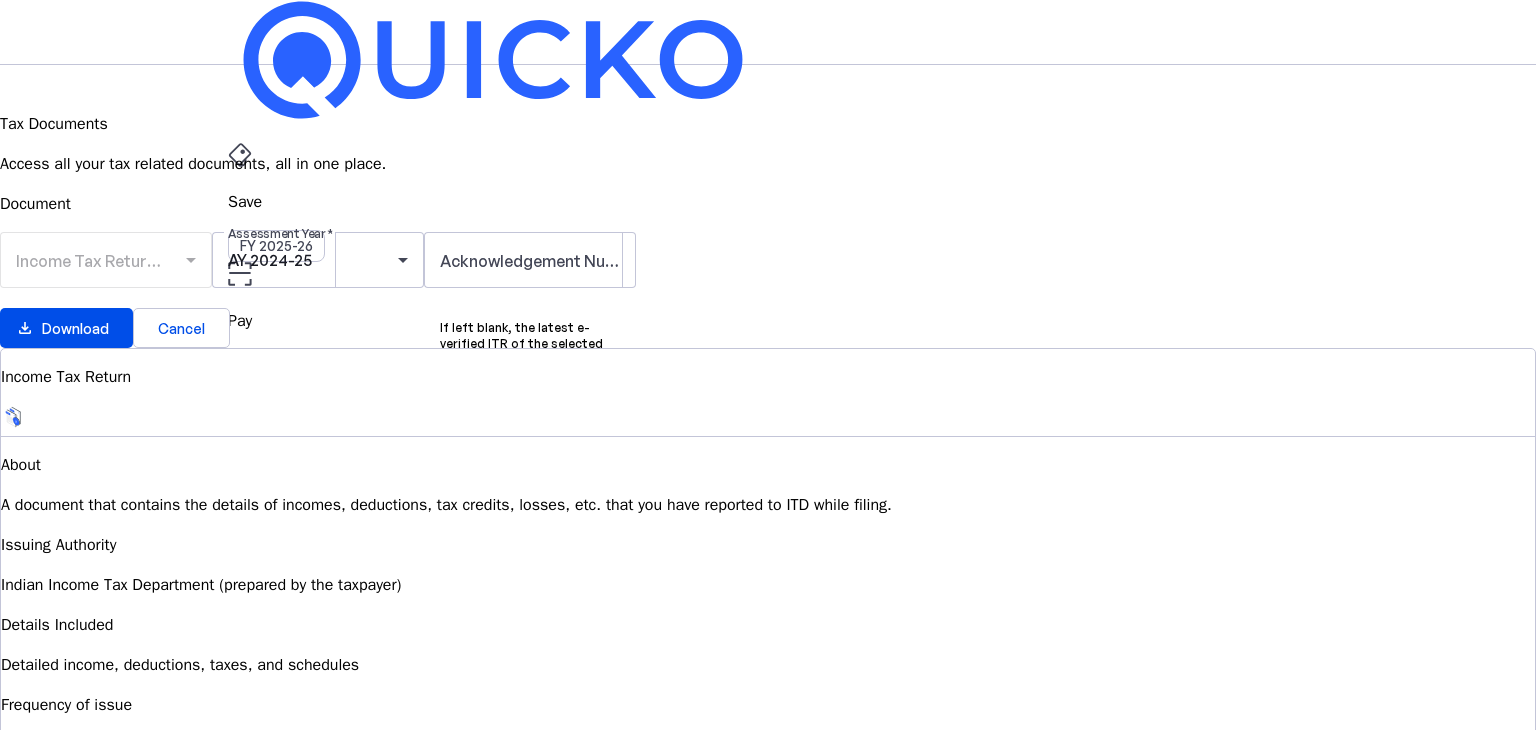 click on "Income Tax Return (ITR)" at bounding box center [105, 261] 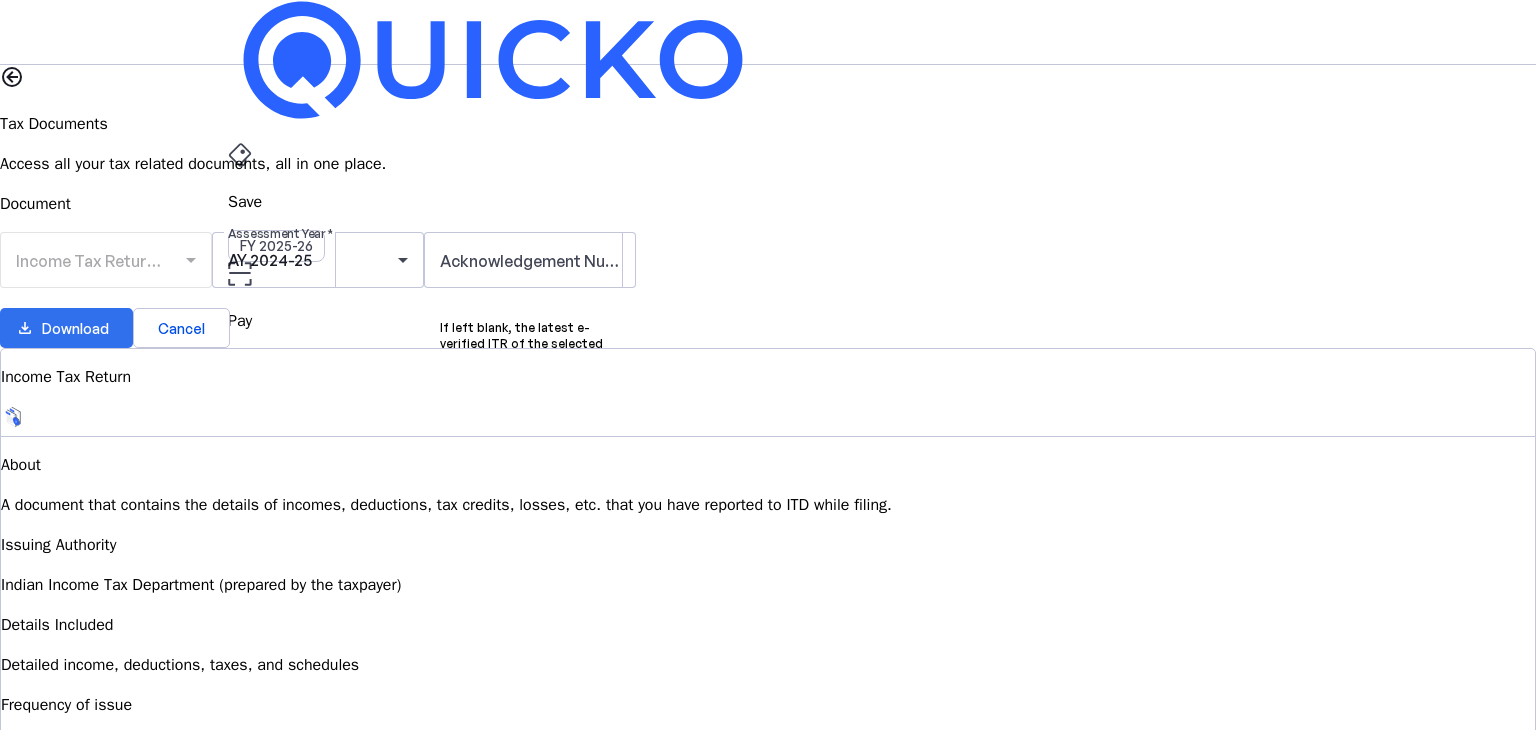 click on "Download" at bounding box center (75, 328) 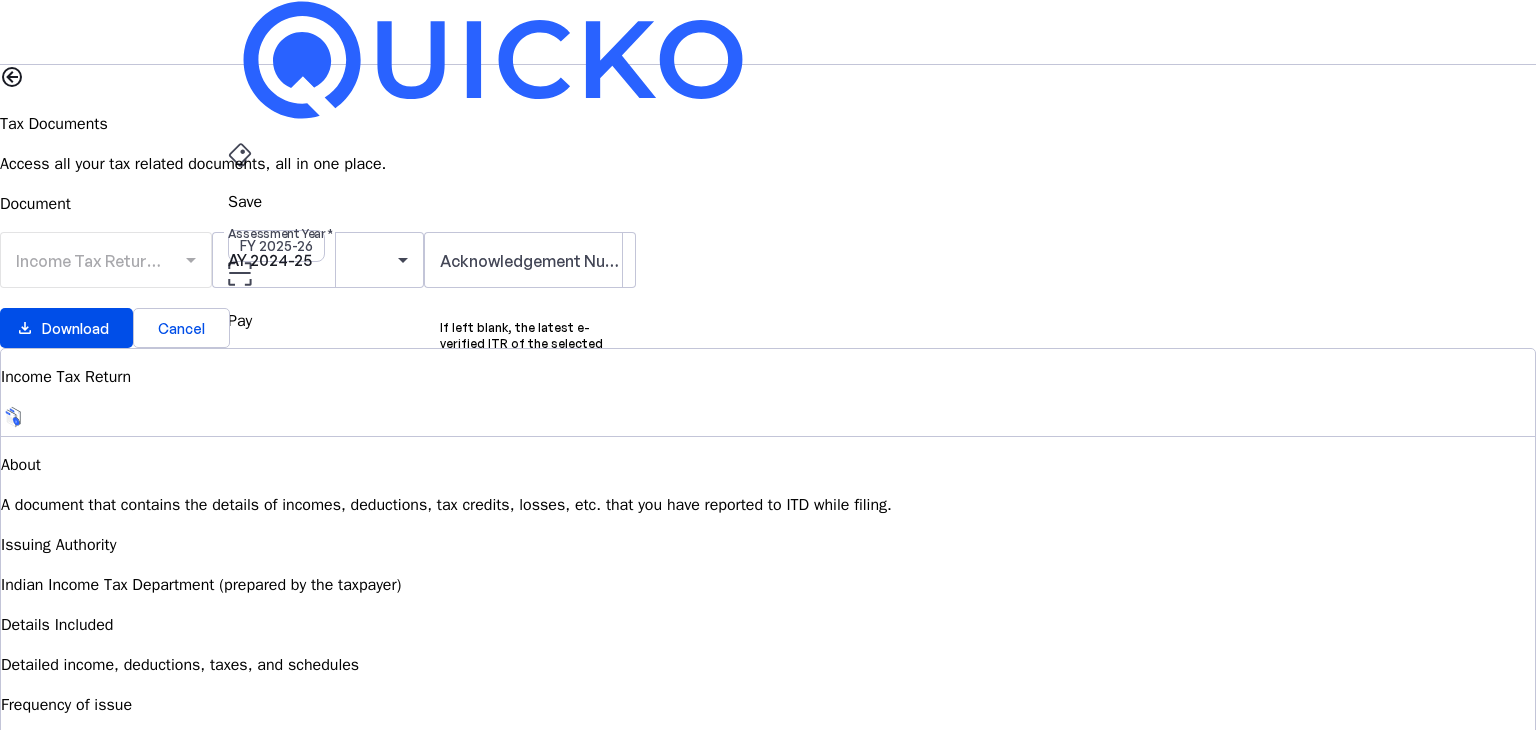 scroll, scrollTop: 0, scrollLeft: 0, axis: both 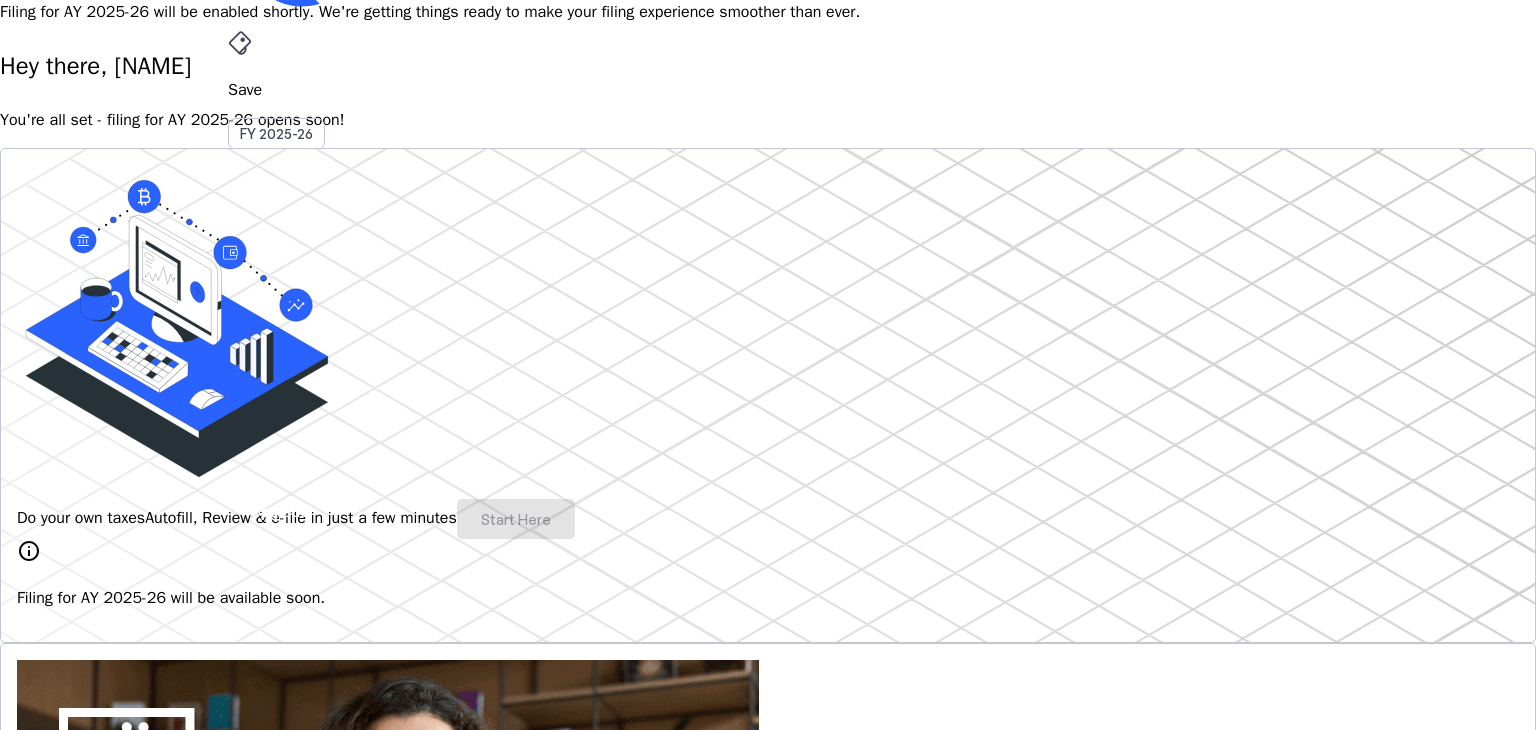 click on "Do your own taxes   Autofill, Review & e-file in just a few minutes   Start Here" at bounding box center (768, 519) 